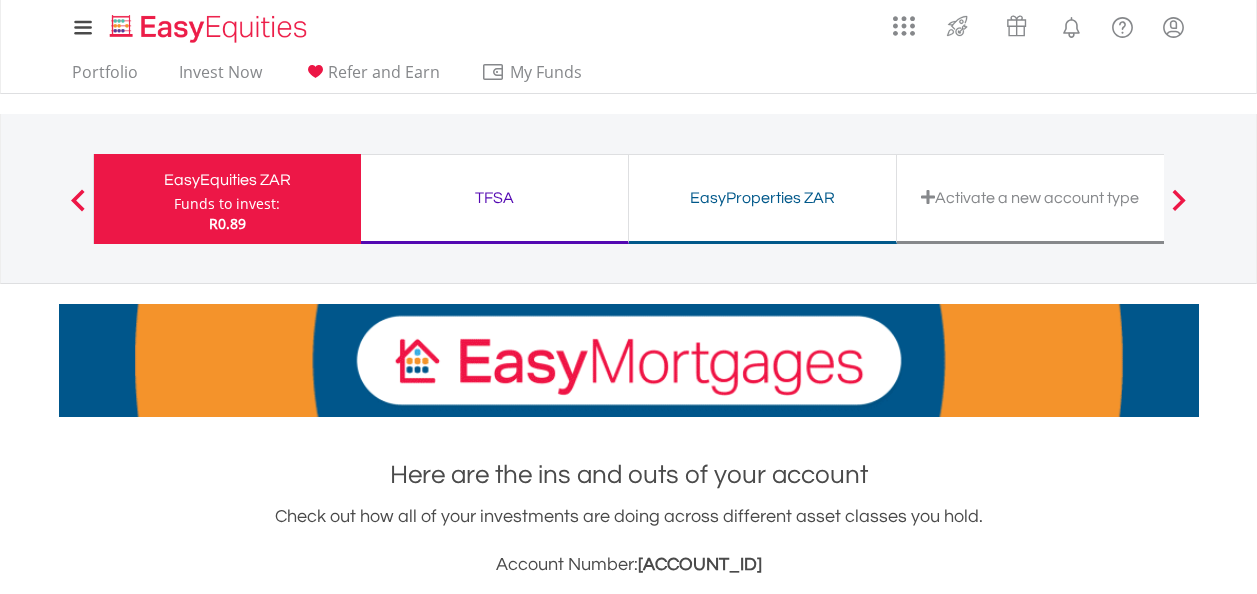 scroll, scrollTop: 0, scrollLeft: 0, axis: both 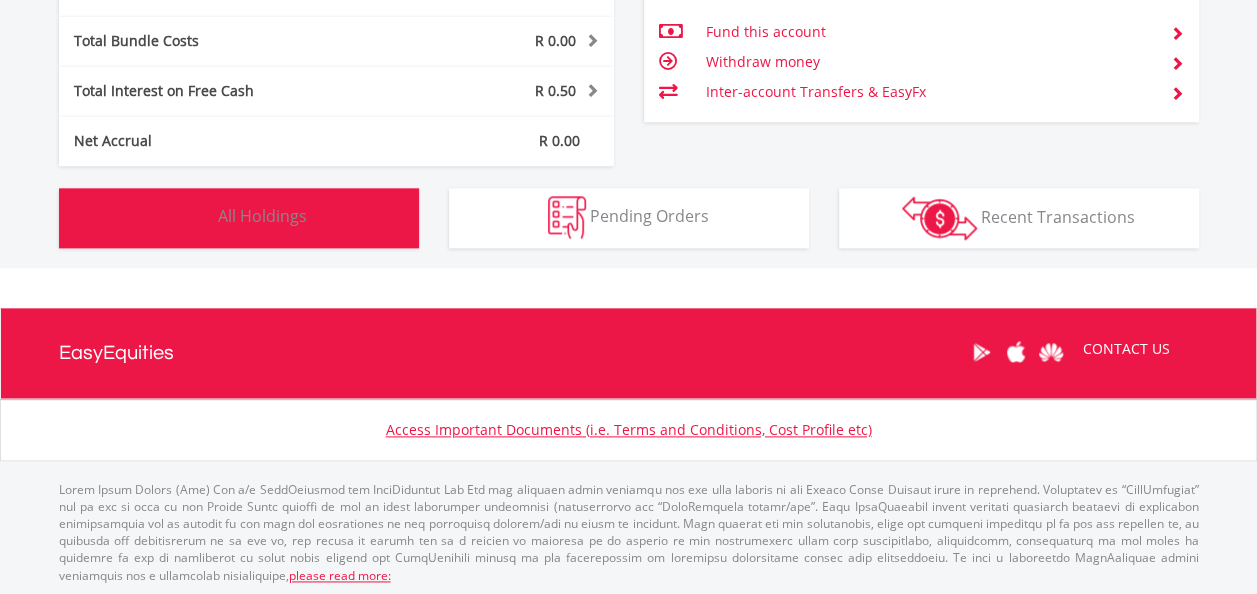 click on "All Holdings" at bounding box center [262, 216] 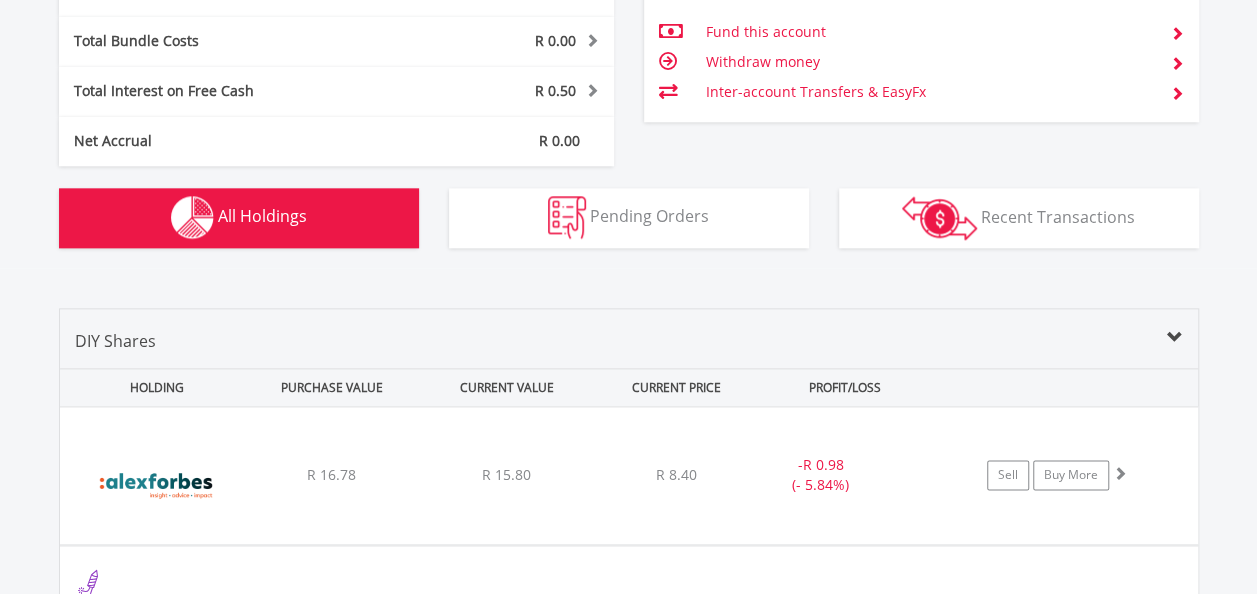 scroll, scrollTop: 1402, scrollLeft: 0, axis: vertical 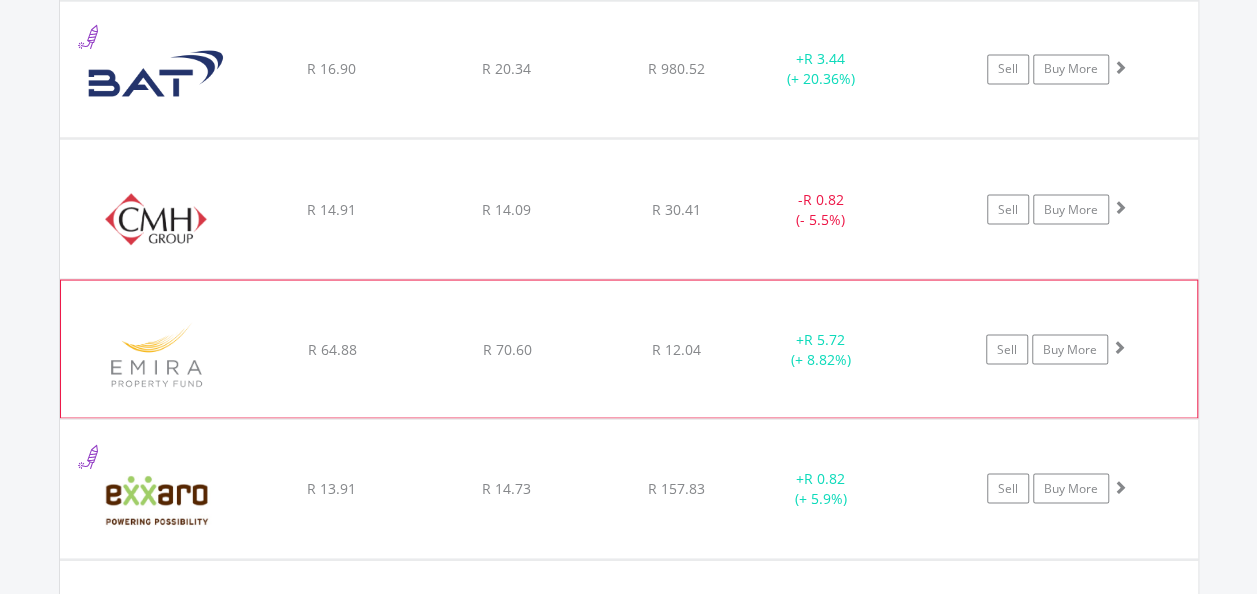 click at bounding box center (1119, 346) 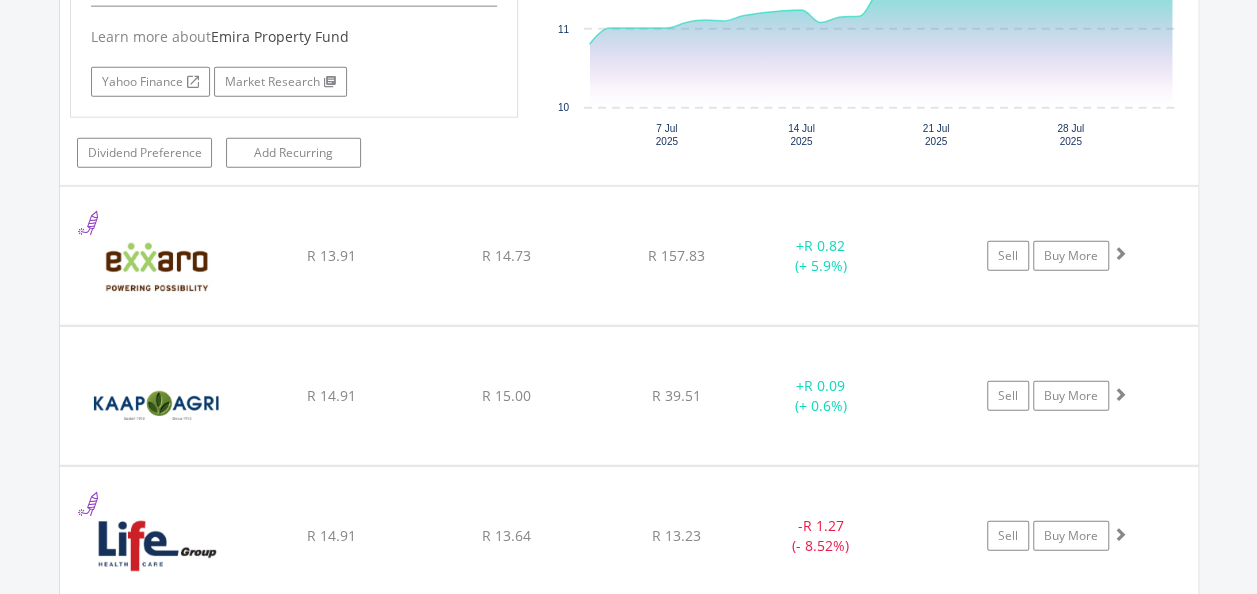 scroll, scrollTop: 2427, scrollLeft: 0, axis: vertical 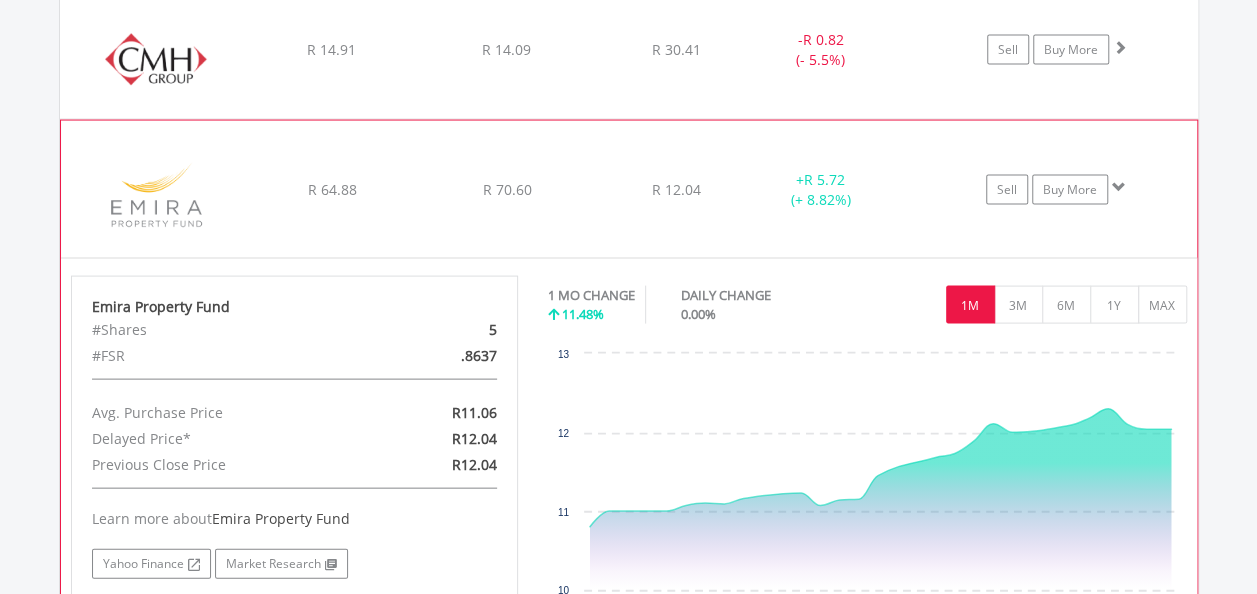 click at bounding box center [1119, 187] 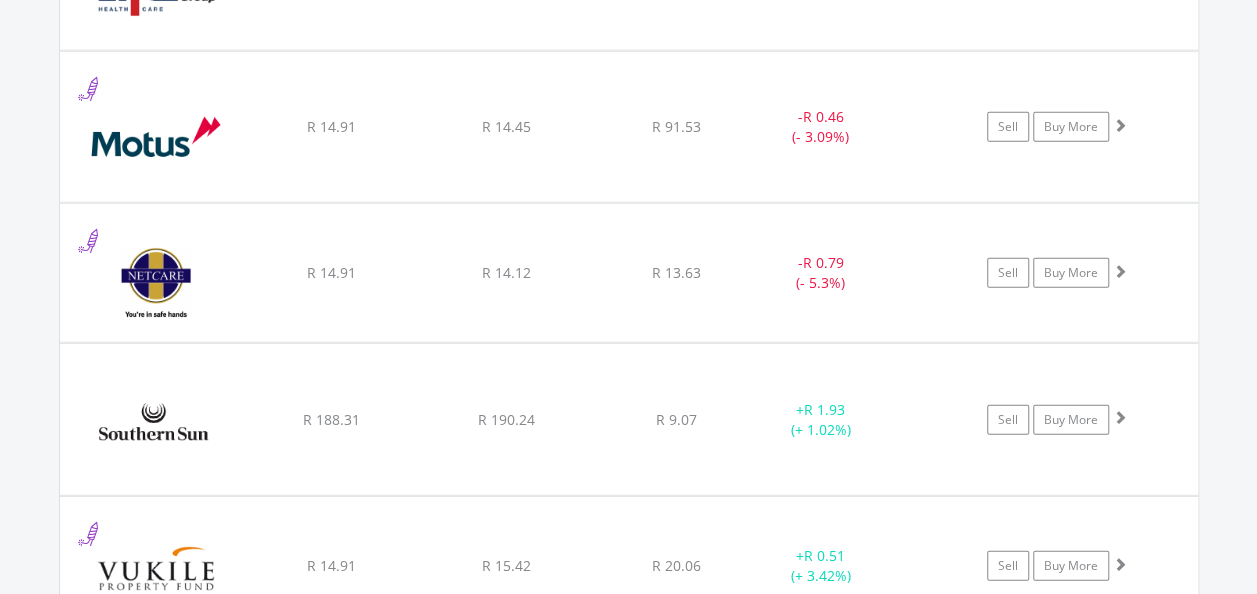 scroll, scrollTop: 2556, scrollLeft: 0, axis: vertical 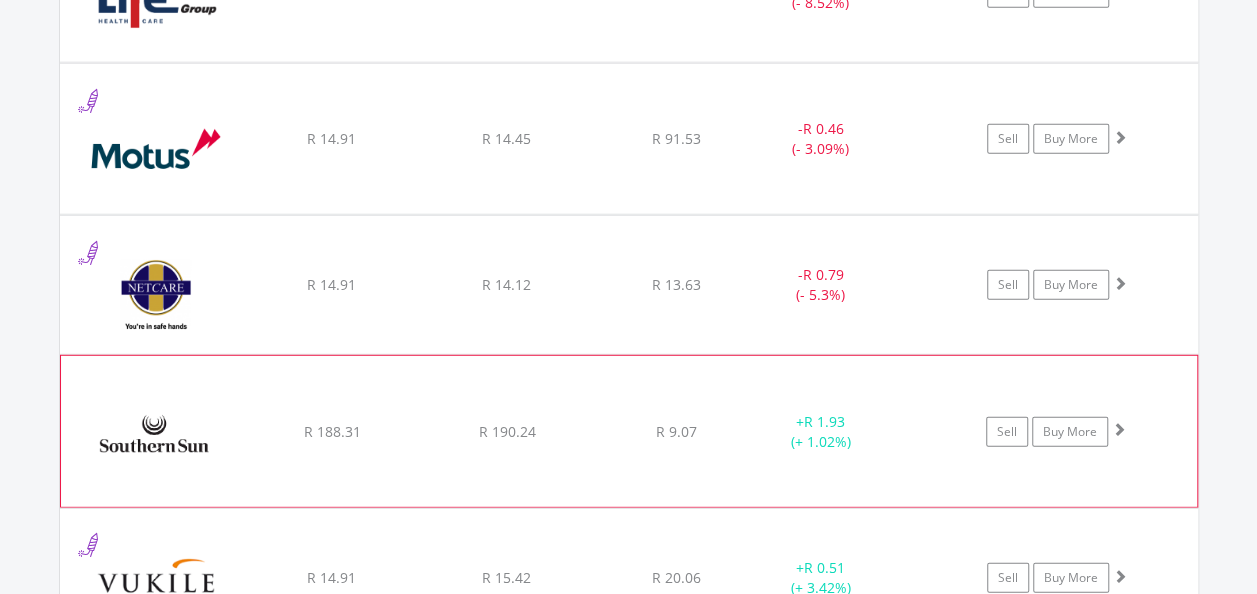 click at bounding box center (1119, 429) 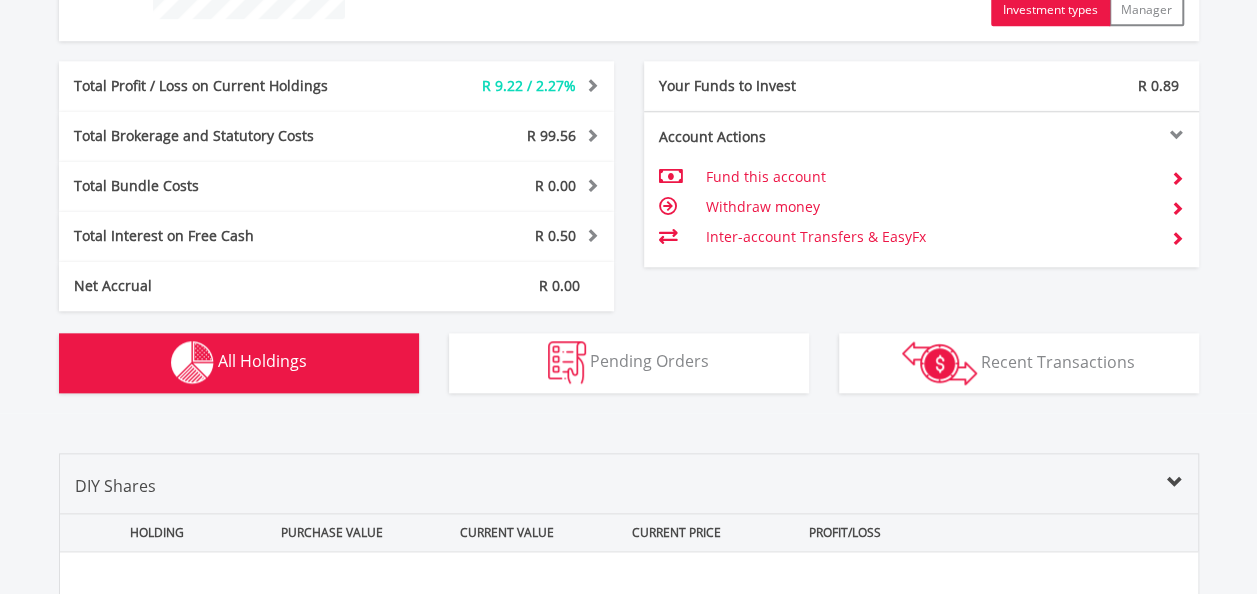 scroll, scrollTop: 728, scrollLeft: 0, axis: vertical 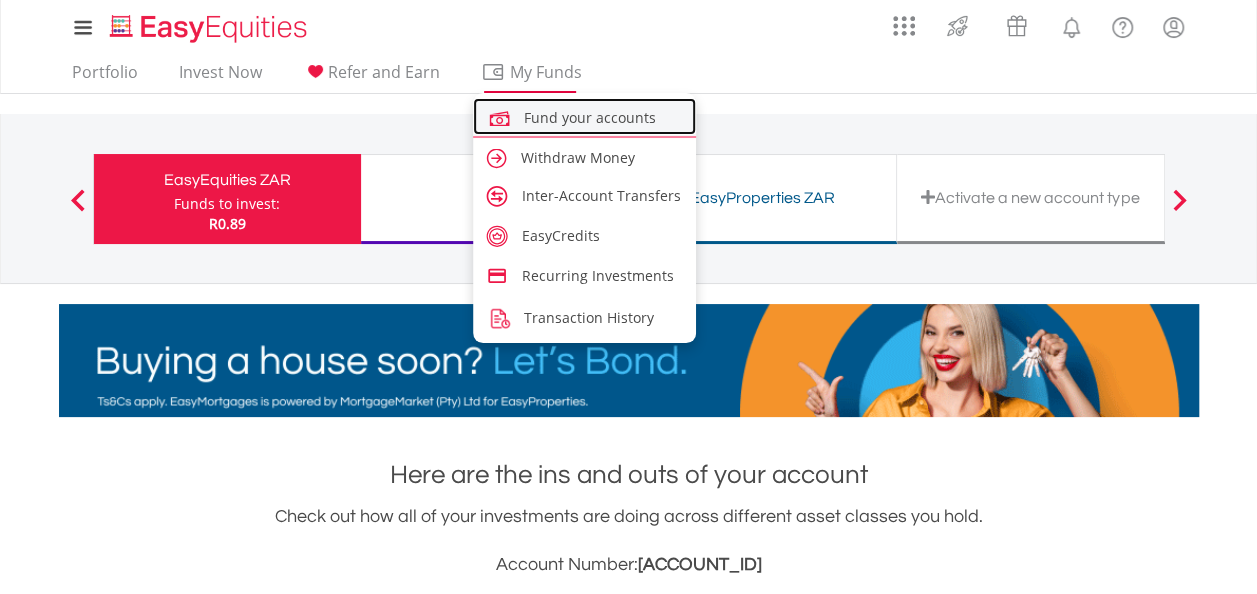 click on "Fund your accounts" at bounding box center [590, 117] 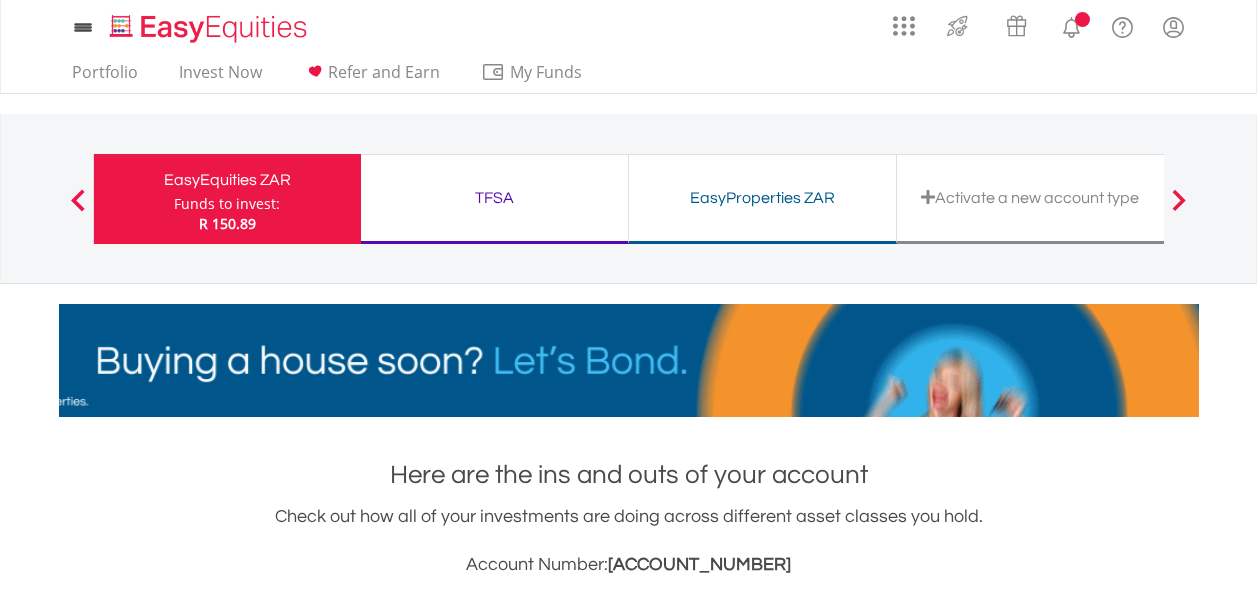 scroll, scrollTop: 0, scrollLeft: 0, axis: both 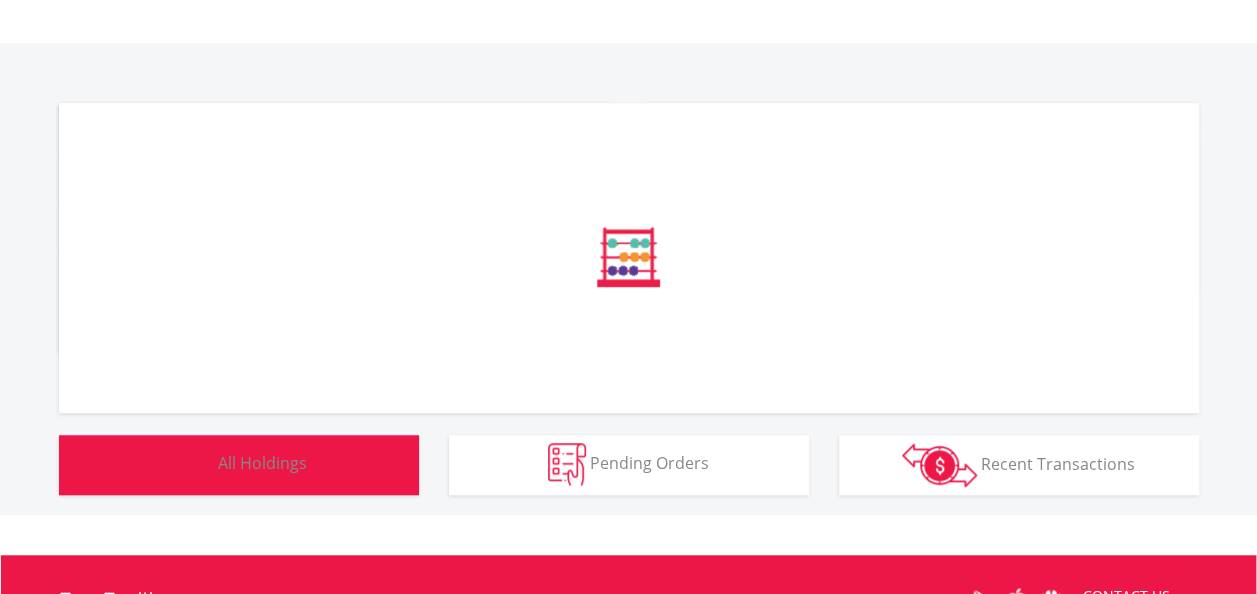 click on "Holdings
All Holdings" at bounding box center (239, 465) 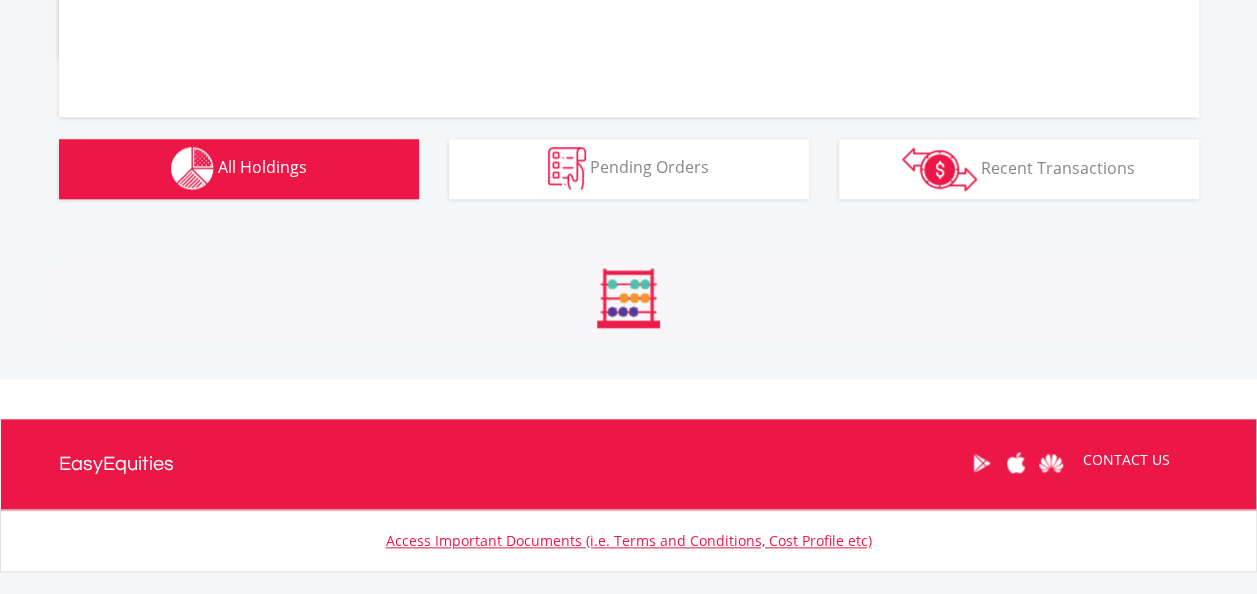 scroll, scrollTop: 874, scrollLeft: 0, axis: vertical 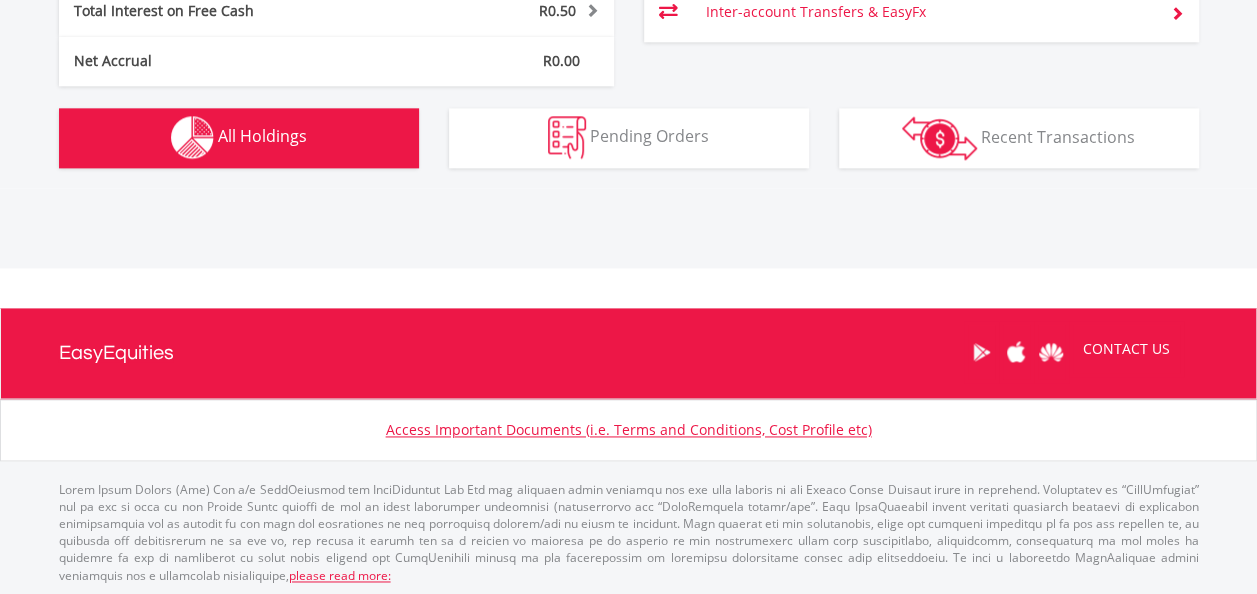click on "Holdings
All Holdings" at bounding box center [239, 138] 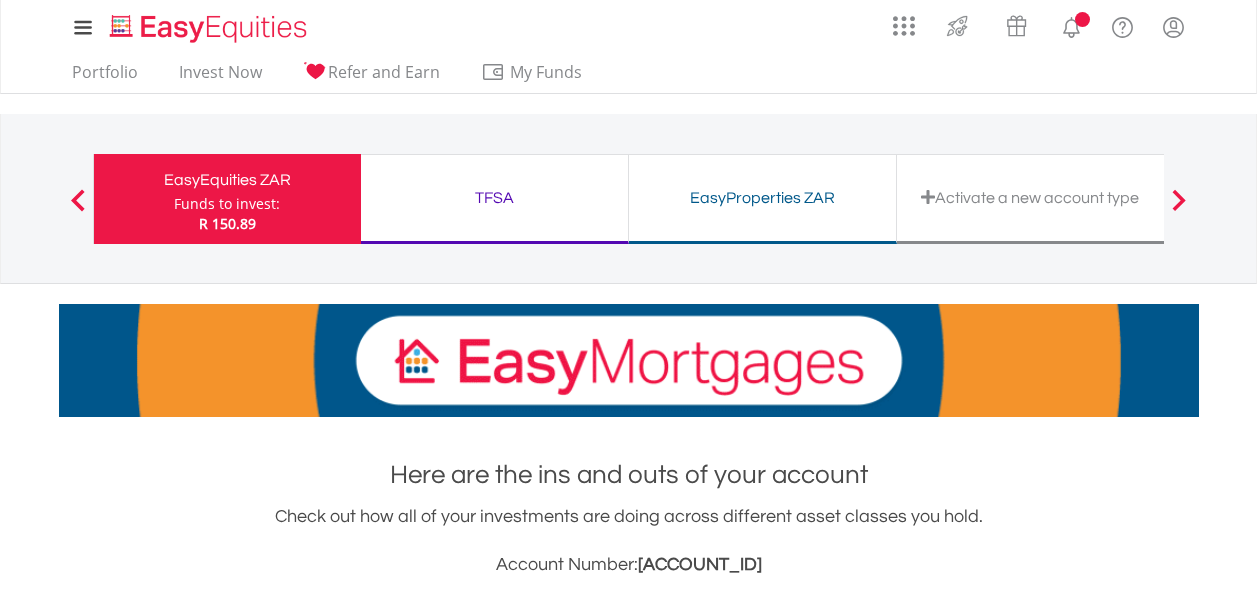 scroll, scrollTop: 0, scrollLeft: 0, axis: both 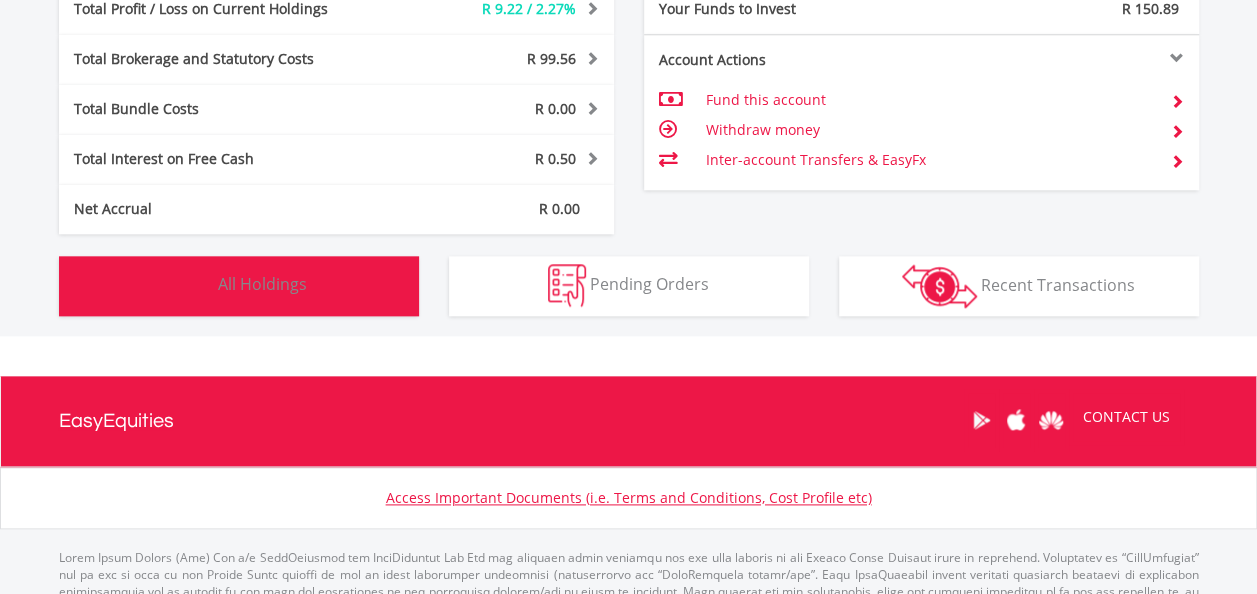 click on "Holdings
All Holdings" at bounding box center [239, 286] 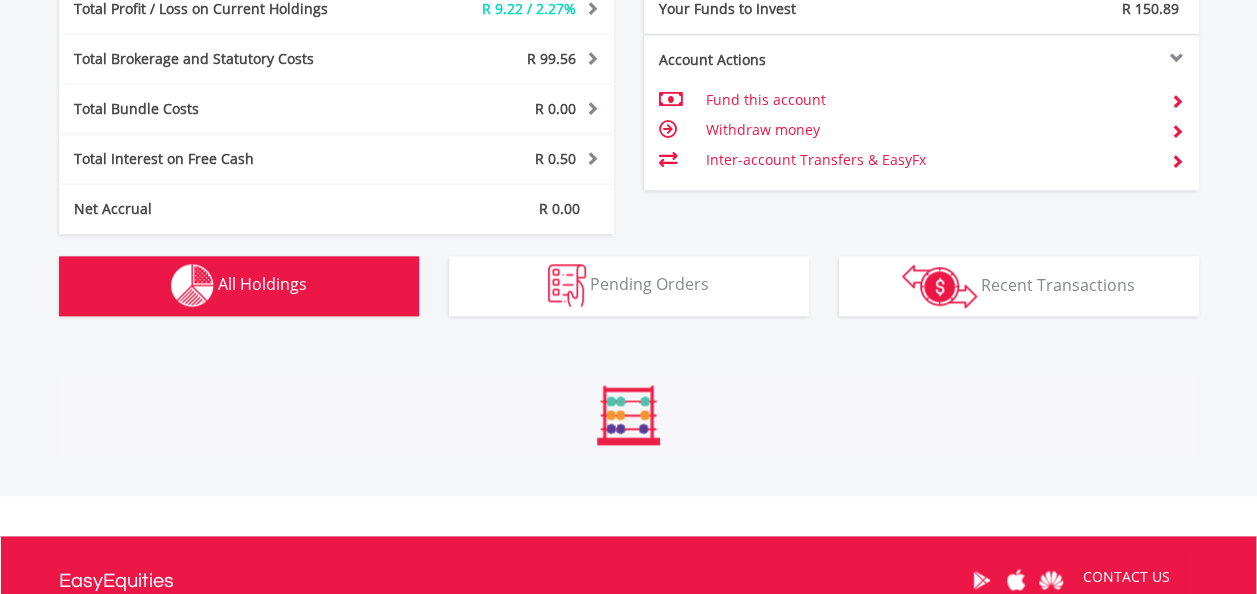 scroll, scrollTop: 1402, scrollLeft: 0, axis: vertical 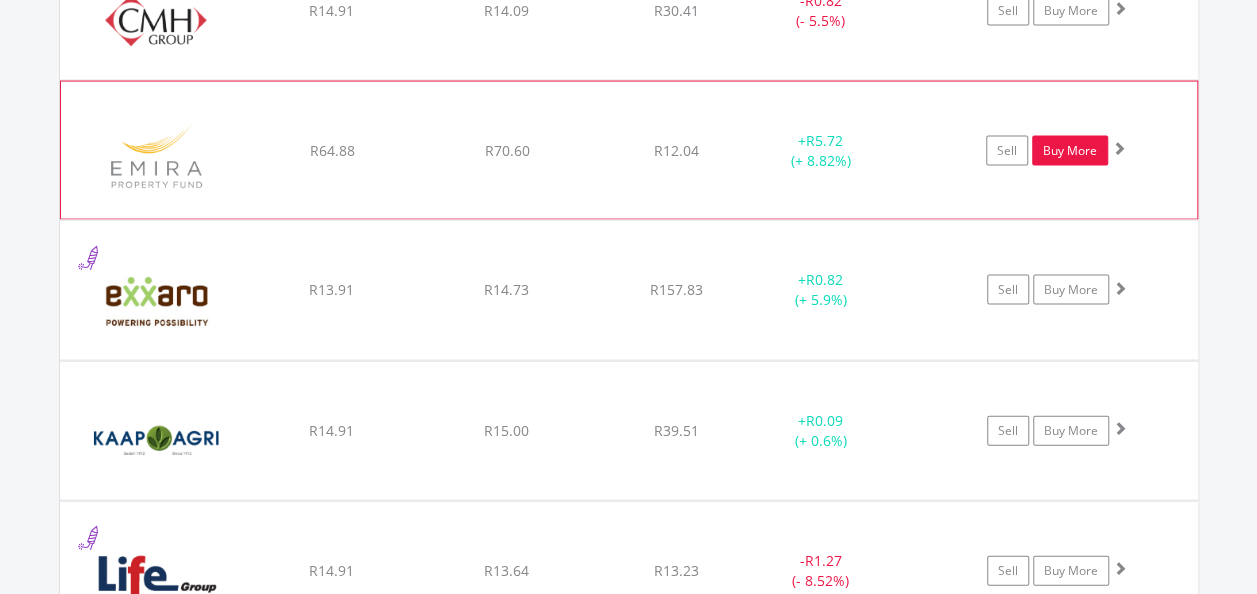 click on "Buy More" at bounding box center (1070, 151) 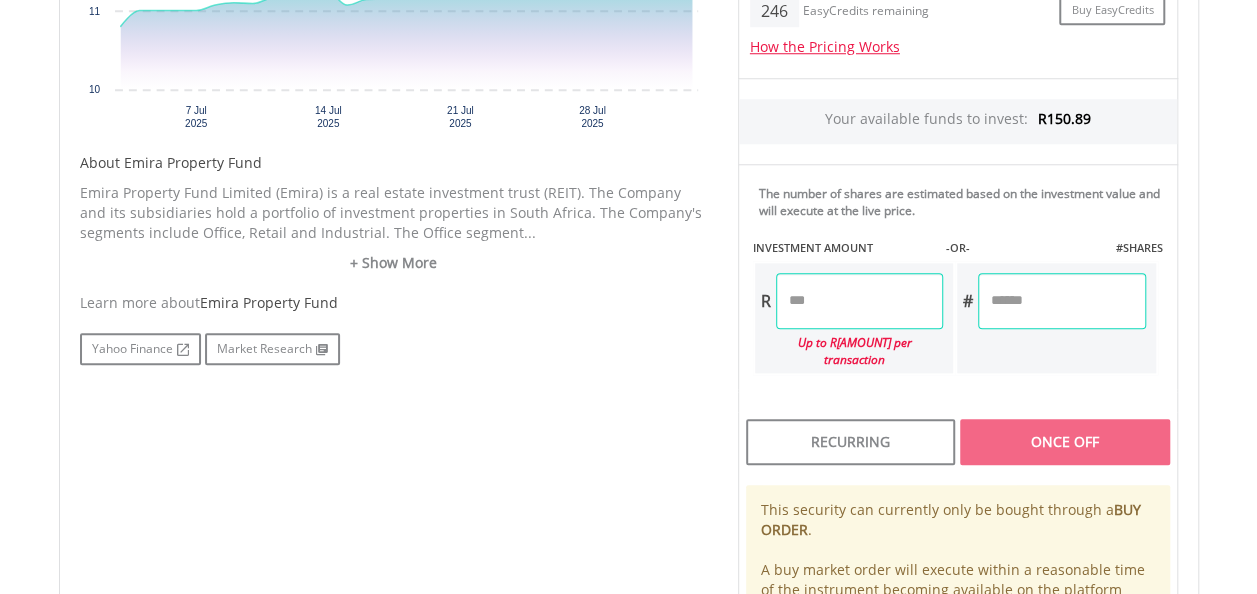 scroll, scrollTop: 982, scrollLeft: 0, axis: vertical 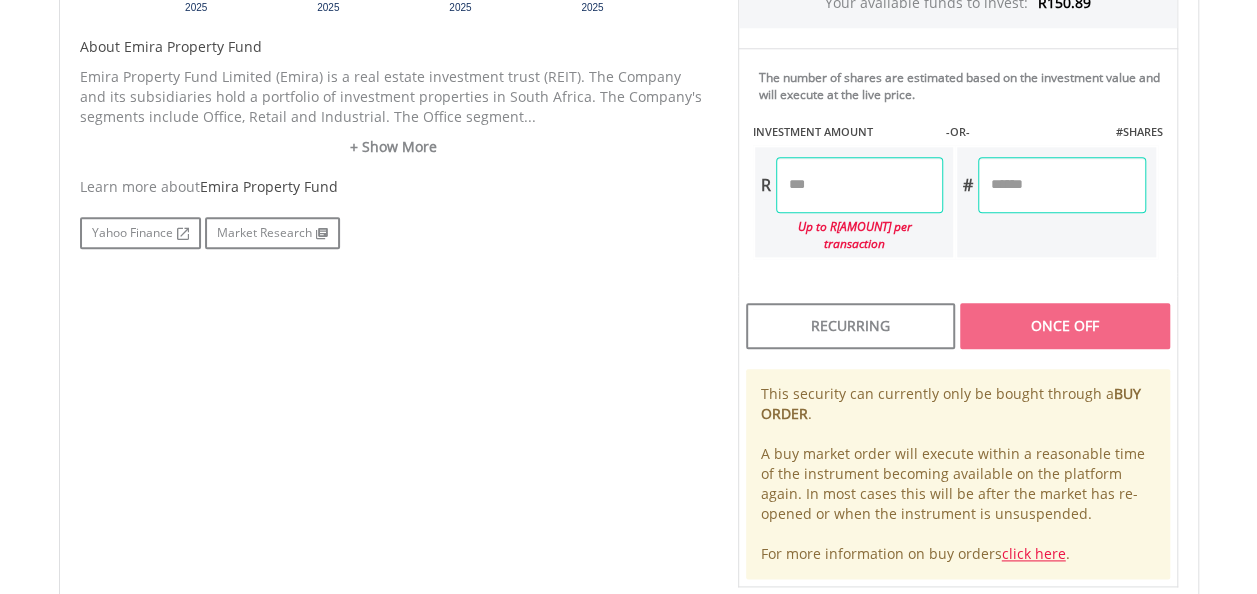click at bounding box center [859, 185] 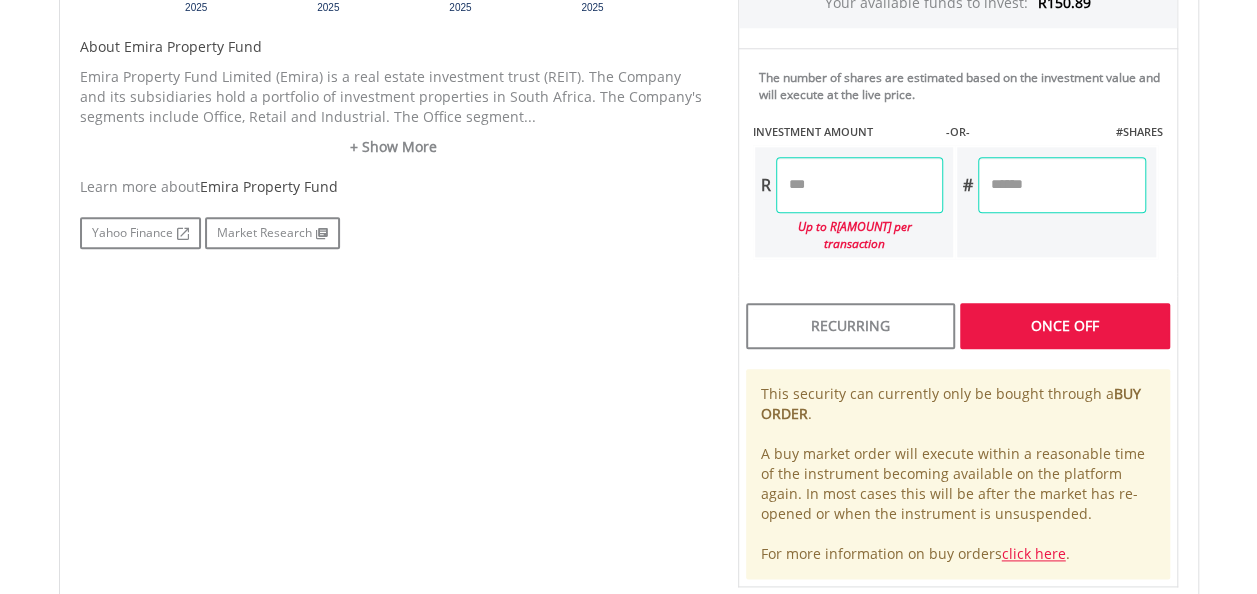 click on "No chart available.
1 MO CHANGE
11.48%
DAILY CHANGE
0.00%
1M
3M
6M
1Y
MAX
Chart 7 Jul ​" at bounding box center (629, 124) 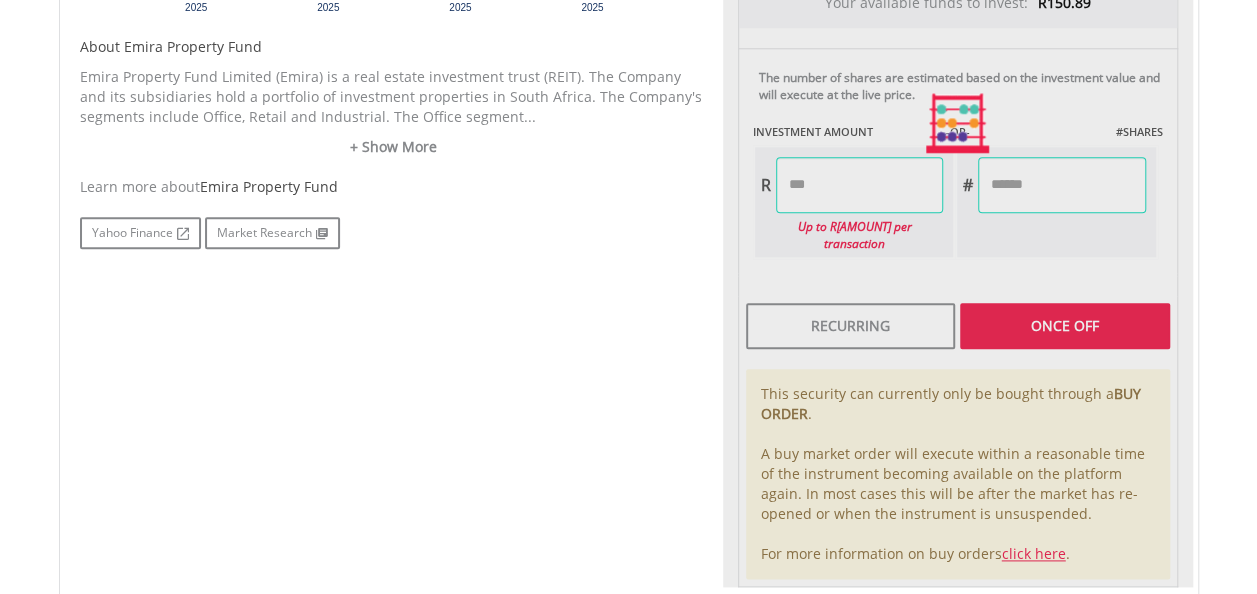 type on "*****" 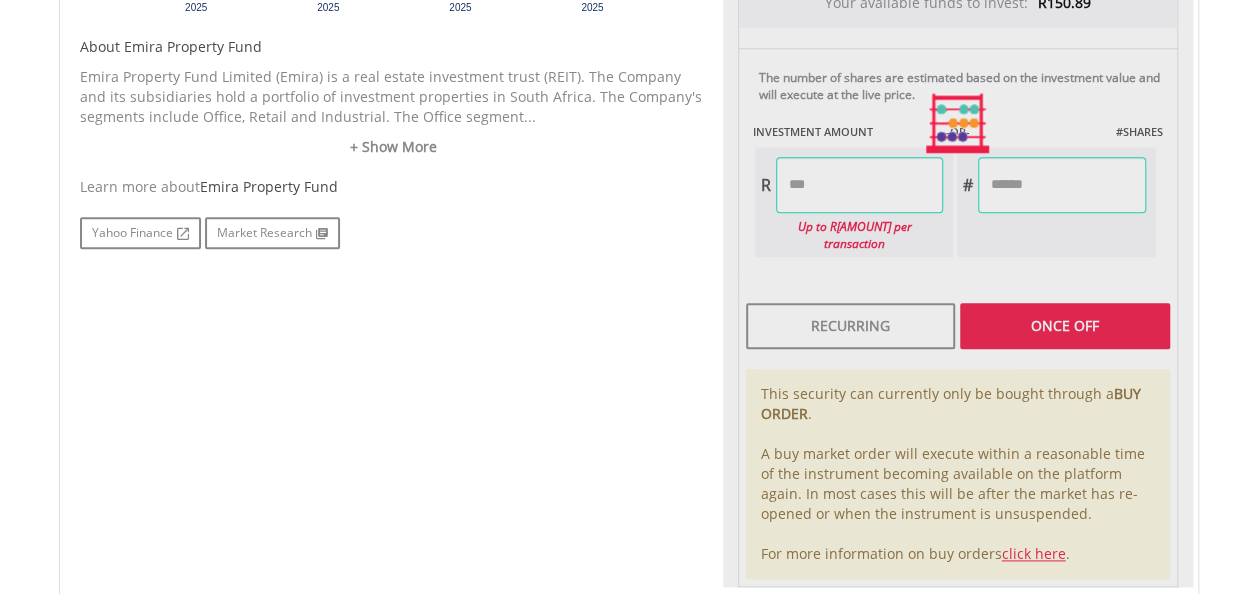 type on "******" 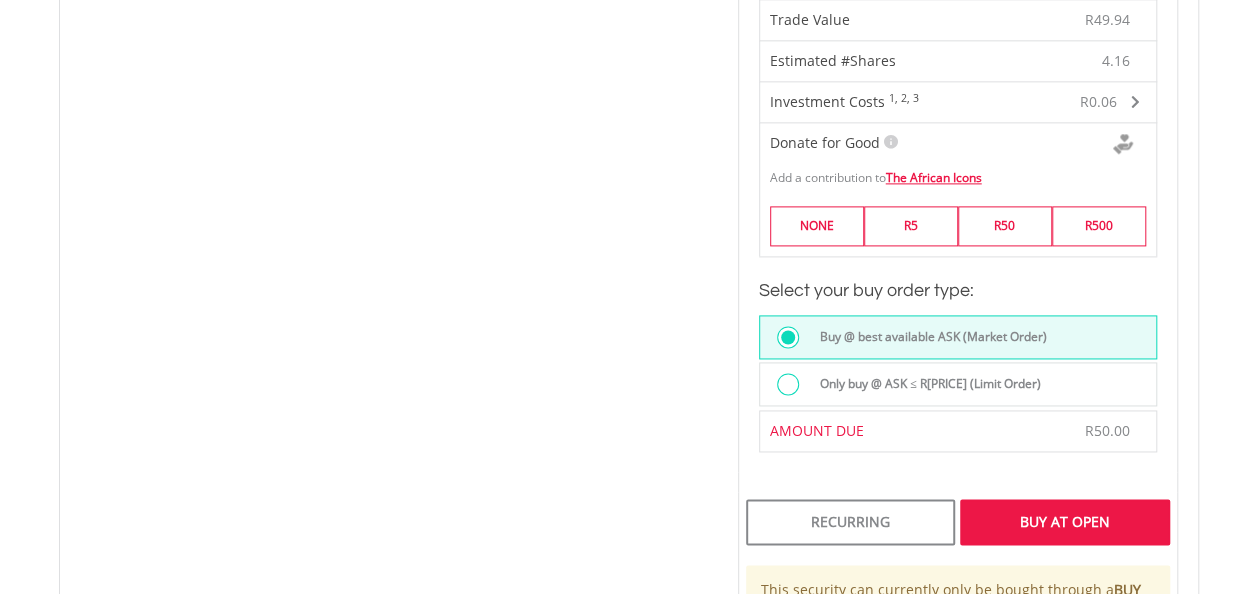 scroll, scrollTop: 1382, scrollLeft: 0, axis: vertical 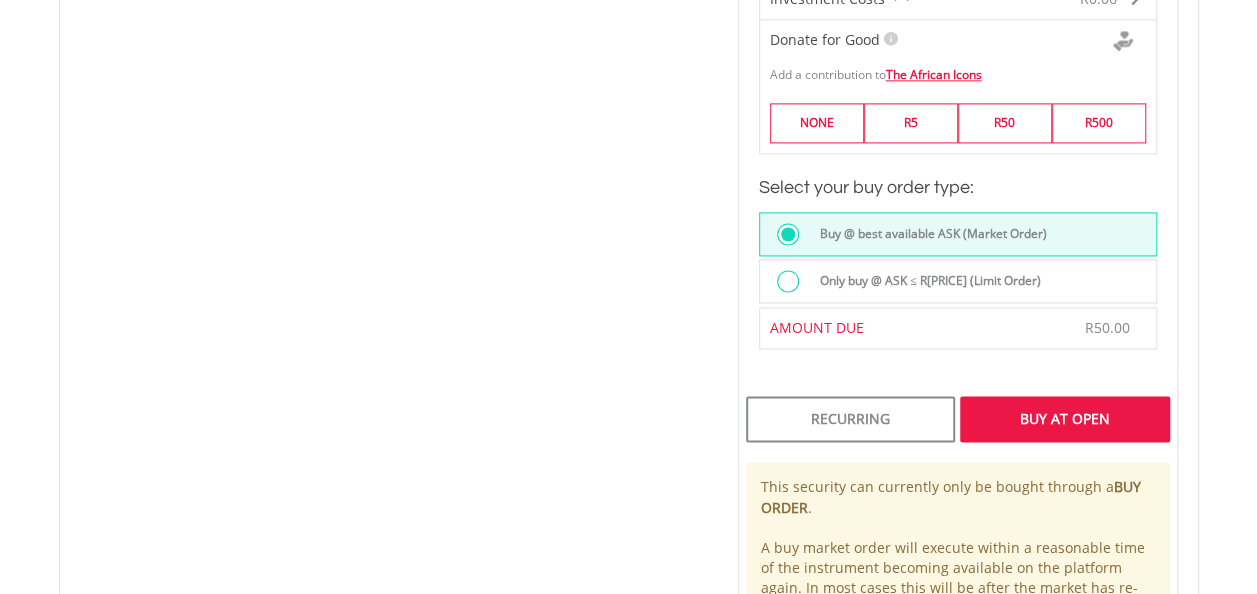 click on "Buy At Open" at bounding box center (1064, 419) 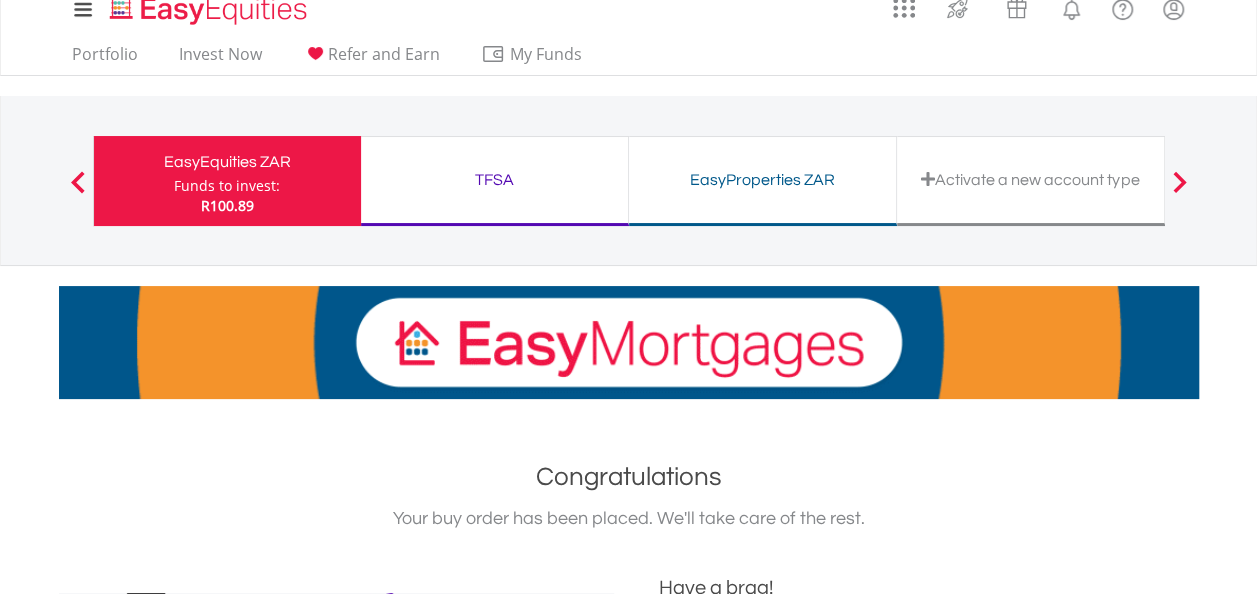 scroll, scrollTop: 0, scrollLeft: 0, axis: both 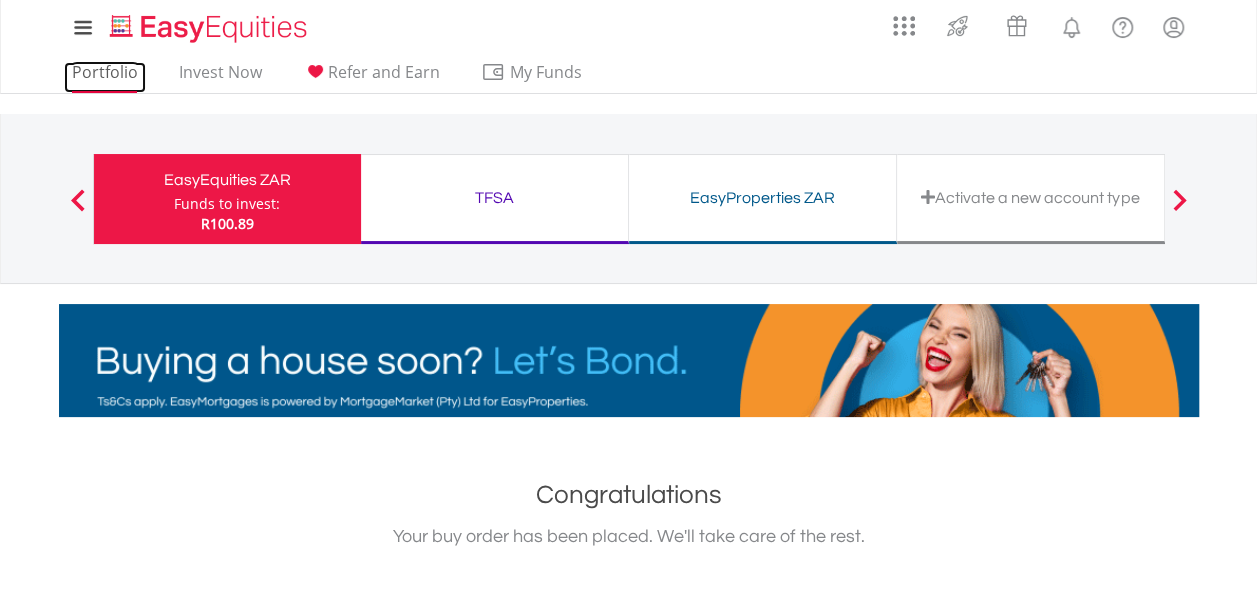 click on "Portfolio" at bounding box center [105, 77] 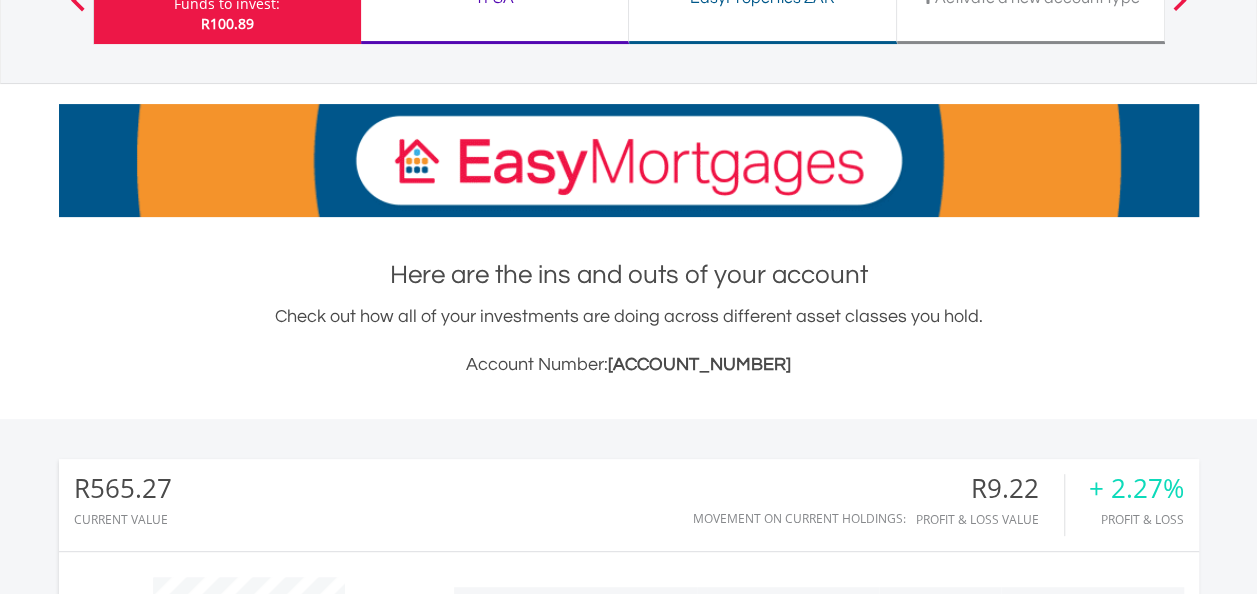 scroll, scrollTop: 500, scrollLeft: 0, axis: vertical 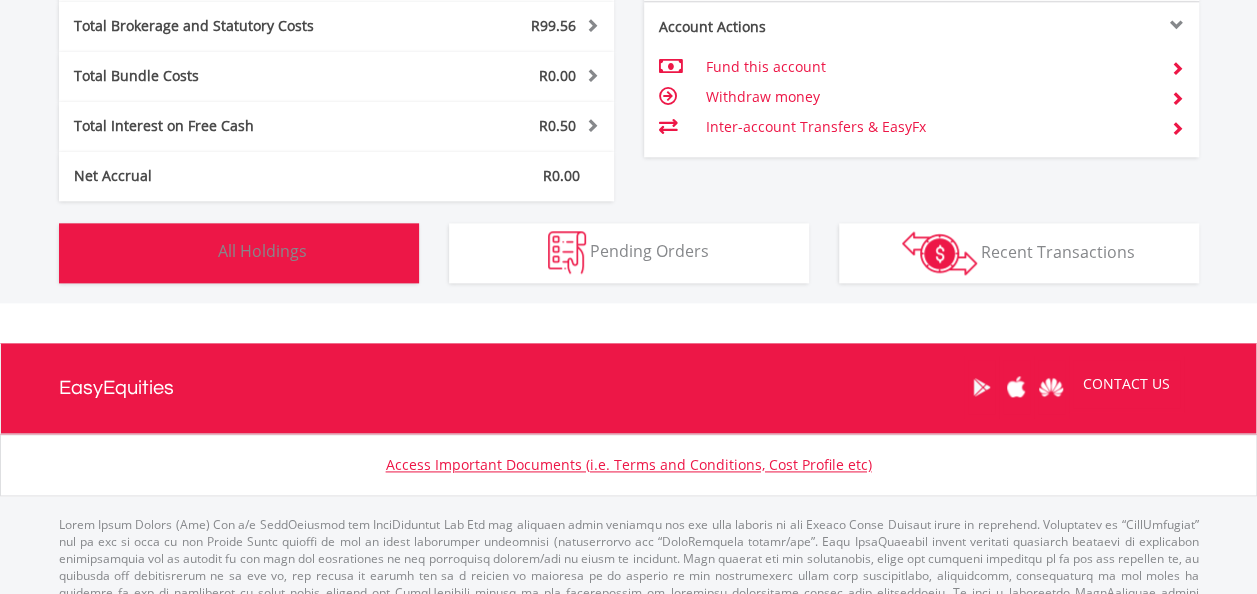 click on "Holdings
All Holdings" at bounding box center (239, 253) 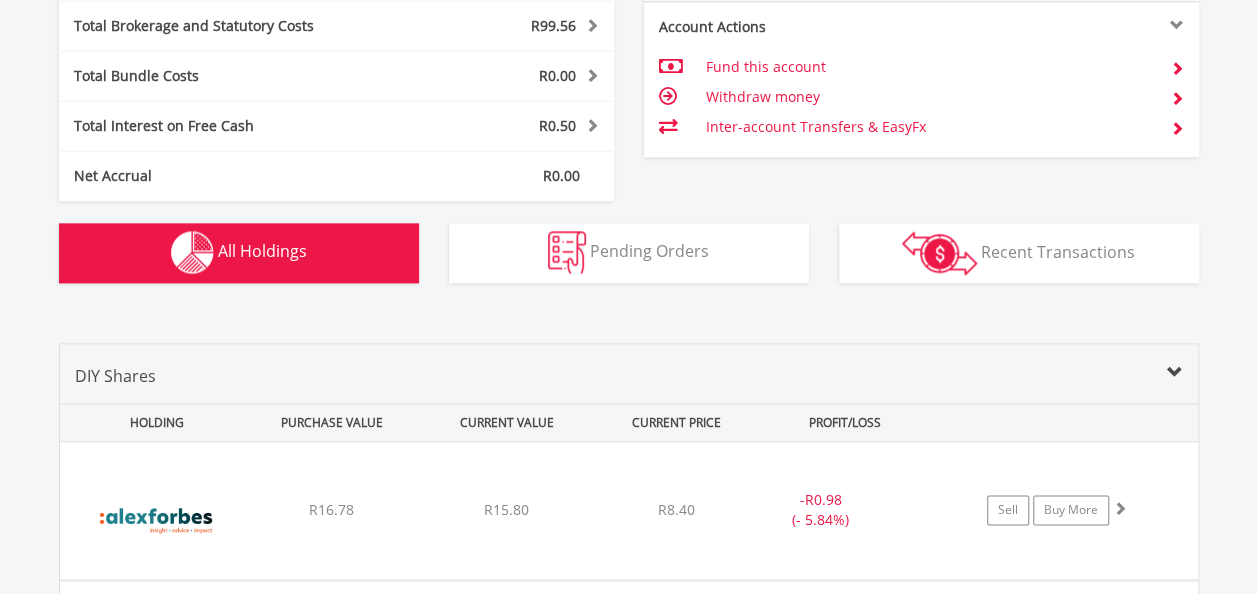 scroll, scrollTop: 1442, scrollLeft: 0, axis: vertical 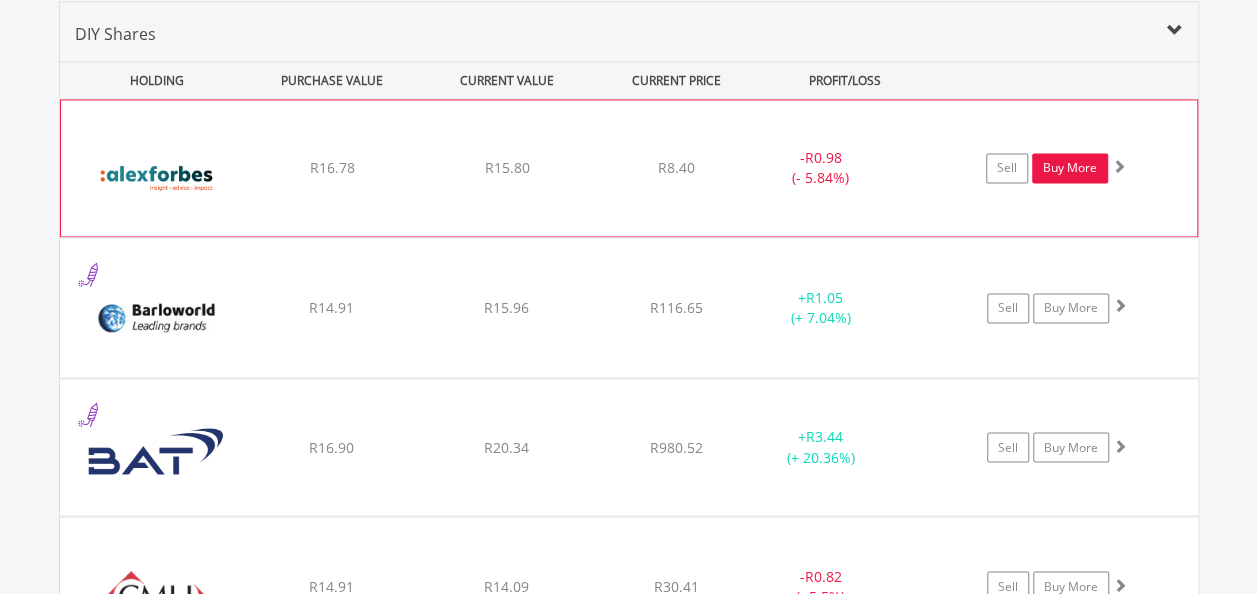 click on "Buy More" at bounding box center [1070, 168] 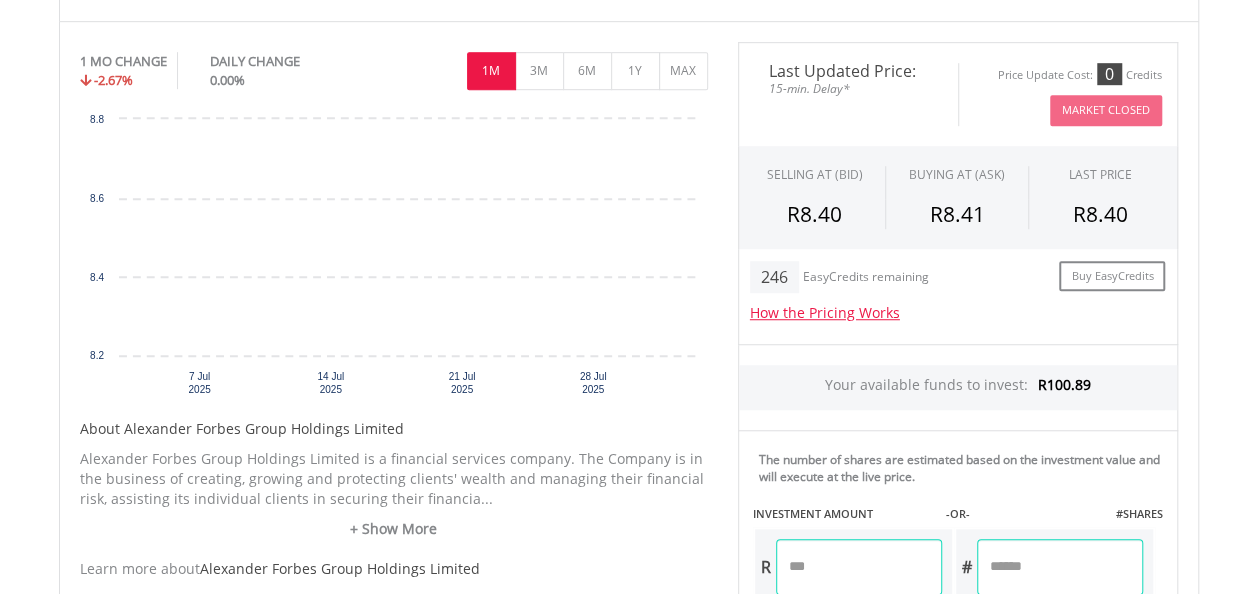 scroll, scrollTop: 900, scrollLeft: 0, axis: vertical 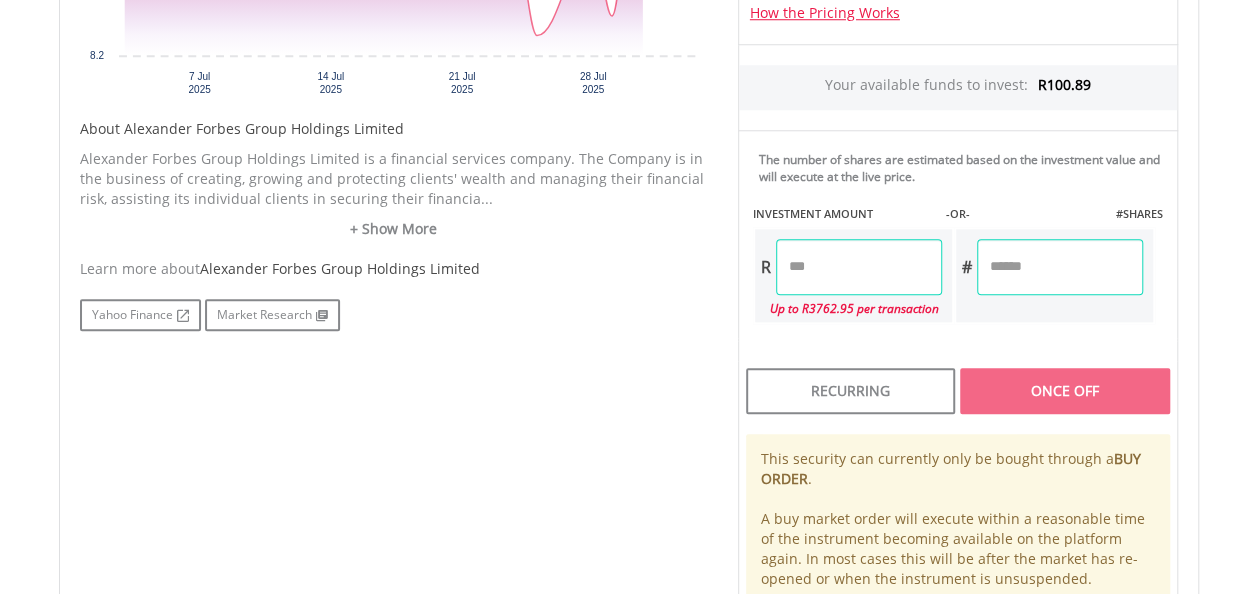 click at bounding box center [859, 267] 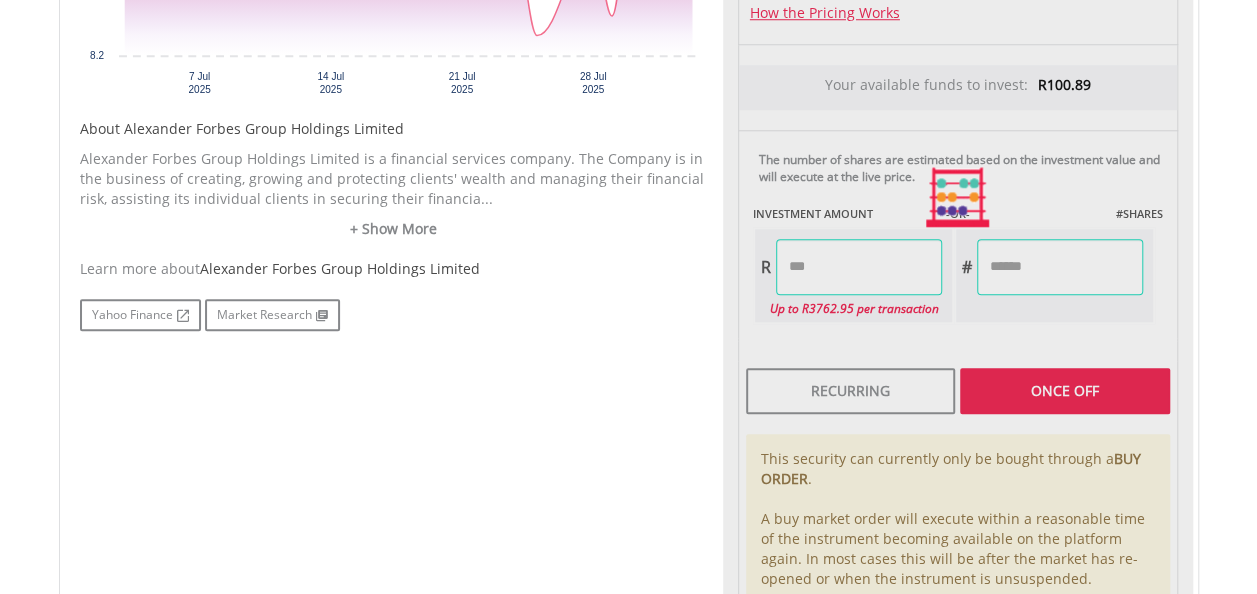 click on "Last Updated Price:
15-min. Delay*
Price Update Cost:
0
Credits
Market Closed
SELLING AT (BID)
BUYING AT                     (ASK)
LAST PRICE
R8.40
R8.41
R8.40
246
EasyCredits remaining" at bounding box center (958, 197) 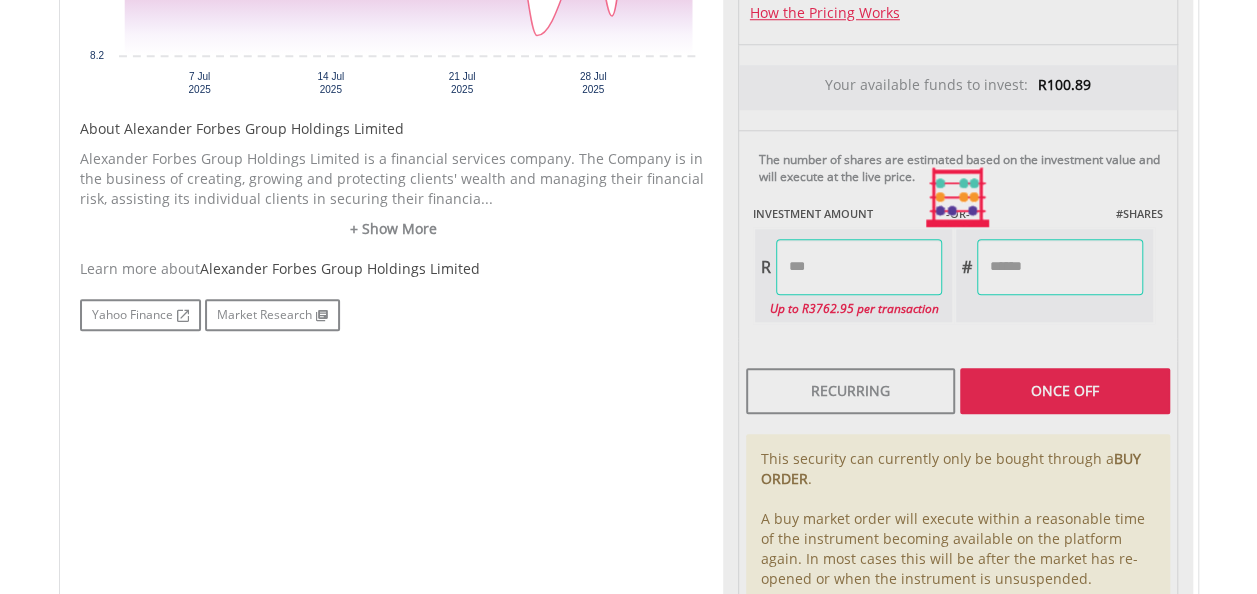 type on "*****" 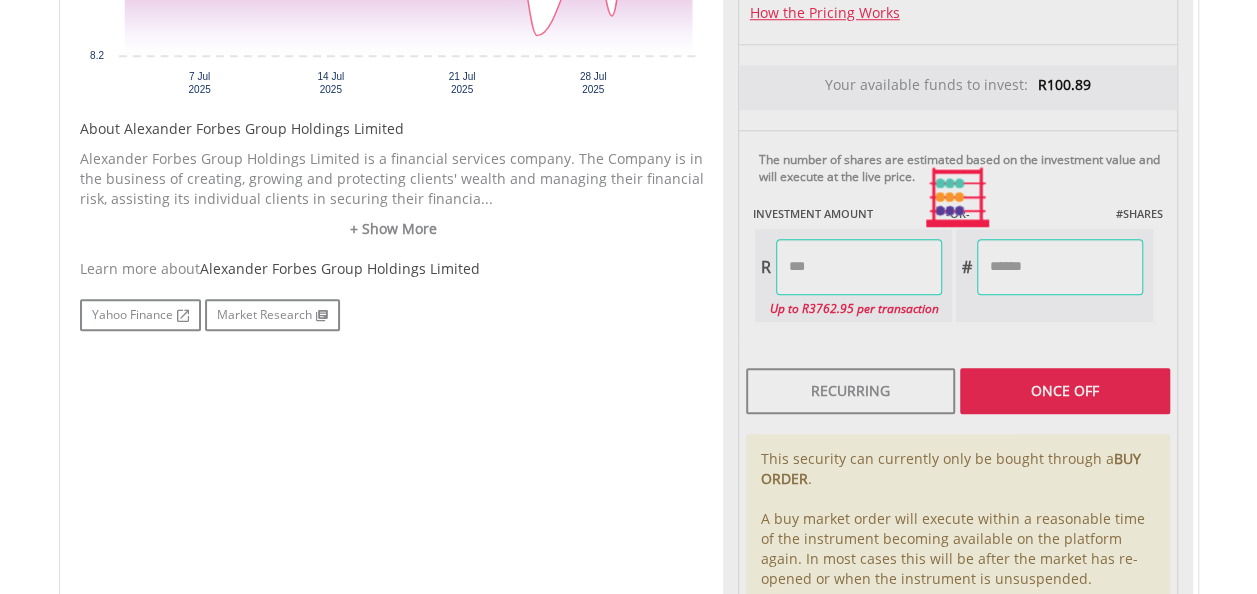 type on "*****" 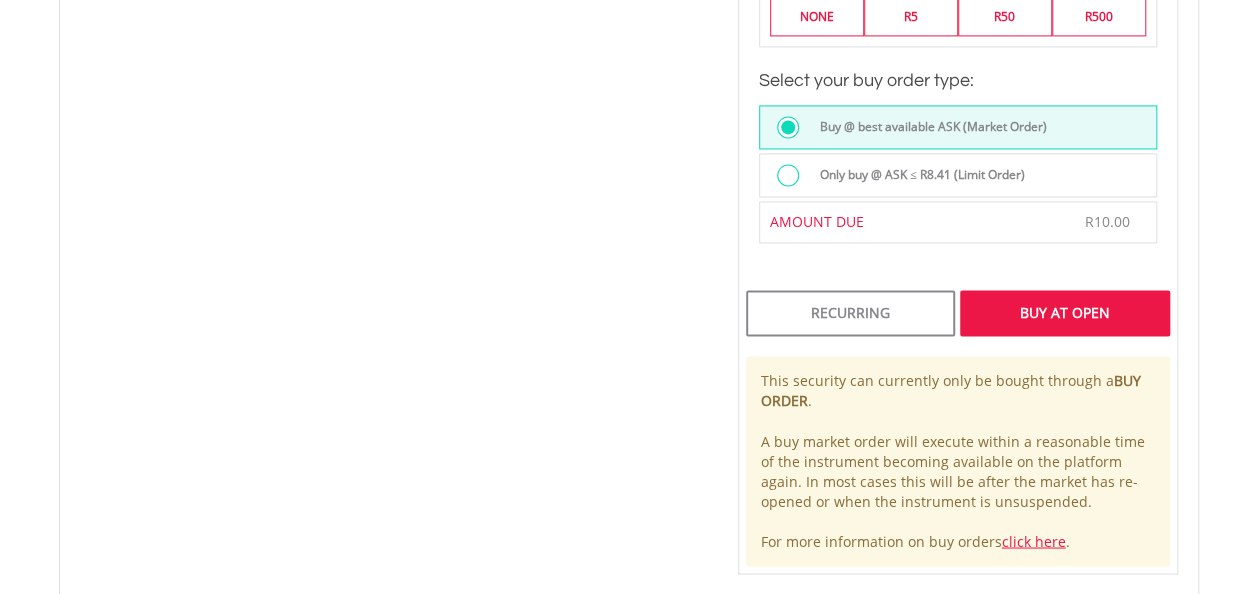 scroll, scrollTop: 1500, scrollLeft: 0, axis: vertical 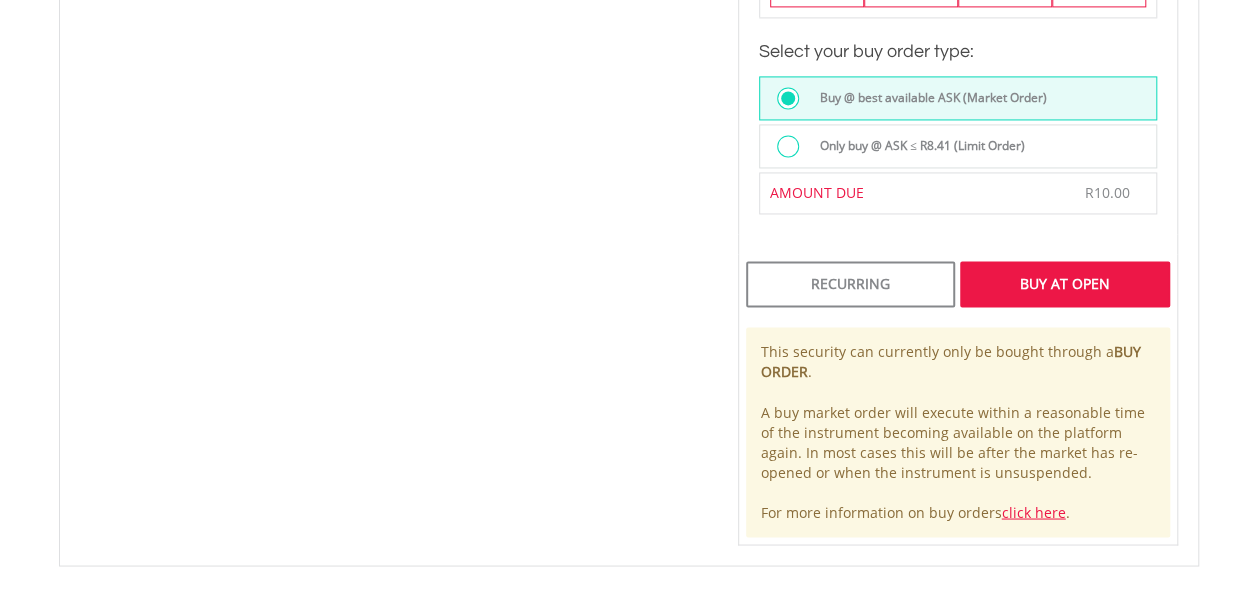 click on "Buy At Open" at bounding box center (1064, 284) 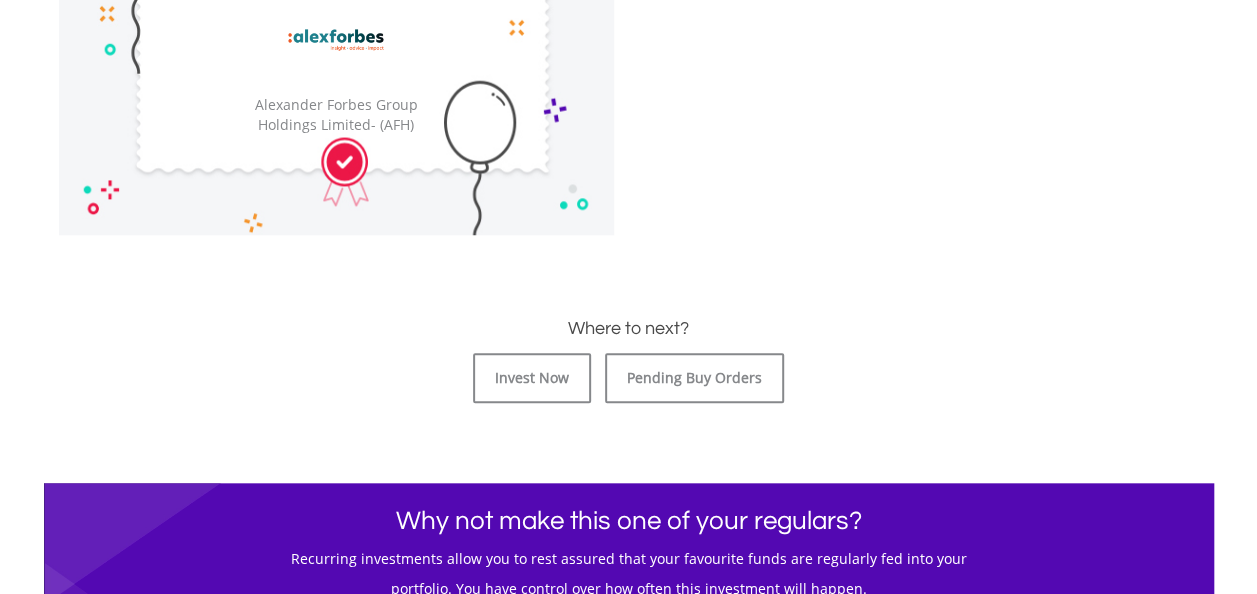 scroll, scrollTop: 800, scrollLeft: 0, axis: vertical 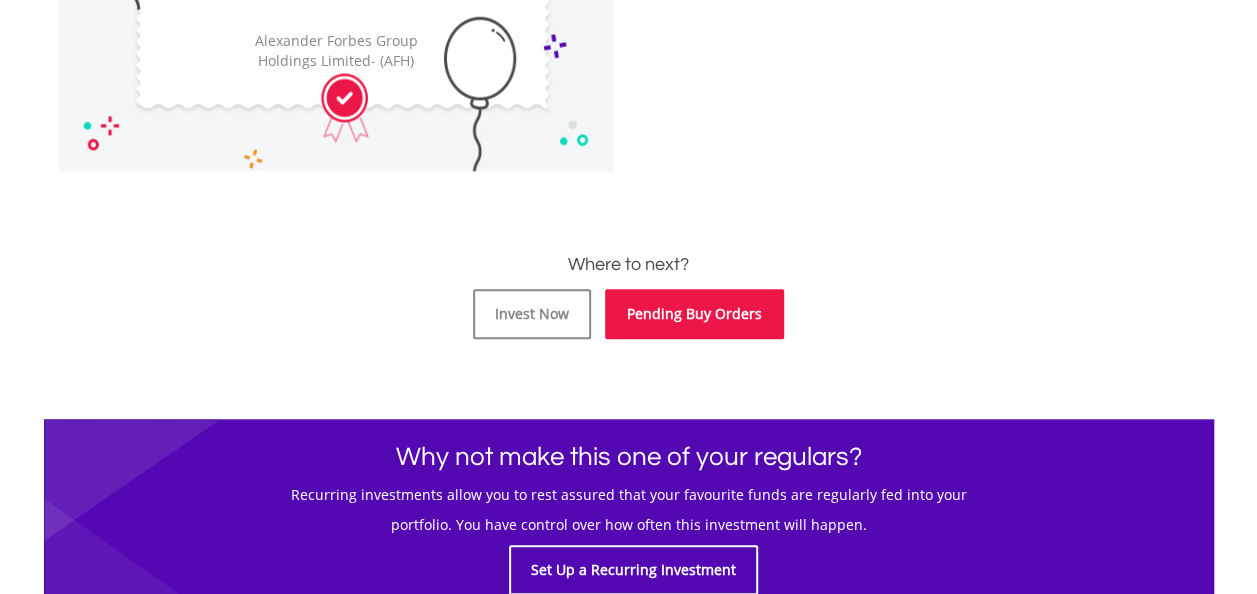 click on "Pending Buy Orders" at bounding box center [694, 314] 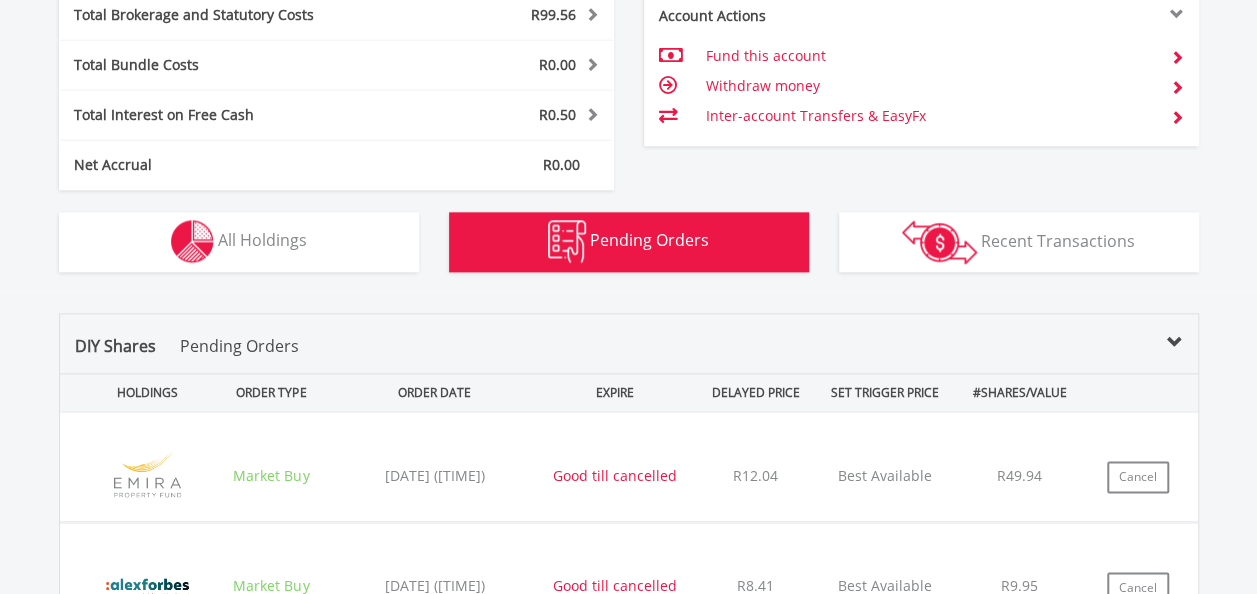 scroll, scrollTop: 1422, scrollLeft: 0, axis: vertical 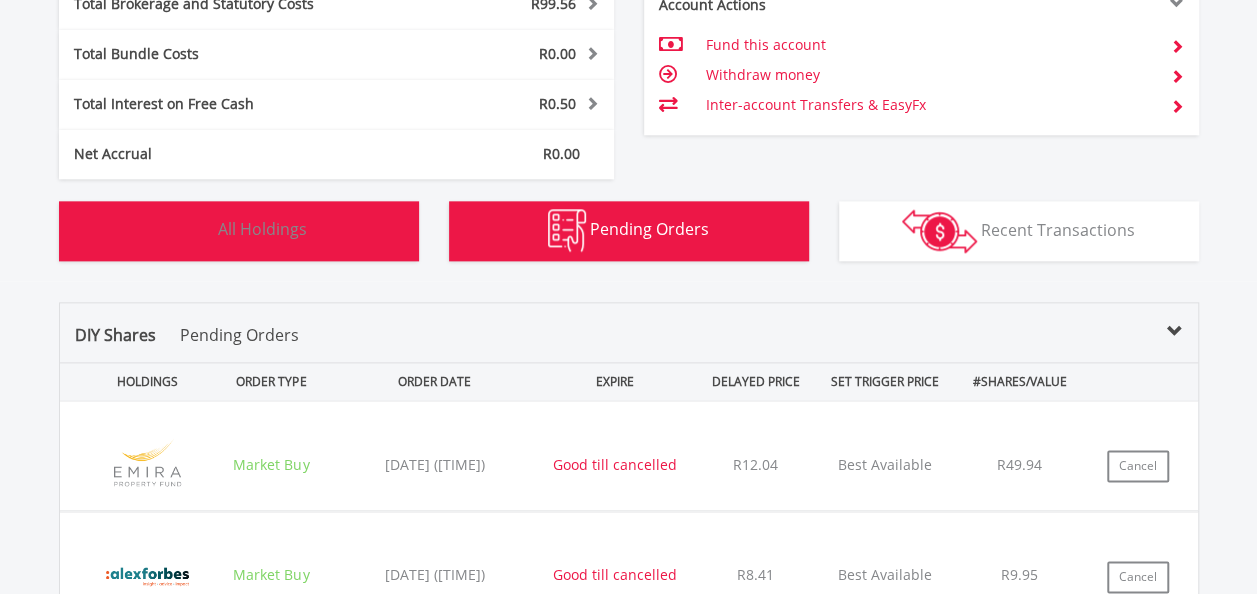 click on "All Holdings" at bounding box center [262, 229] 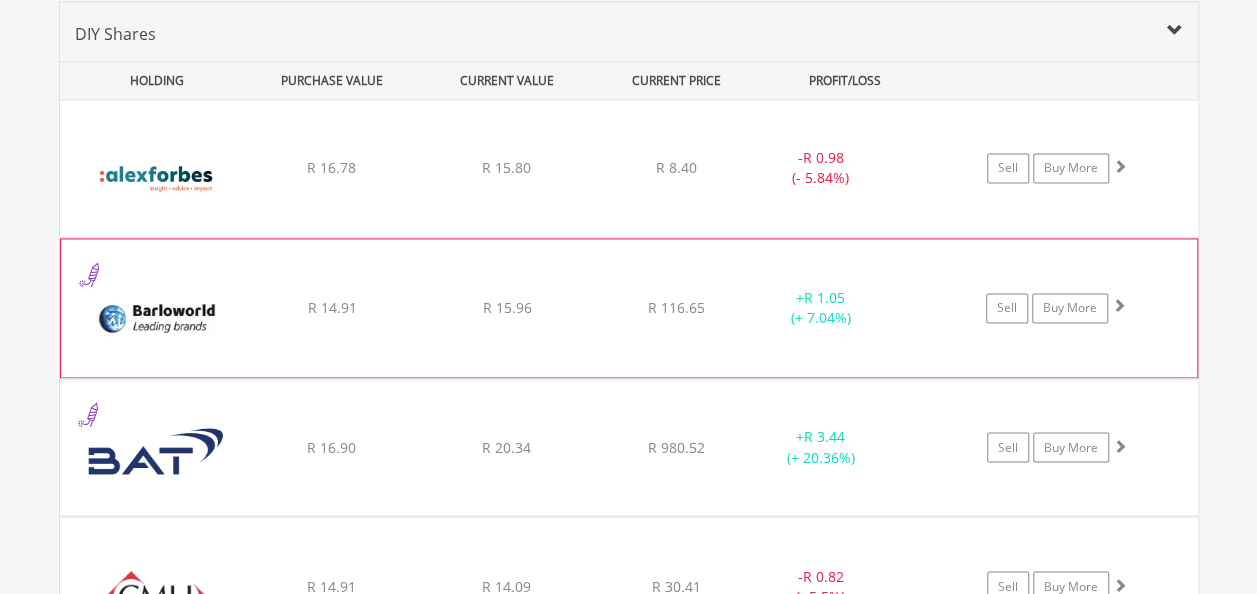 scroll, scrollTop: 1542, scrollLeft: 0, axis: vertical 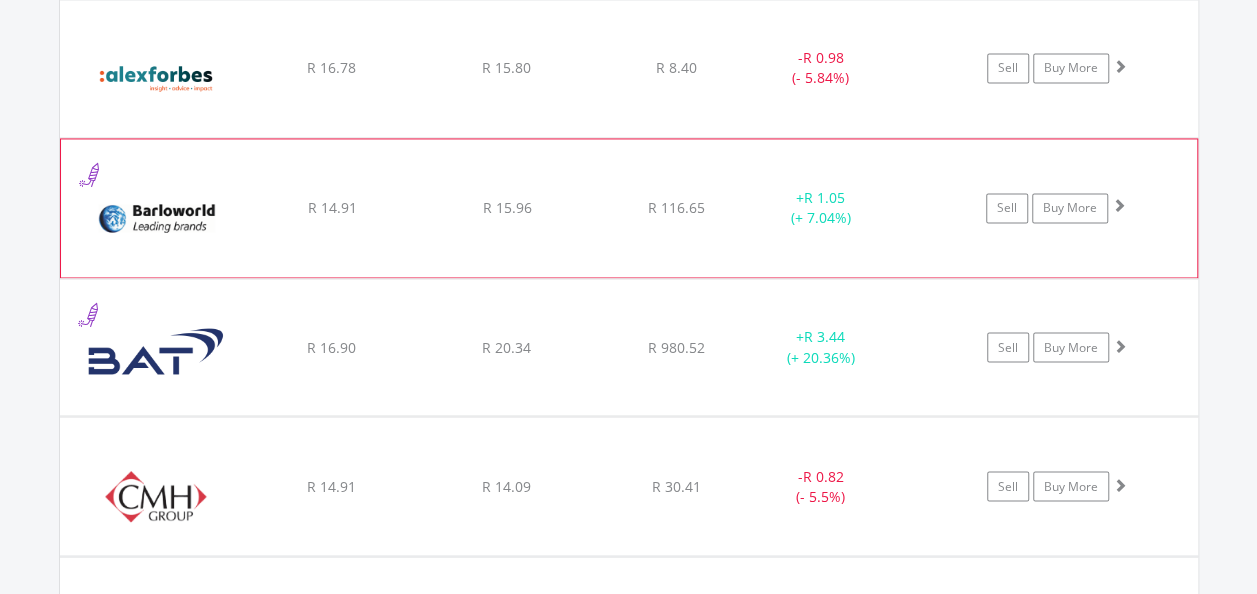 click on "R 14.91" at bounding box center [331, 68] 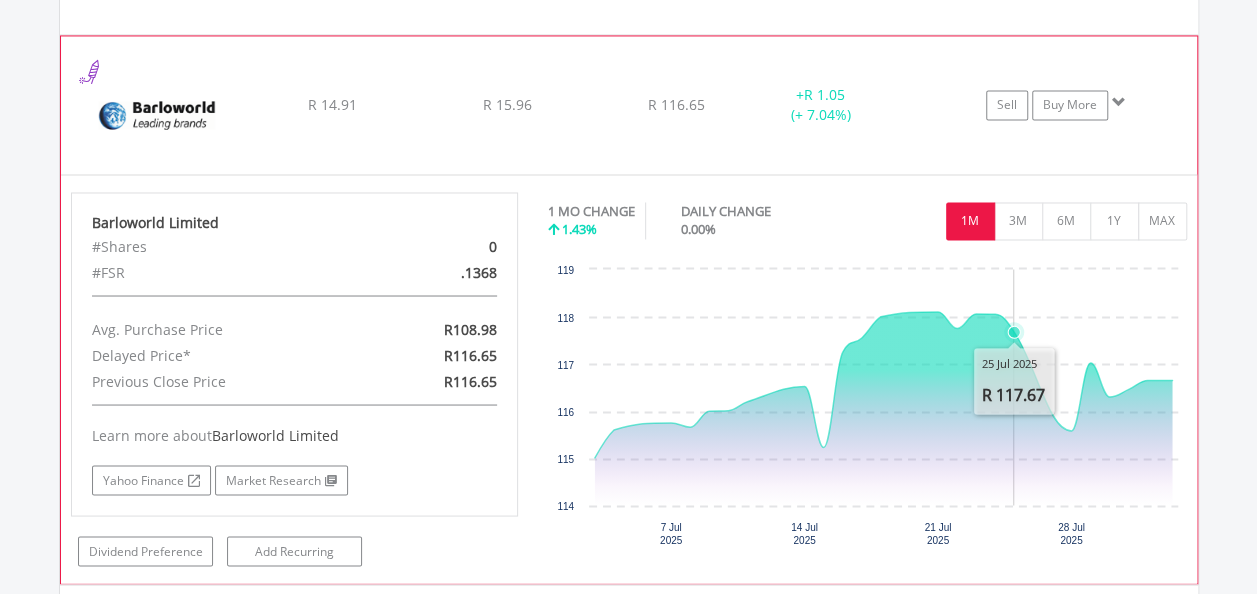 scroll, scrollTop: 1642, scrollLeft: 0, axis: vertical 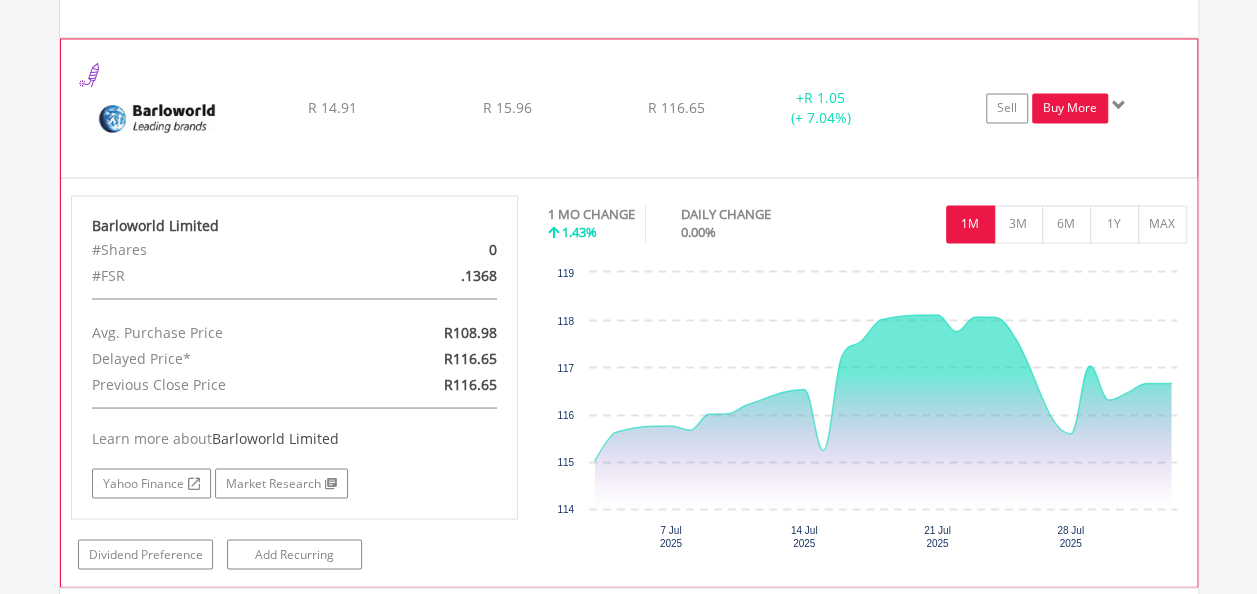 click on "Buy More" at bounding box center [1070, 108] 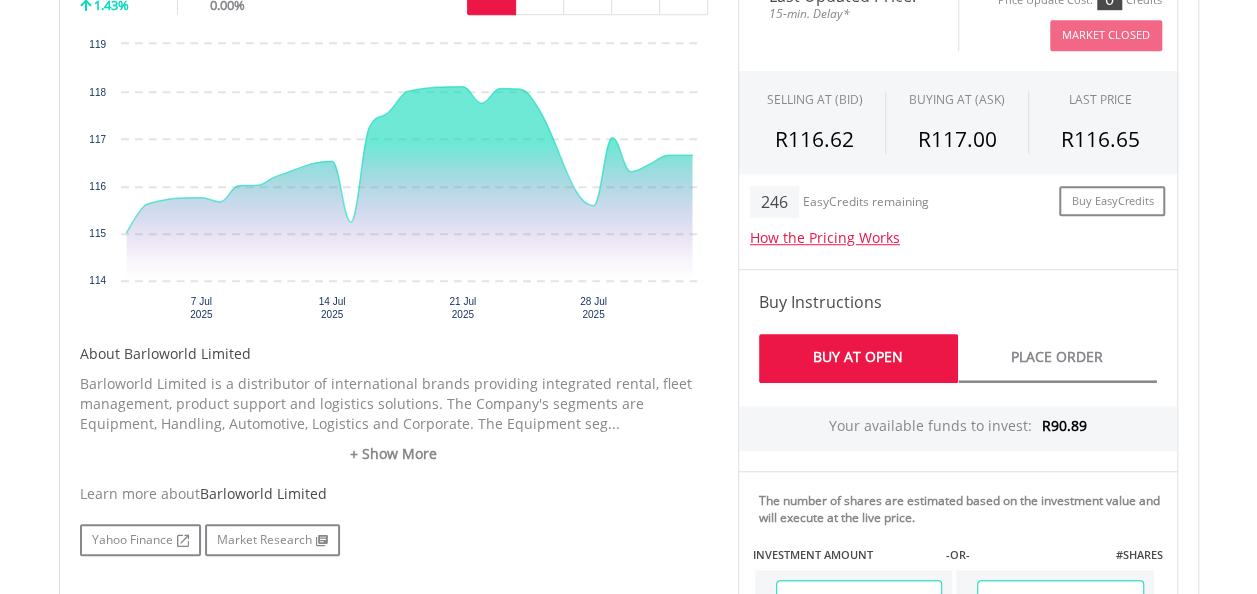 scroll, scrollTop: 900, scrollLeft: 0, axis: vertical 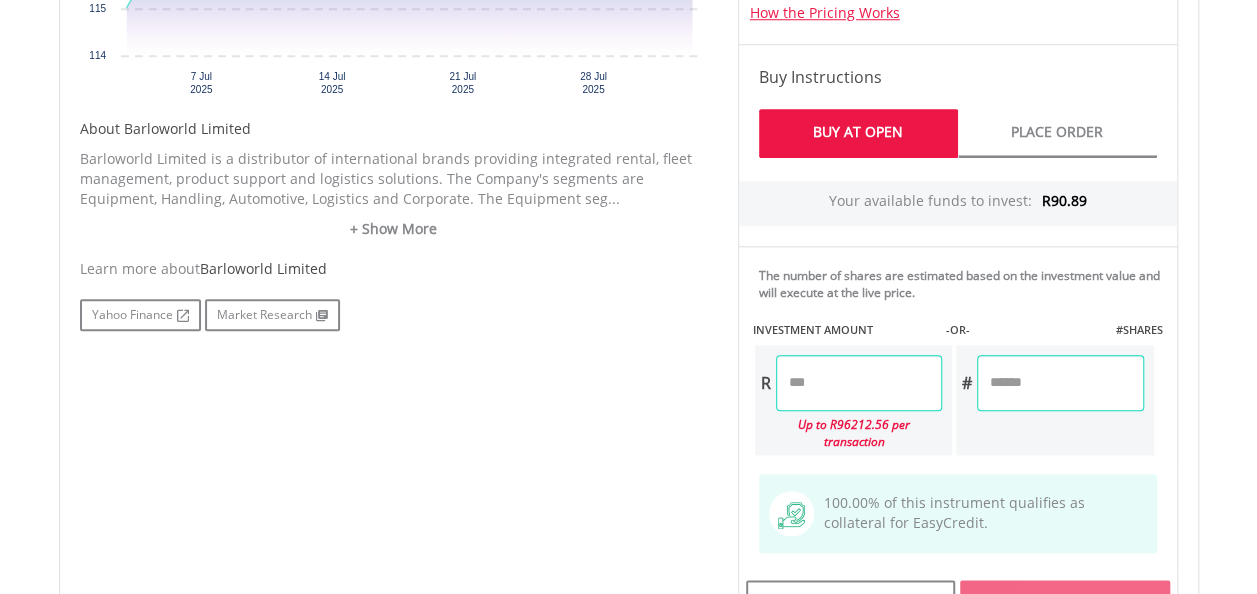 click at bounding box center [859, 383] 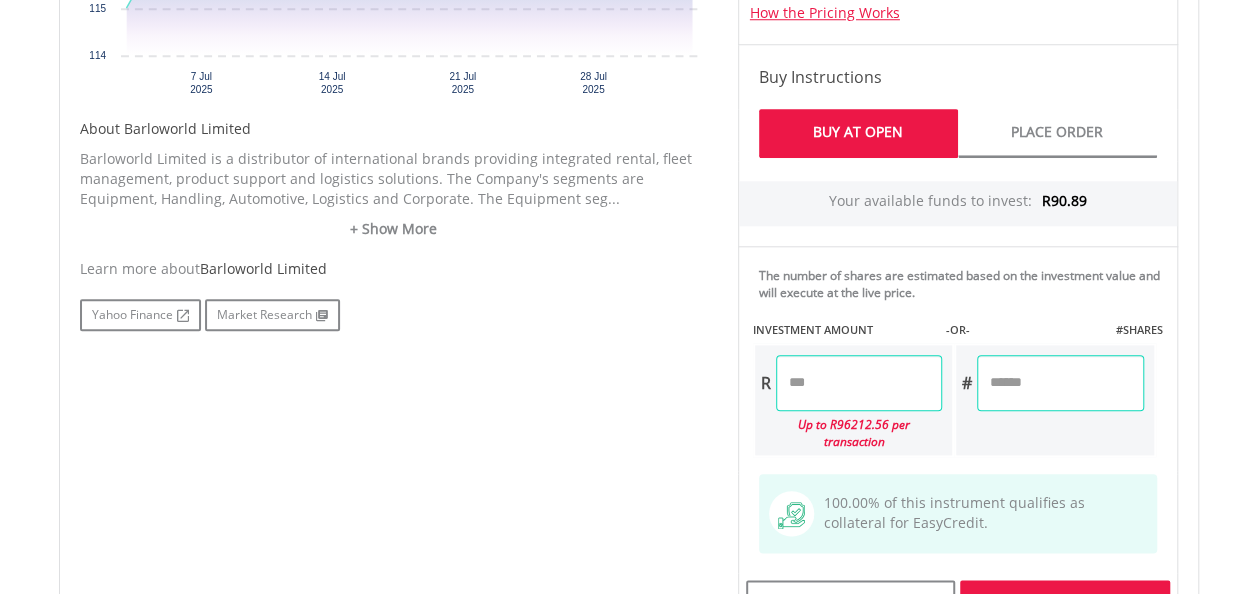 click on "No chart available.
1 MO CHANGE
1.43%
DAILY CHANGE
0.00%
1M
3M
6M
1Y
MAX
Chart 7 Jul ​" at bounding box center [629, 303] 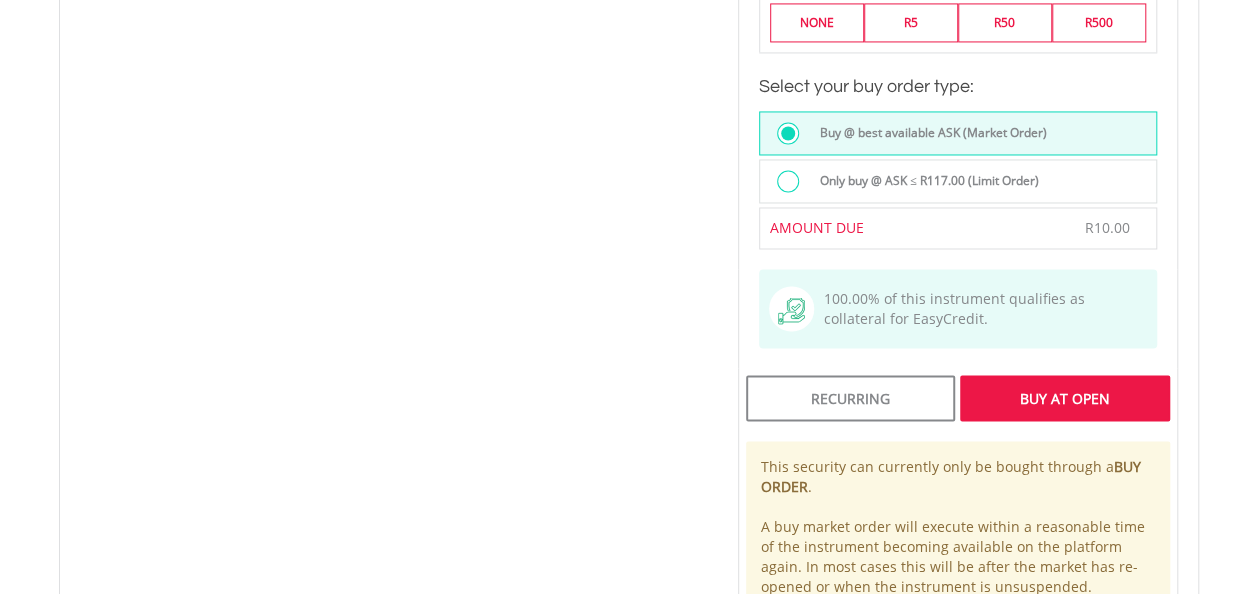 scroll, scrollTop: 1600, scrollLeft: 0, axis: vertical 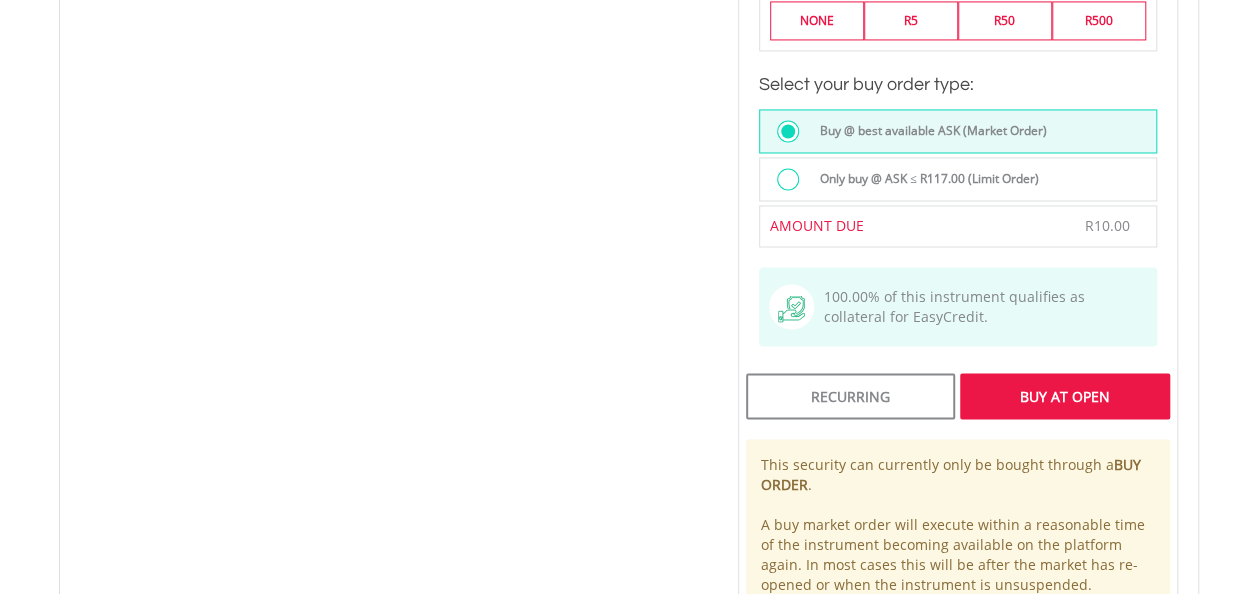click on "Buy At Open" at bounding box center [1064, 396] 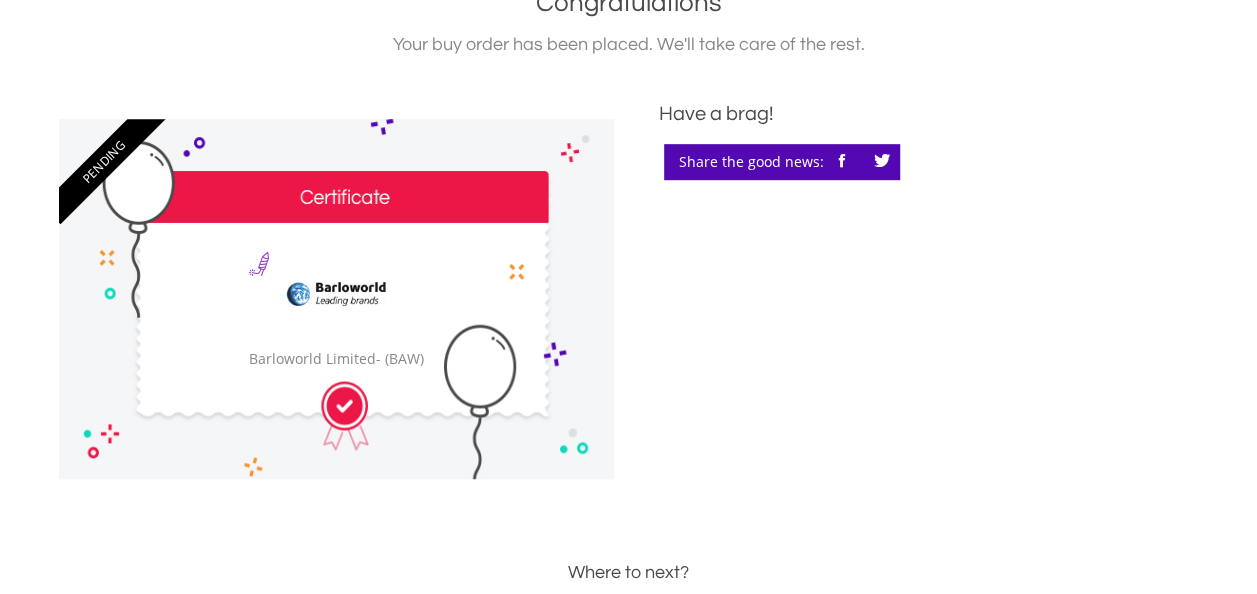 scroll, scrollTop: 700, scrollLeft: 0, axis: vertical 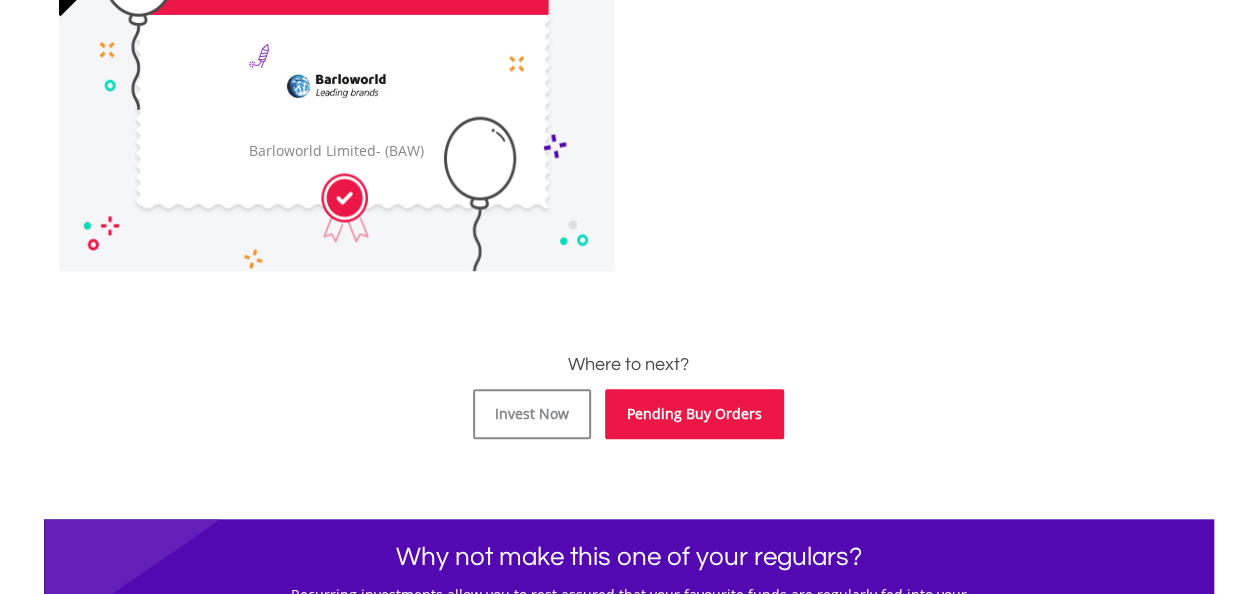 click on "Pending Buy Orders" at bounding box center [694, 414] 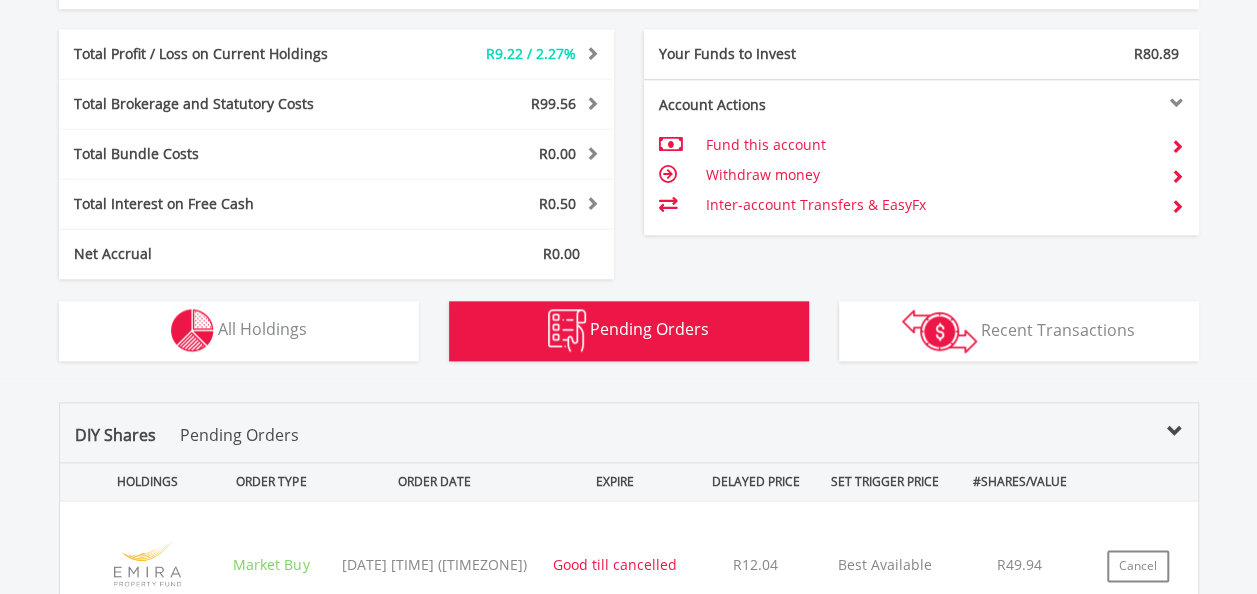 scroll, scrollTop: 1208, scrollLeft: 0, axis: vertical 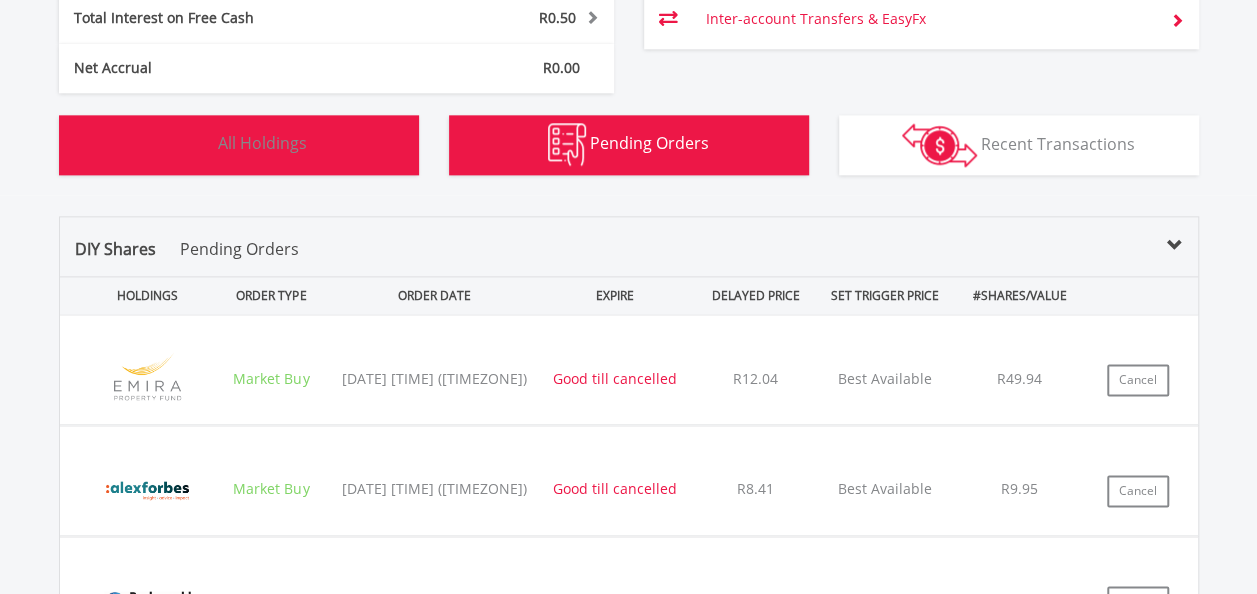 click on "All Holdings" at bounding box center (262, 143) 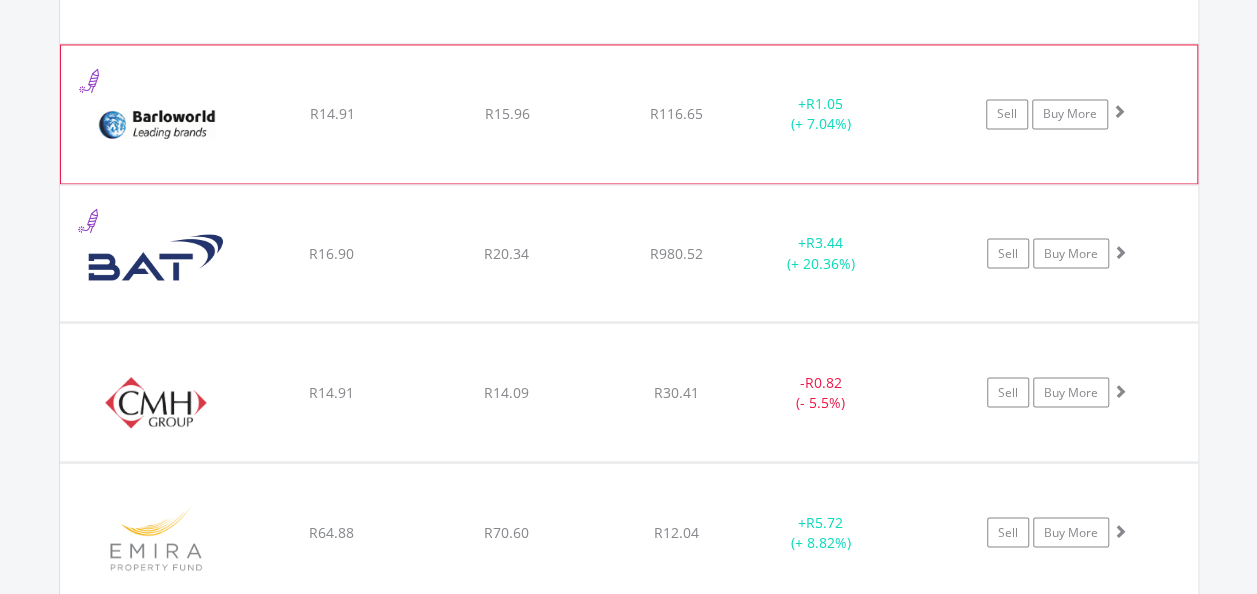 scroll, scrollTop: 1642, scrollLeft: 0, axis: vertical 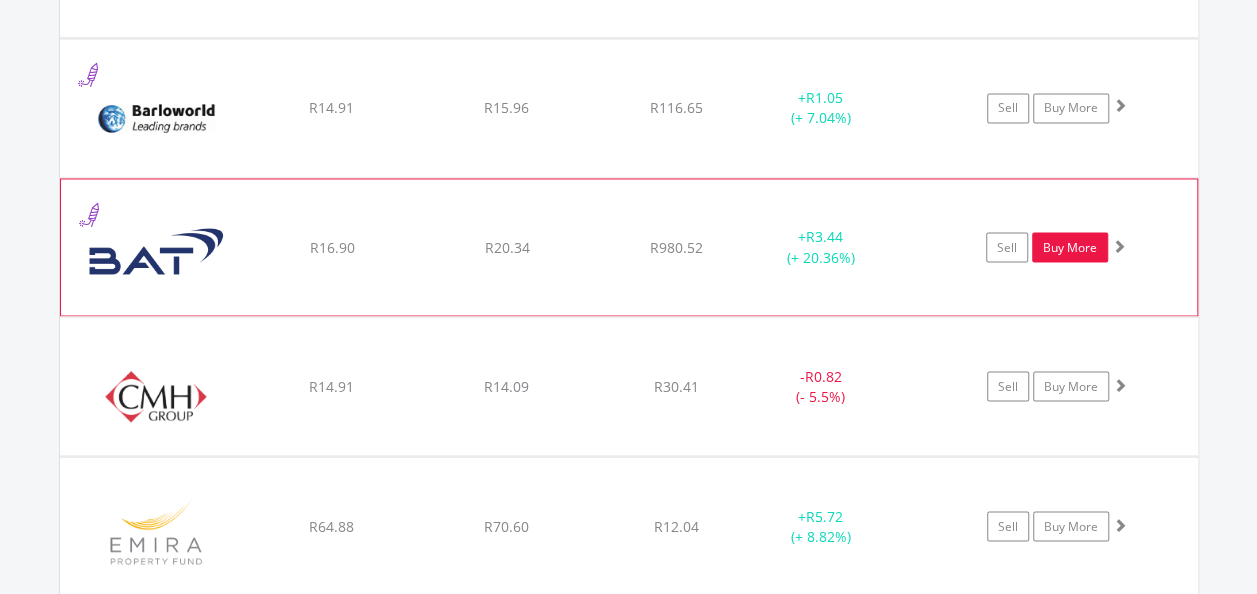 click on "Buy More" at bounding box center (1070, 247) 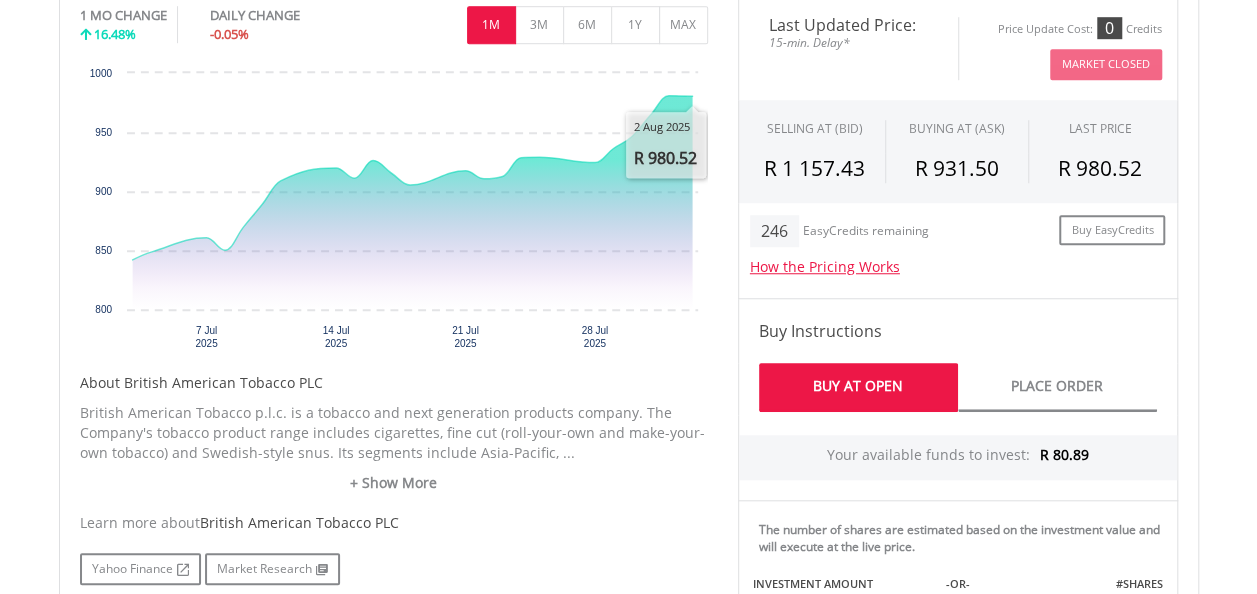 scroll, scrollTop: 900, scrollLeft: 0, axis: vertical 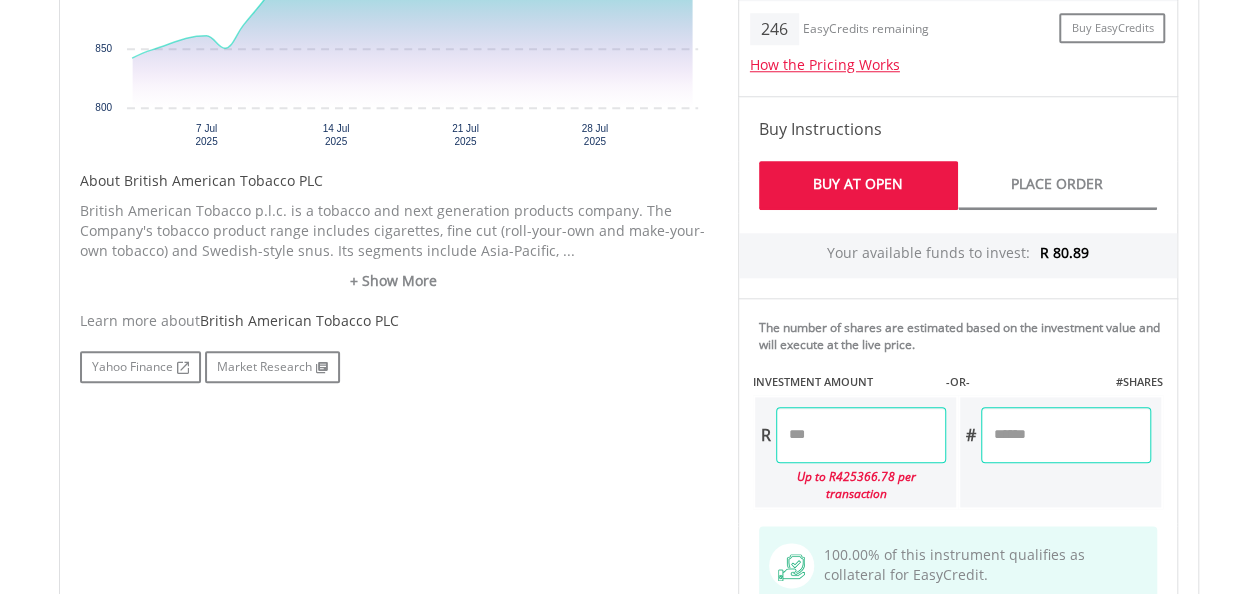 click at bounding box center [861, 435] 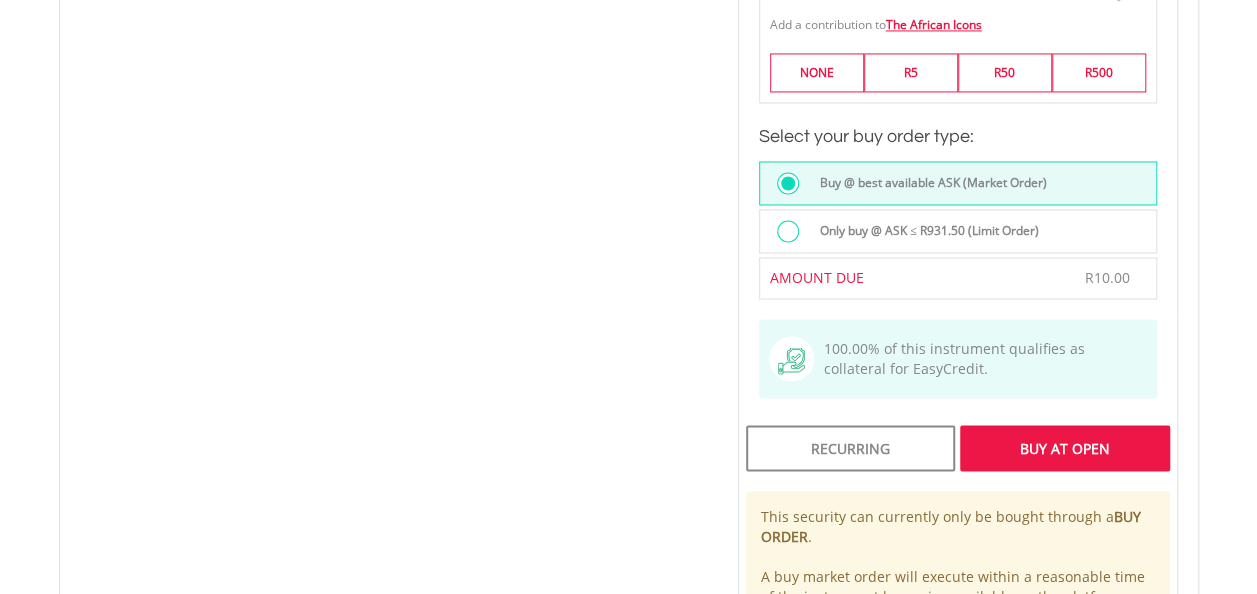 scroll, scrollTop: 1700, scrollLeft: 0, axis: vertical 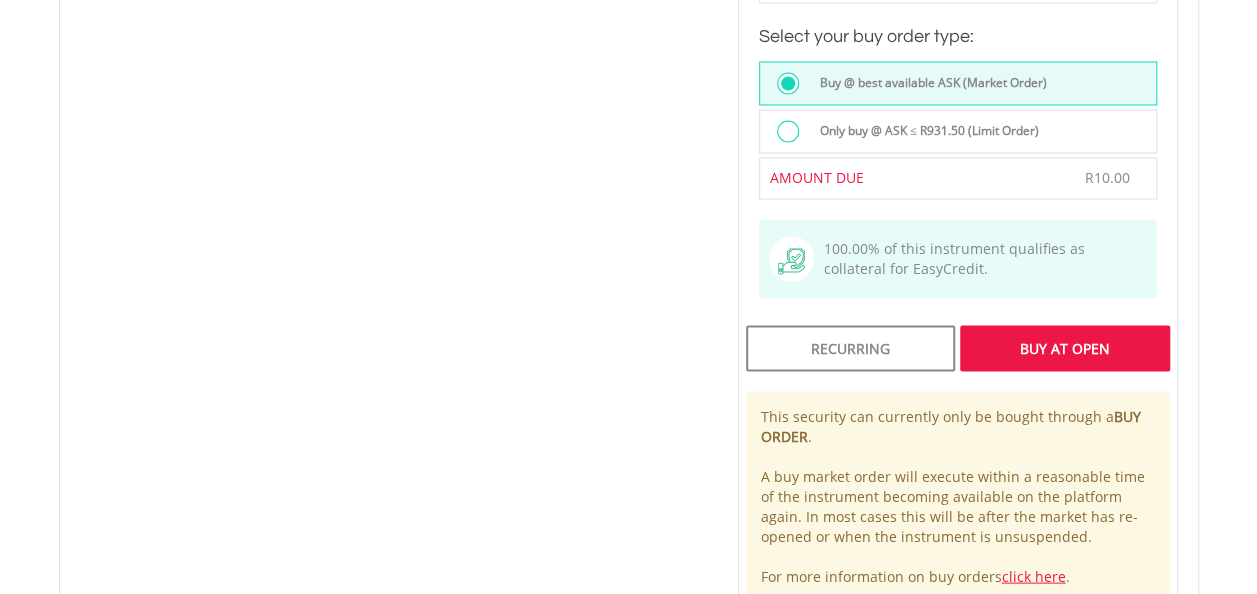 click on "Buy At Open" at bounding box center [1064, 348] 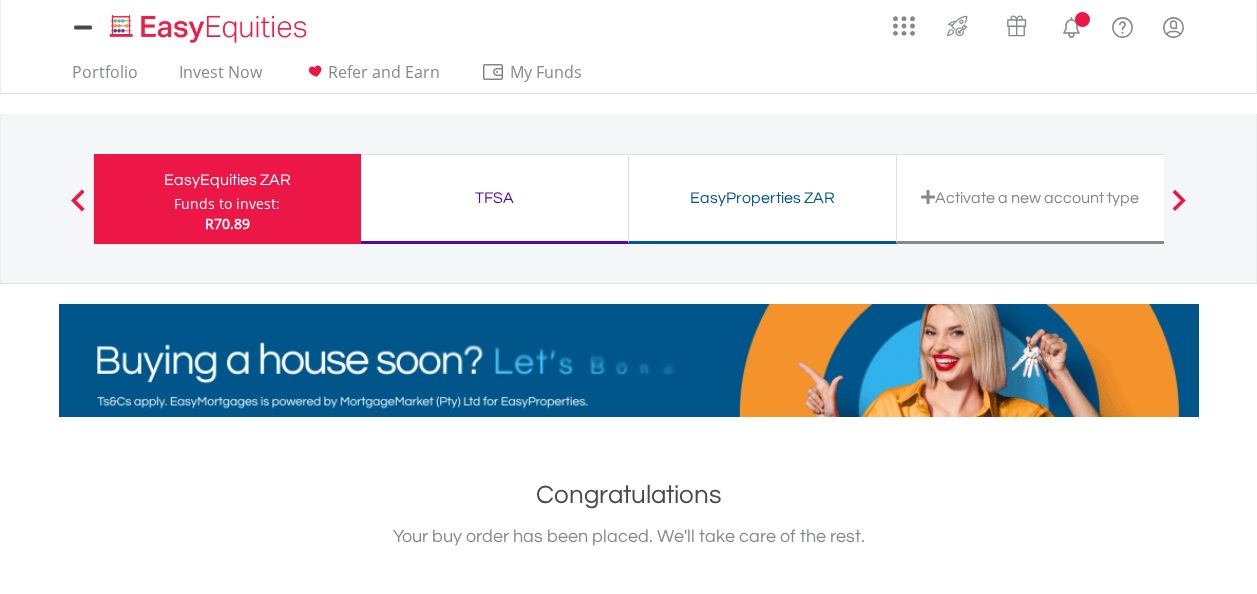 scroll, scrollTop: 0, scrollLeft: 0, axis: both 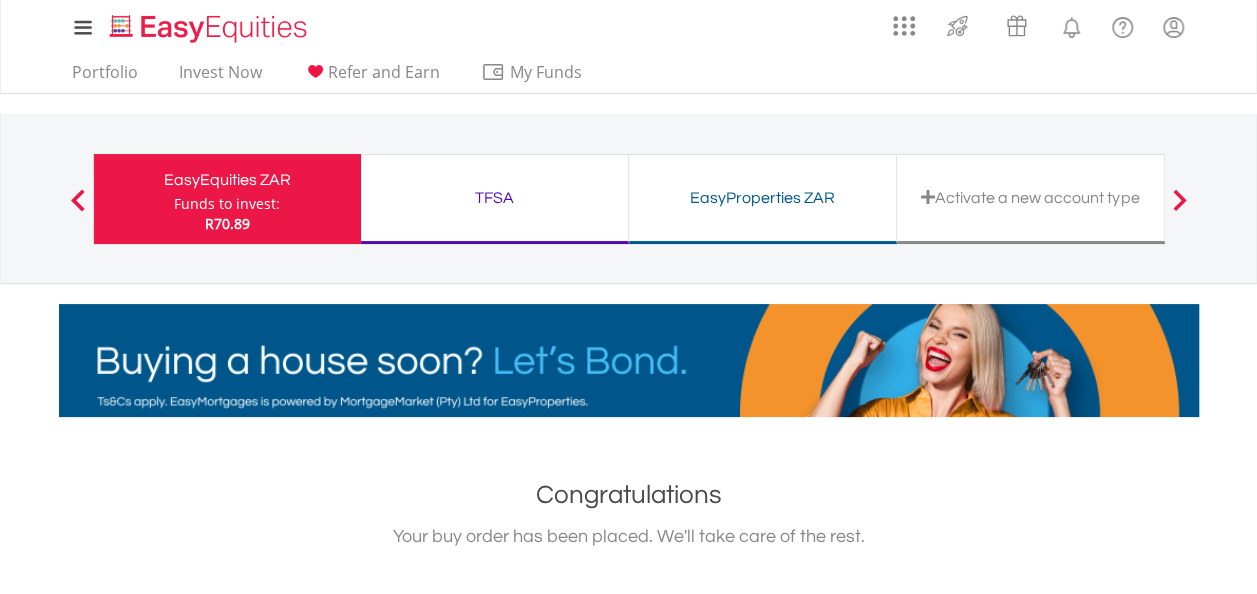 click on "Funds to invest:" at bounding box center [227, 204] 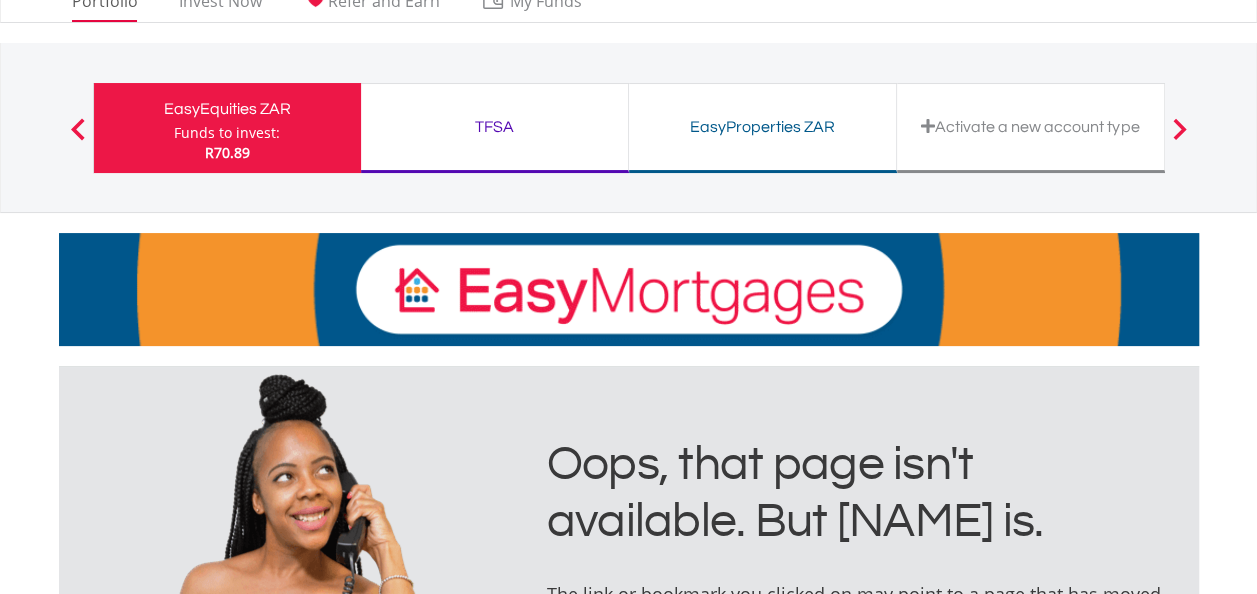 scroll, scrollTop: 0, scrollLeft: 0, axis: both 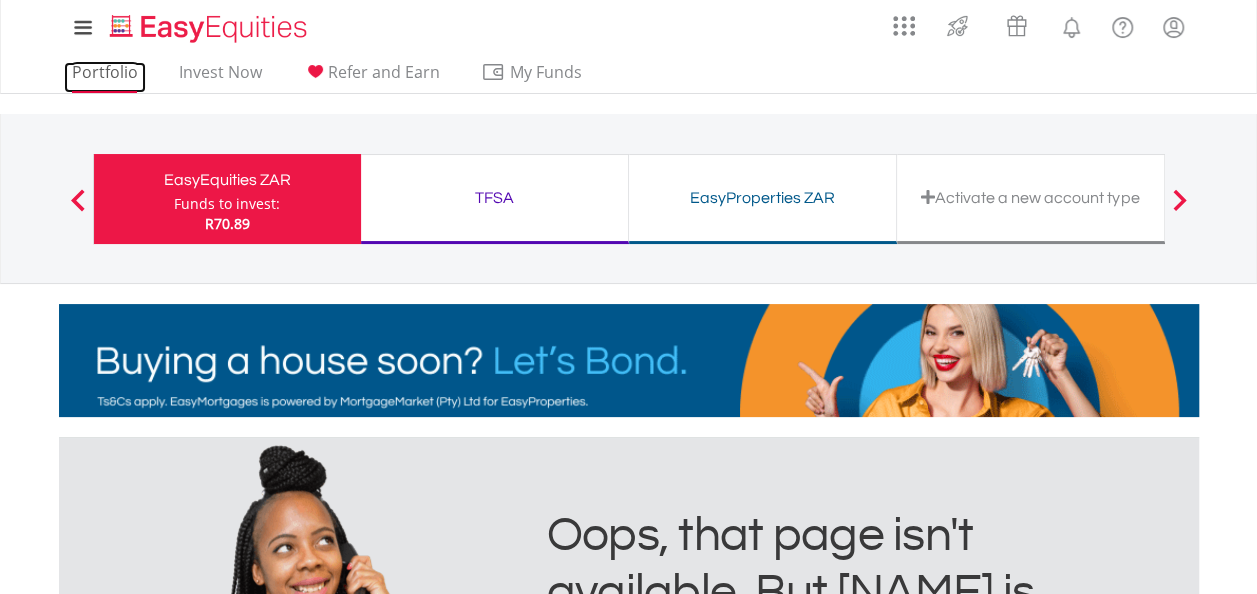 click on "Portfolio" at bounding box center [105, 77] 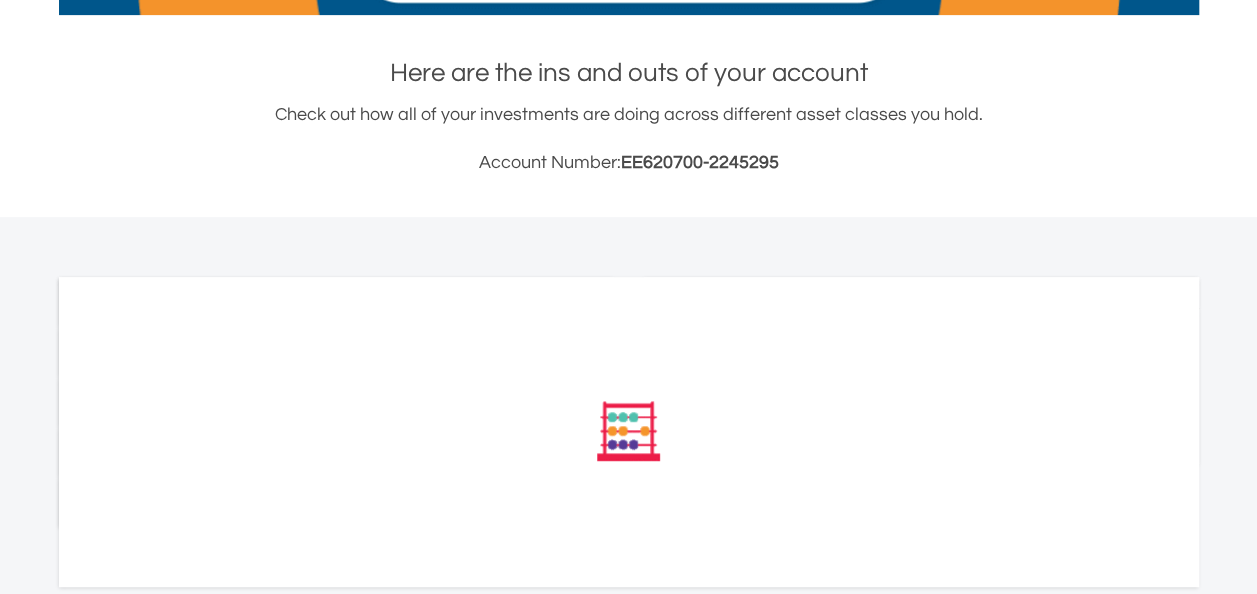 scroll, scrollTop: 500, scrollLeft: 0, axis: vertical 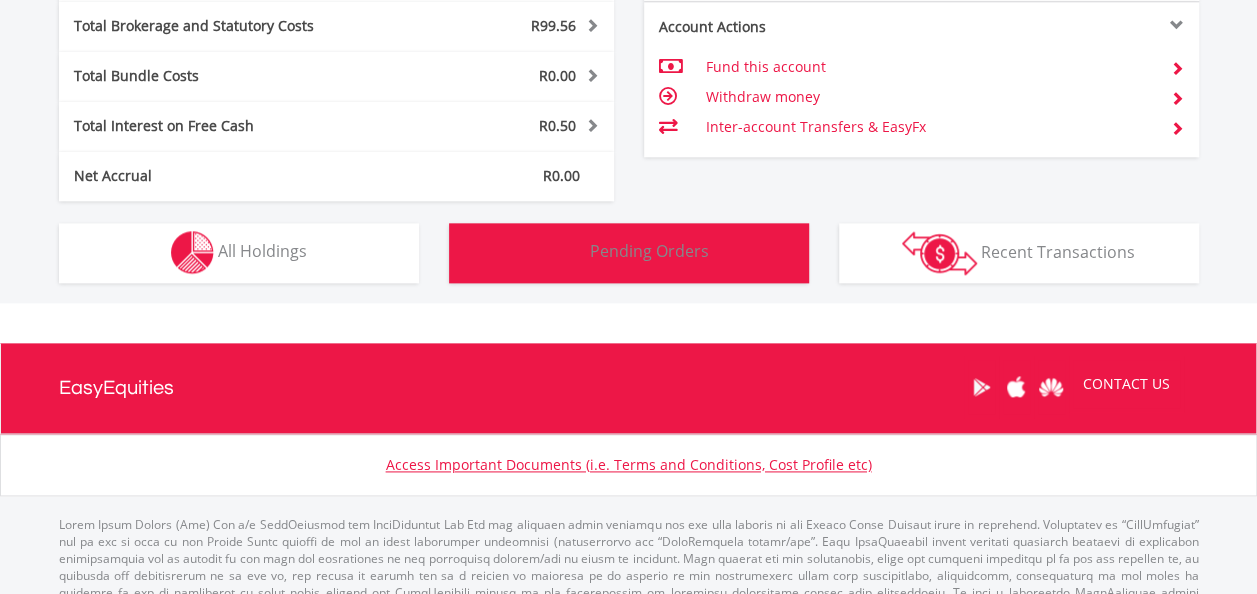 click on "Pending Orders" at bounding box center (649, 251) 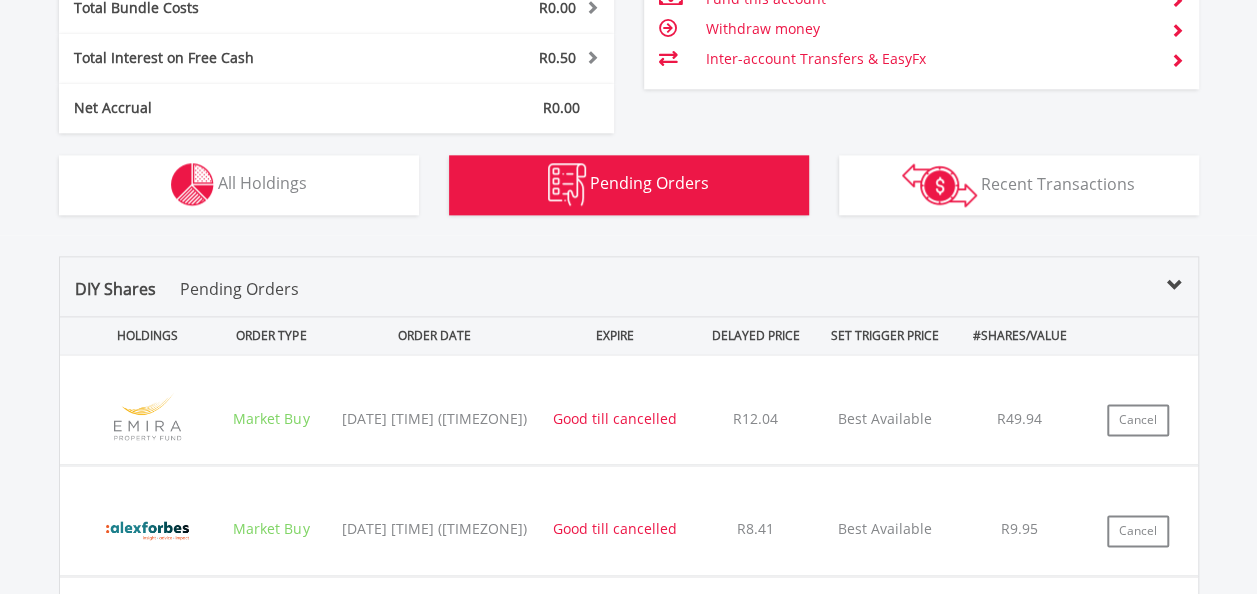 scroll, scrollTop: 1122, scrollLeft: 0, axis: vertical 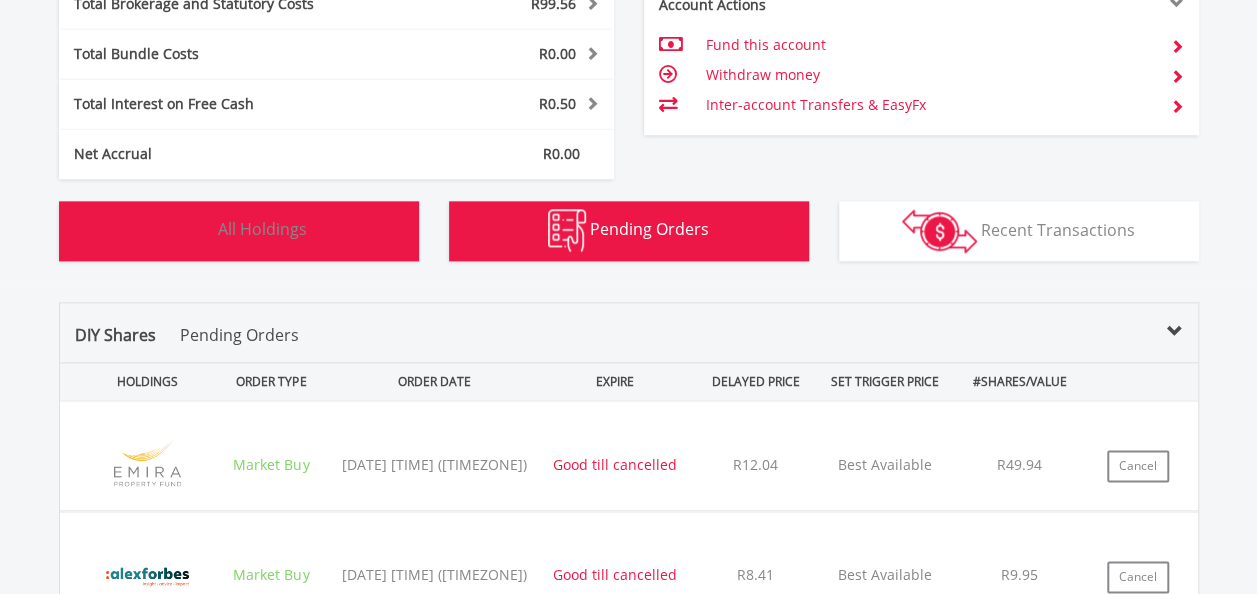 click on "Holdings
All Holdings" at bounding box center (239, 231) 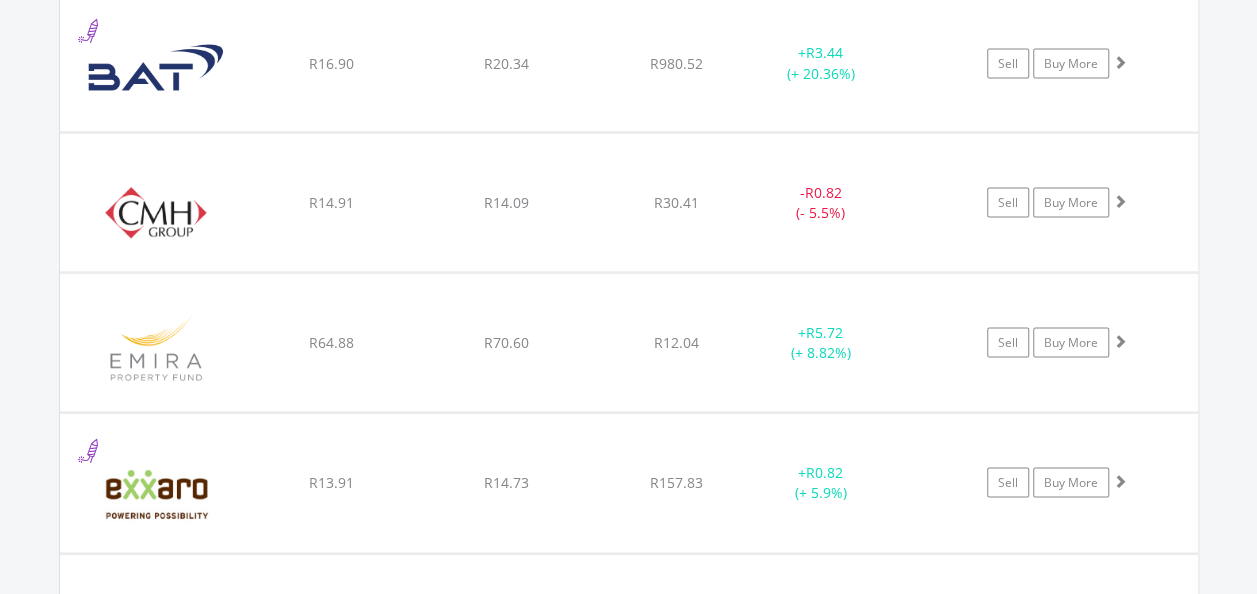 scroll, scrollTop: 1842, scrollLeft: 0, axis: vertical 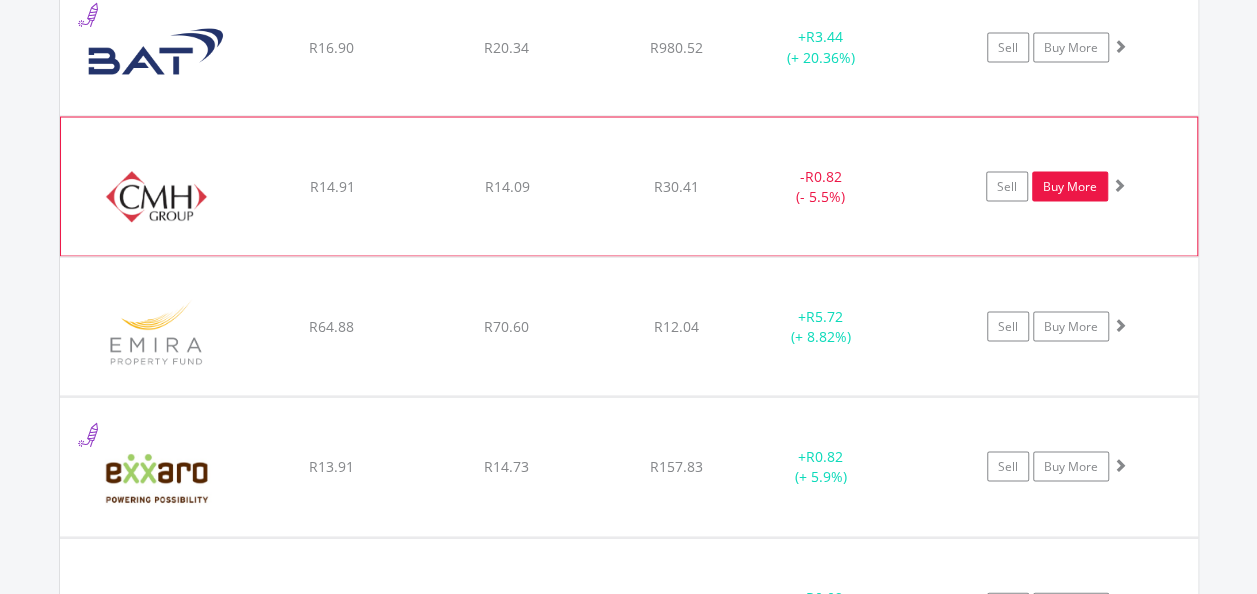 click on "Buy More" at bounding box center [1070, 186] 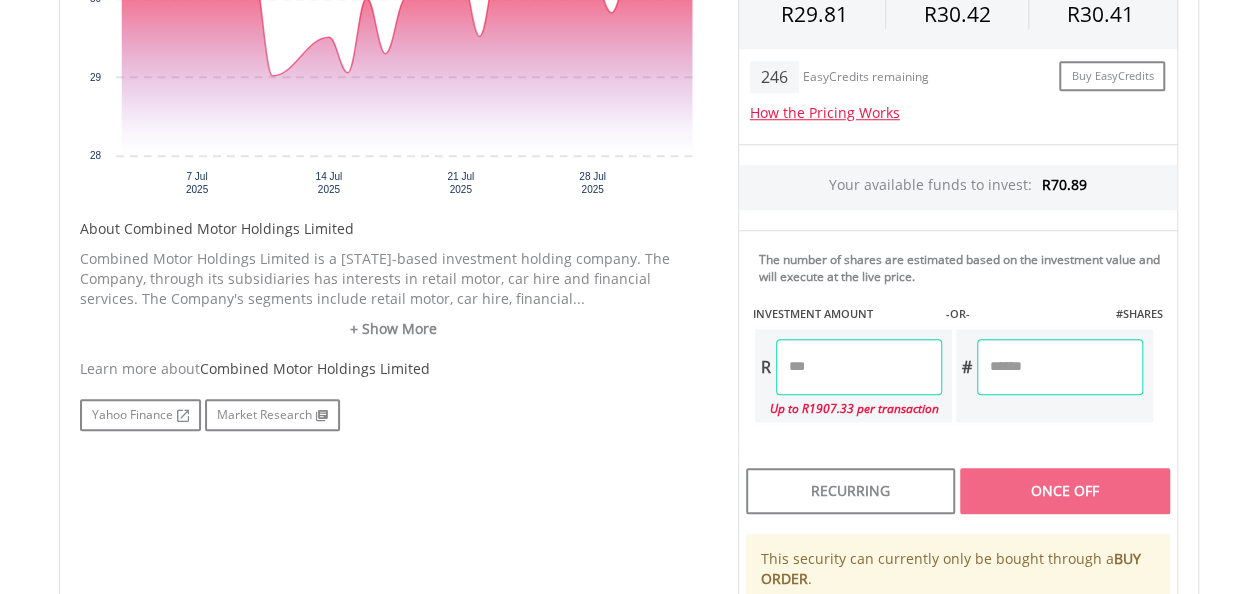 scroll, scrollTop: 1000, scrollLeft: 0, axis: vertical 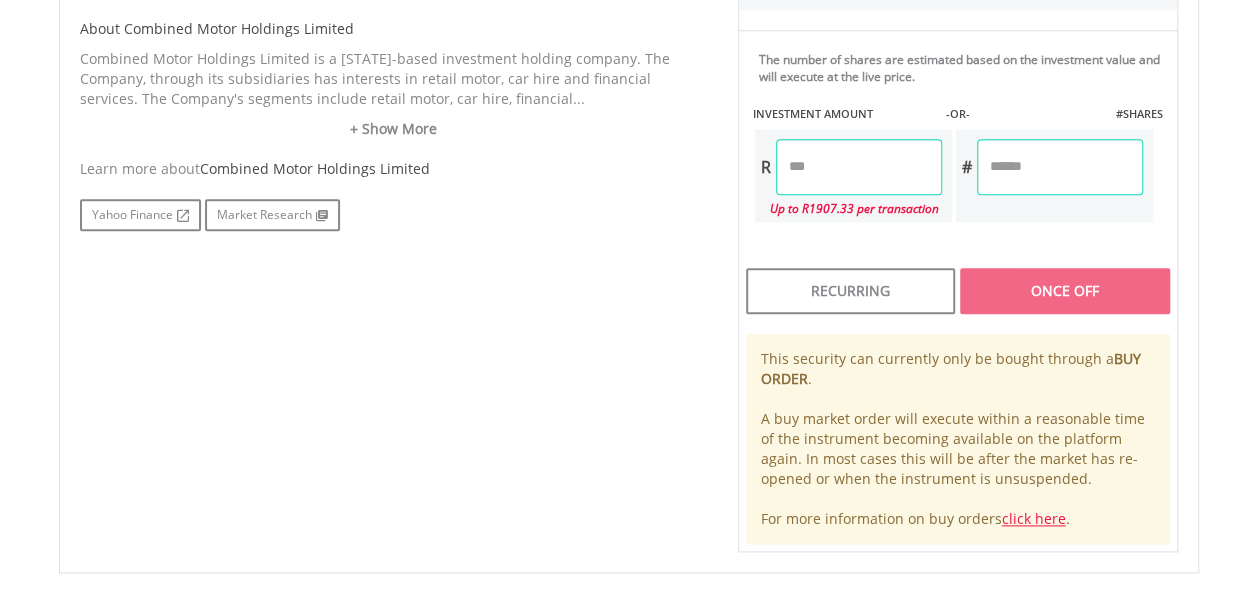 click at bounding box center (859, 167) 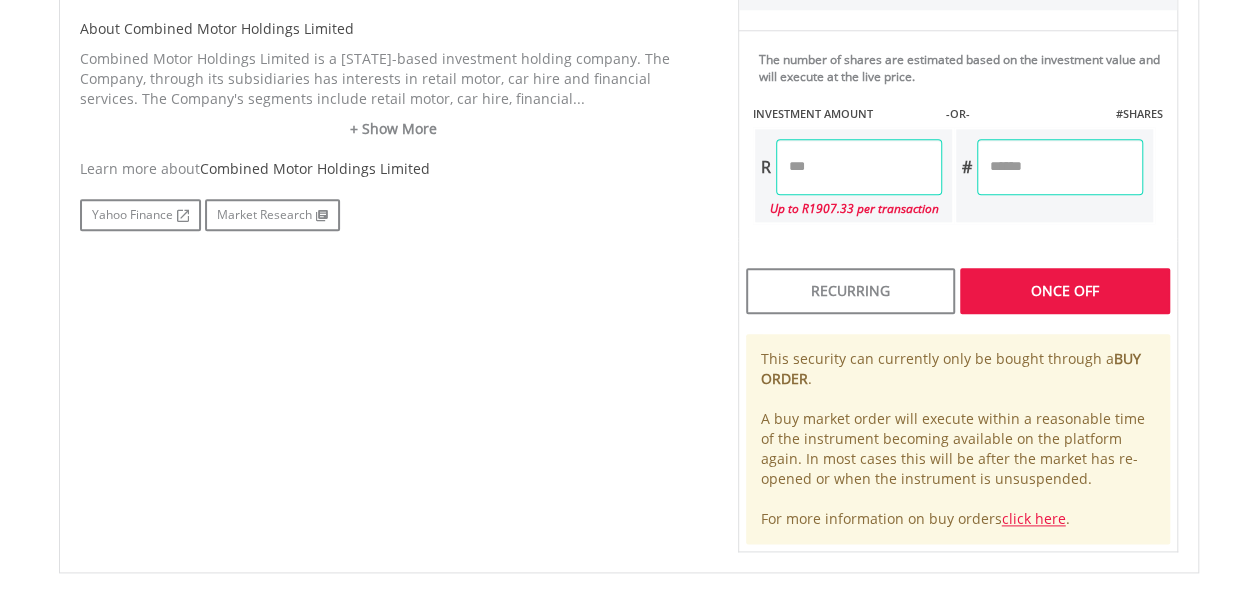 type on "*****" 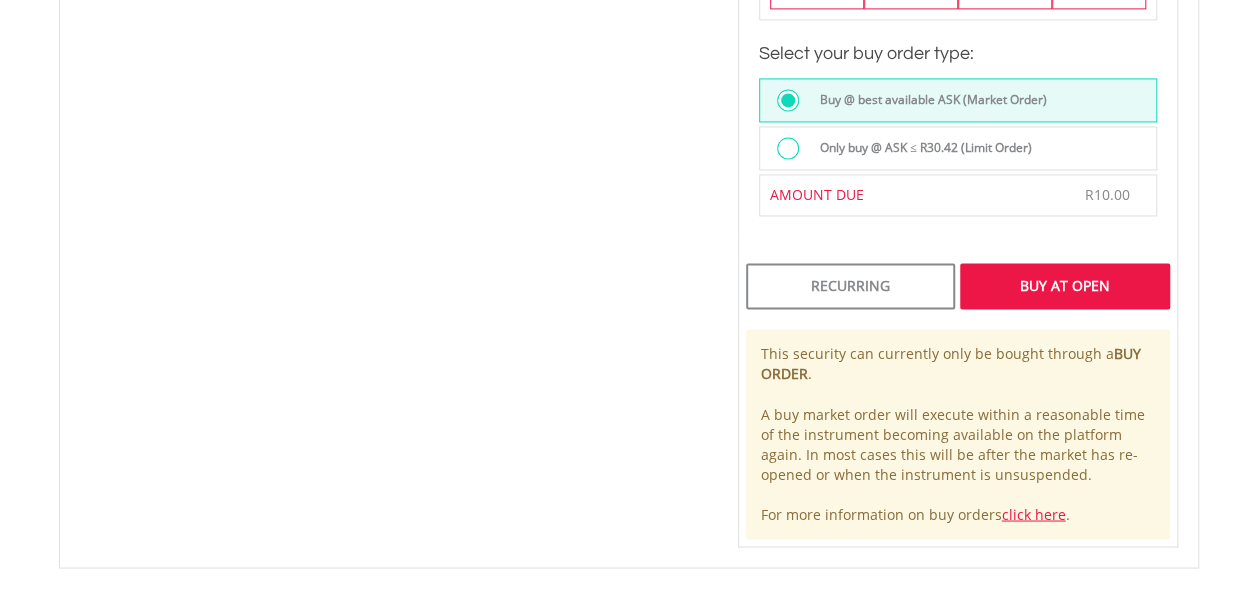 scroll, scrollTop: 1500, scrollLeft: 0, axis: vertical 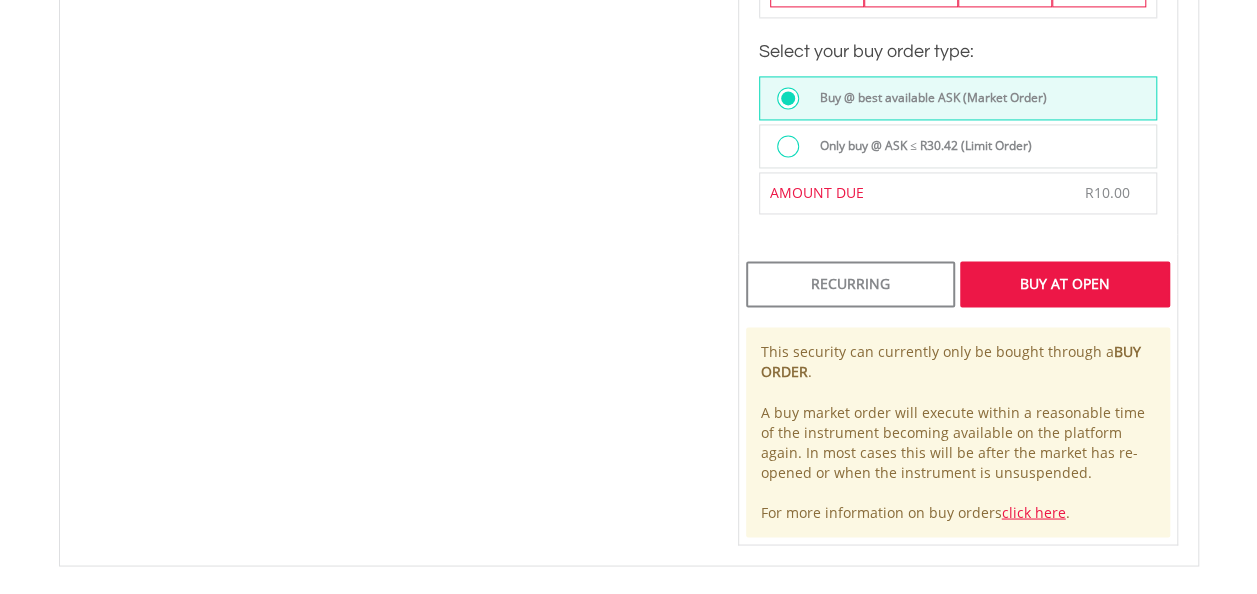 click on "Buy At Open" at bounding box center (1064, 284) 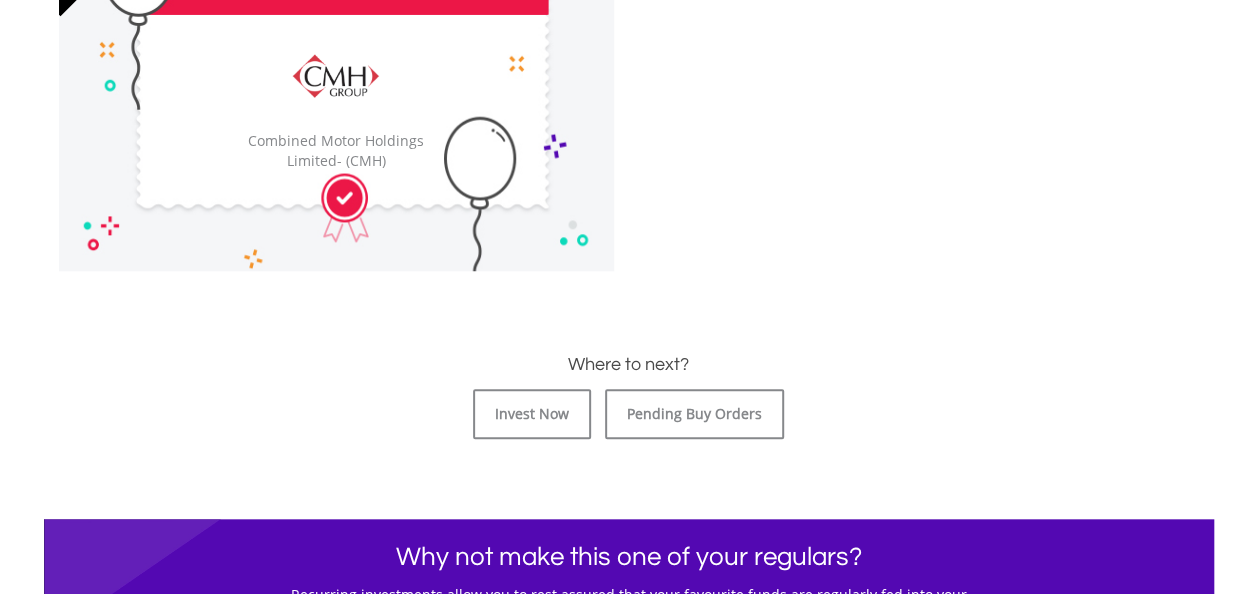 scroll, scrollTop: 800, scrollLeft: 0, axis: vertical 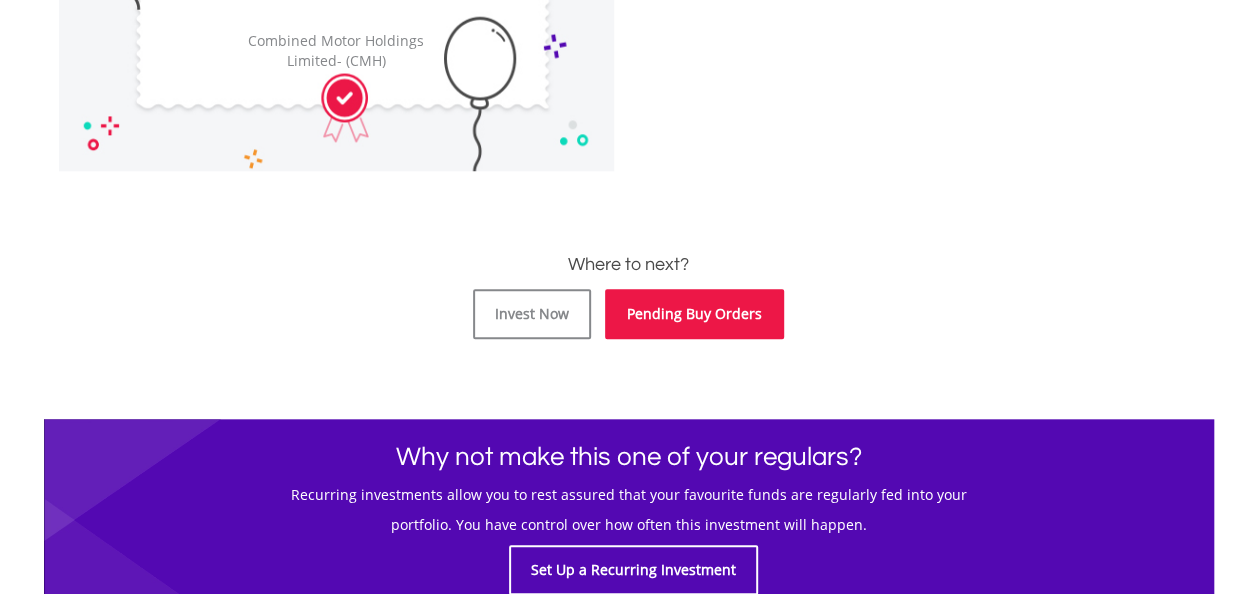 click on "Pending Buy Orders" at bounding box center (694, 314) 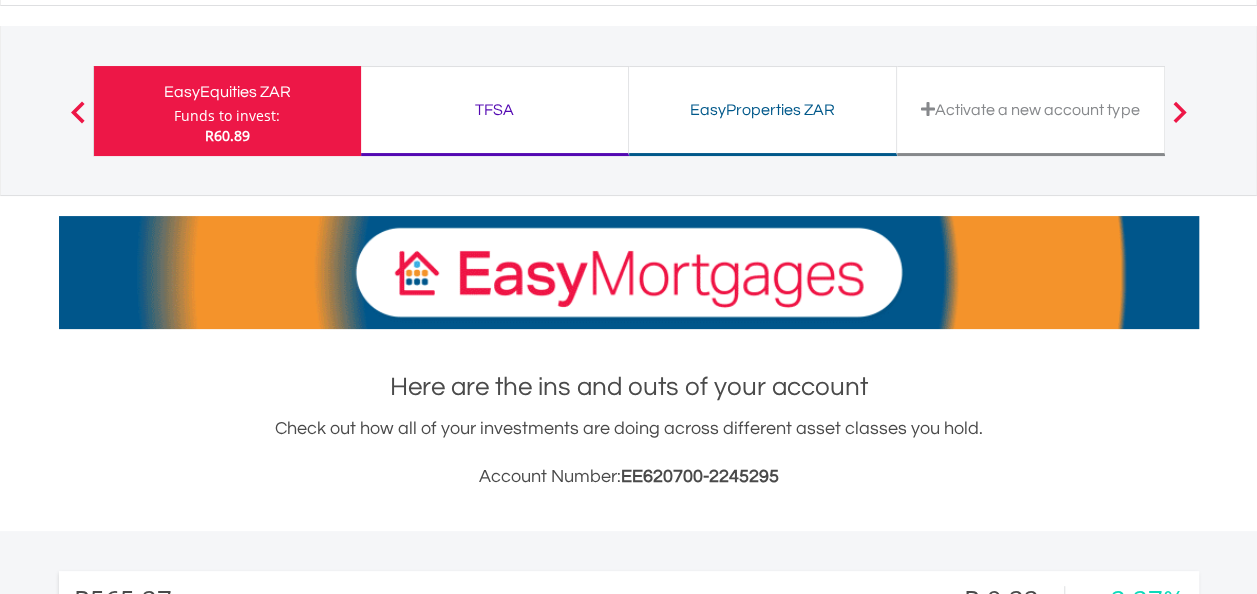 scroll, scrollTop: 354, scrollLeft: 0, axis: vertical 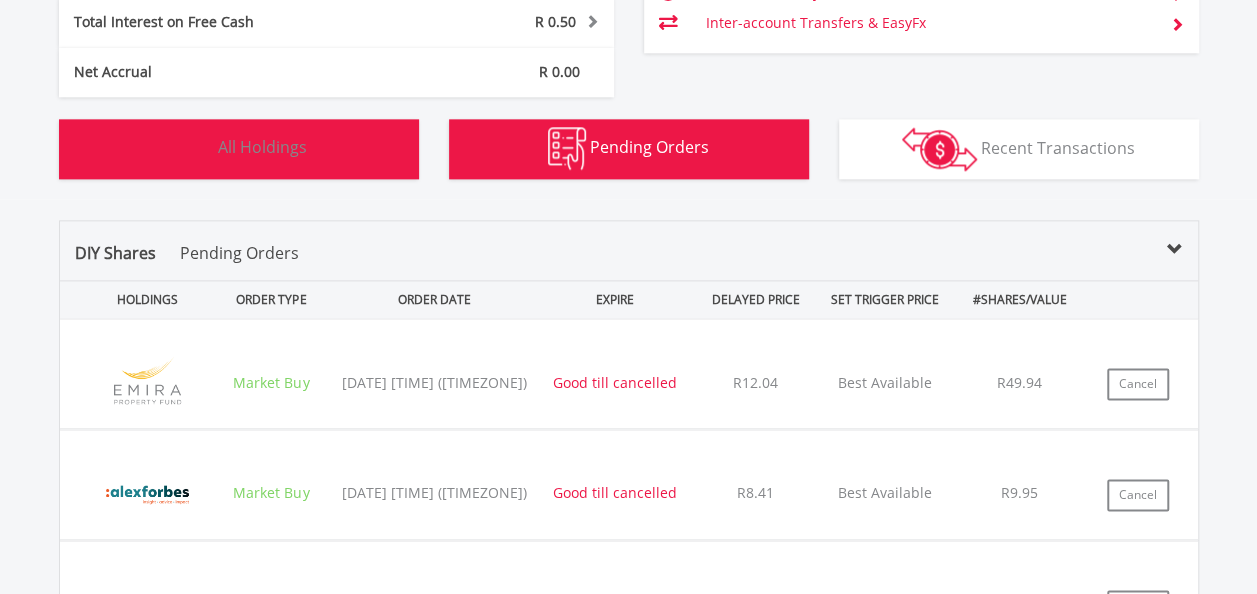 click on "Holdings
All Holdings" at bounding box center (239, 149) 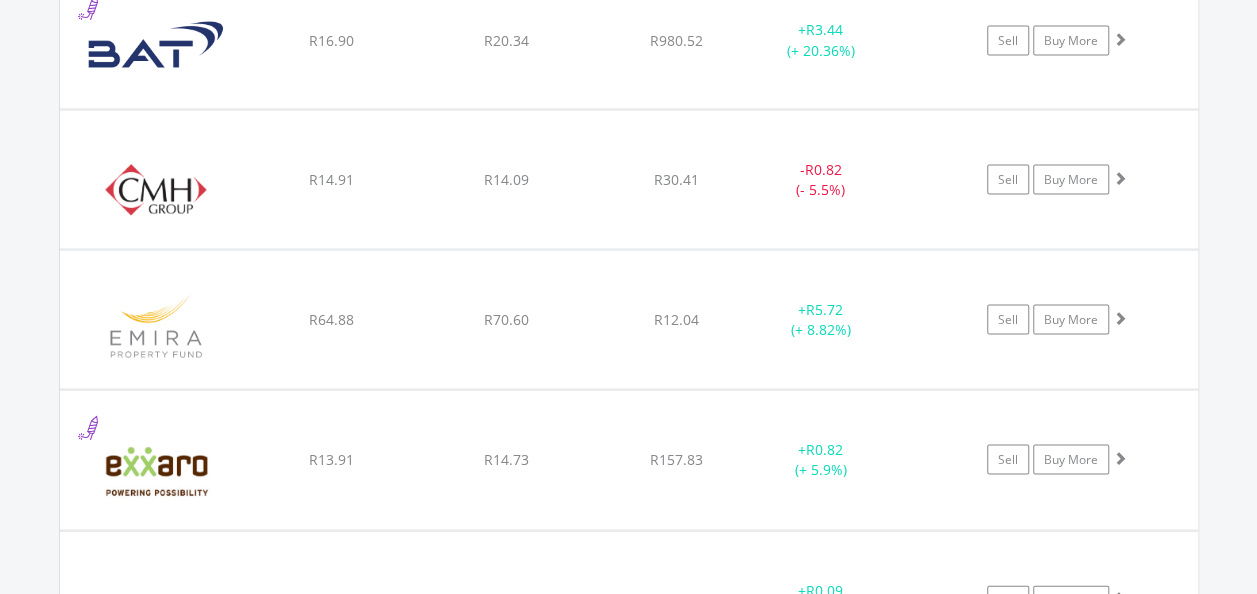 scroll, scrollTop: 1942, scrollLeft: 0, axis: vertical 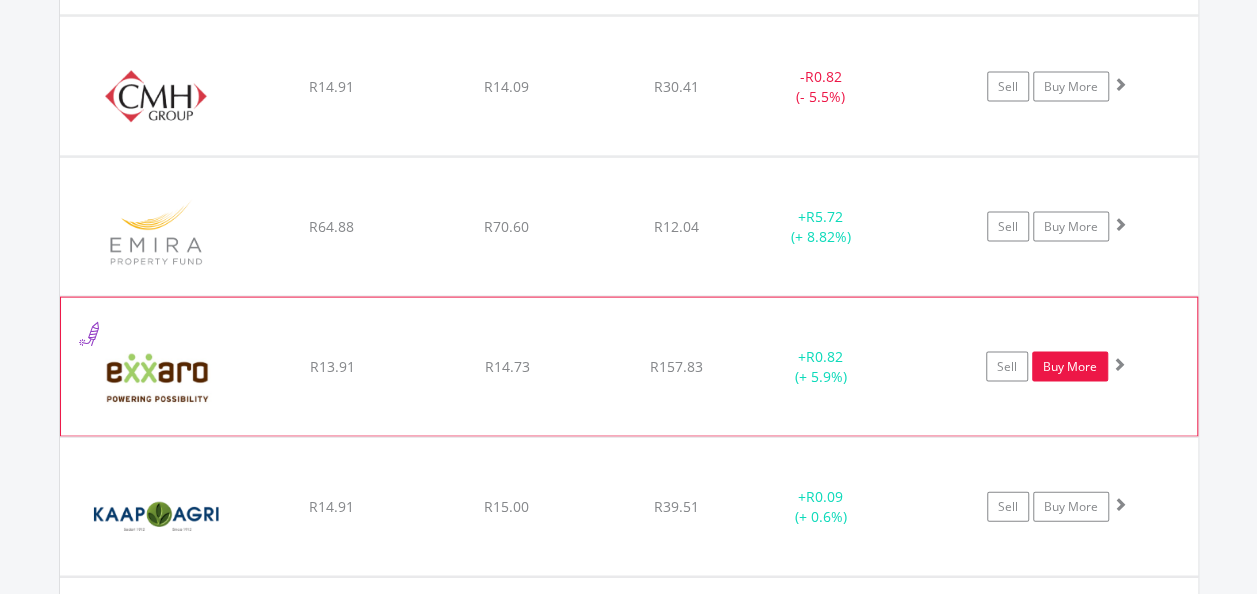click on "Buy More" at bounding box center (1070, 367) 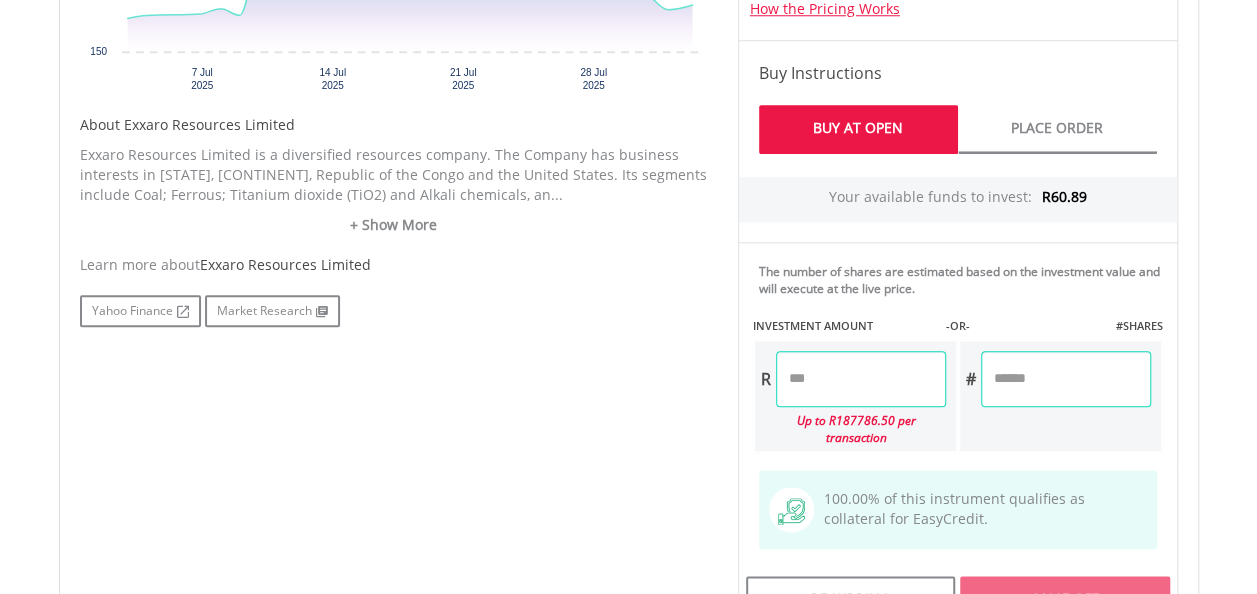 scroll, scrollTop: 1100, scrollLeft: 0, axis: vertical 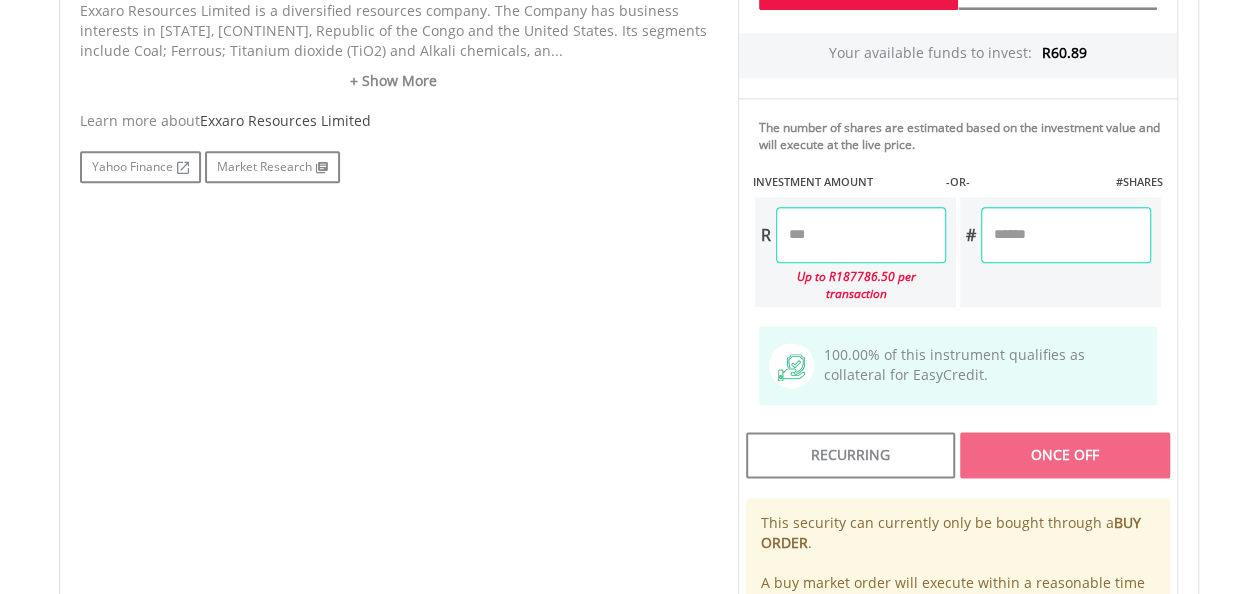 click at bounding box center [861, 235] 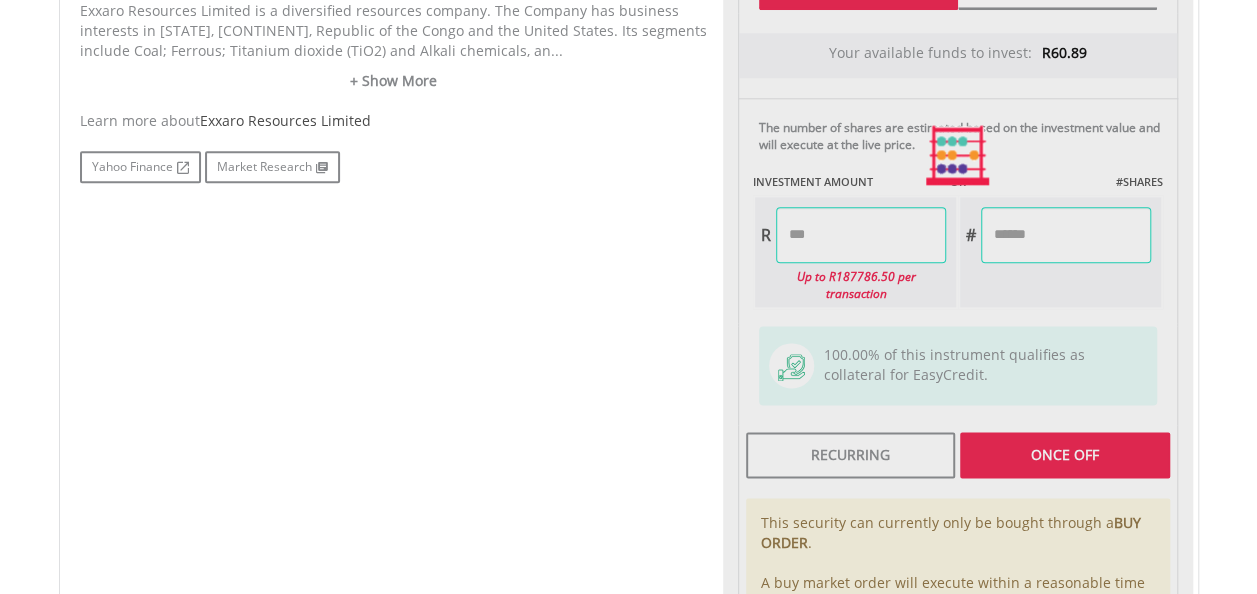 type on "*****" 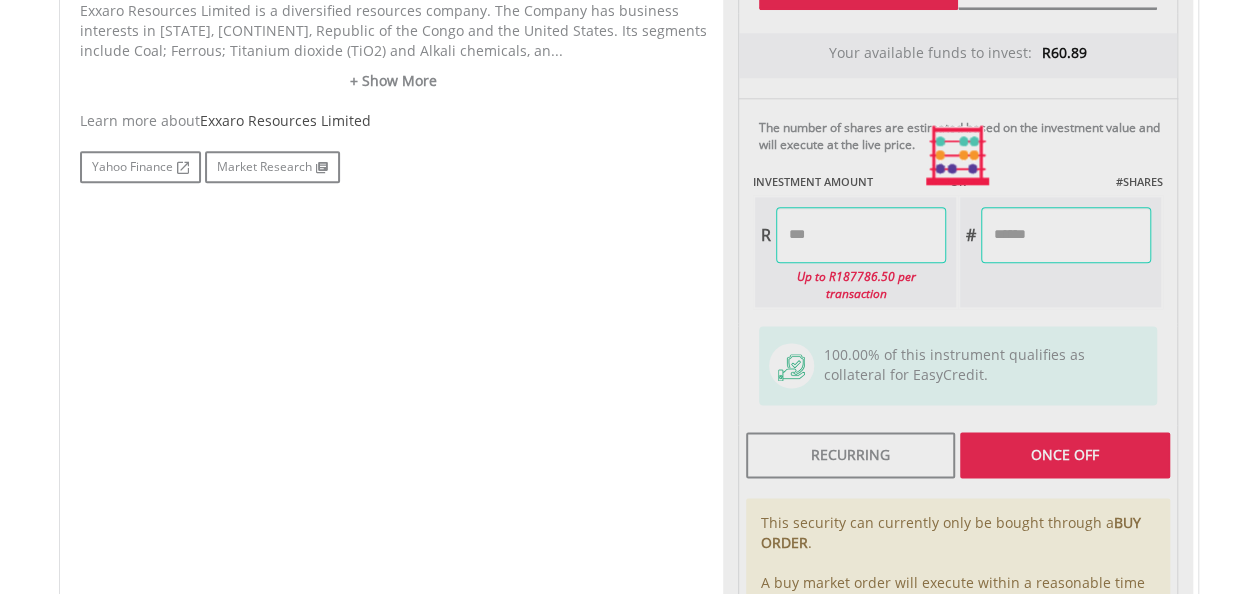 type on "******" 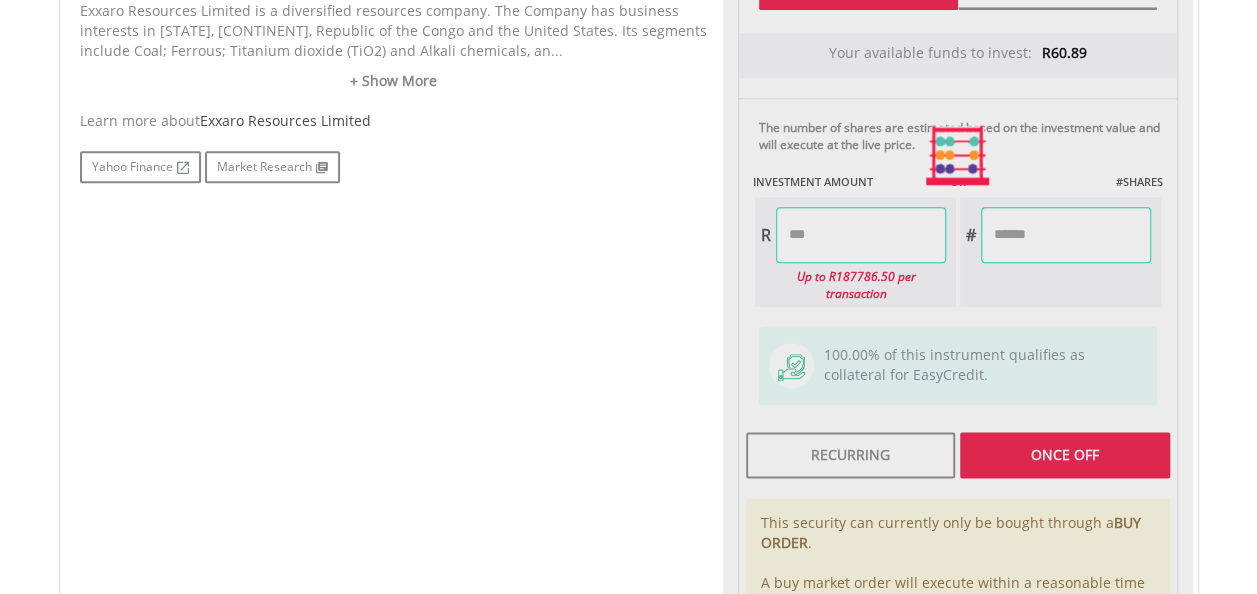 click on "No chart available.
1 MO CHANGE
1.45%
DAILY CHANGE
0.50%
1M
3M
6M
1Y
MAX
Chart 7 Jul ​" at bounding box center (629, 155) 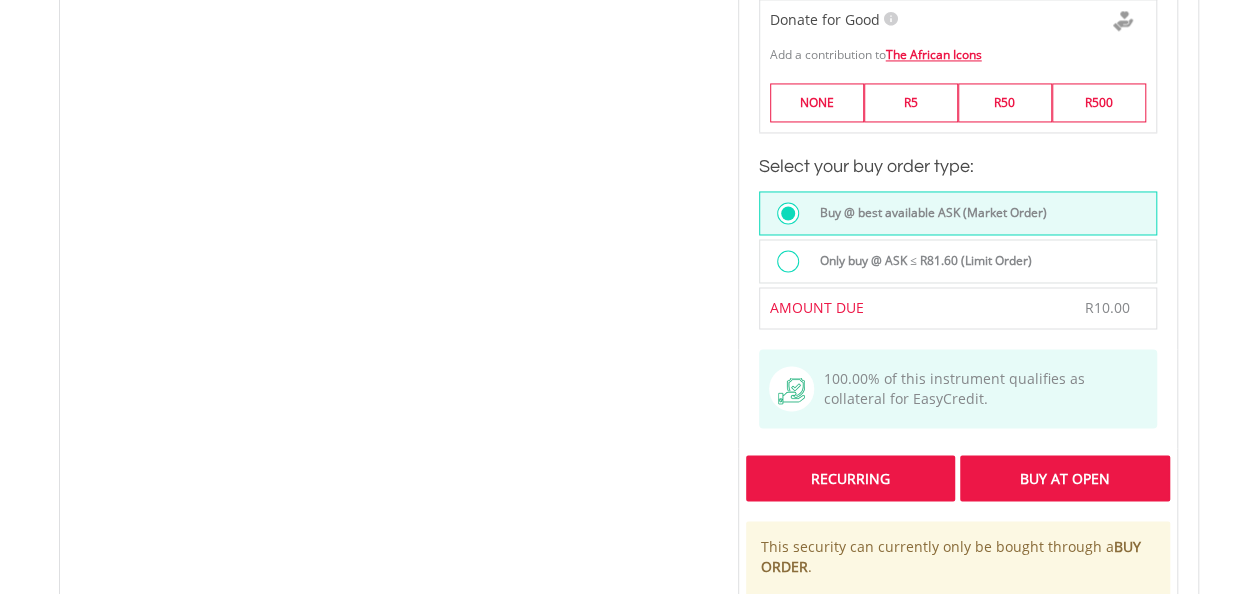 scroll, scrollTop: 1600, scrollLeft: 0, axis: vertical 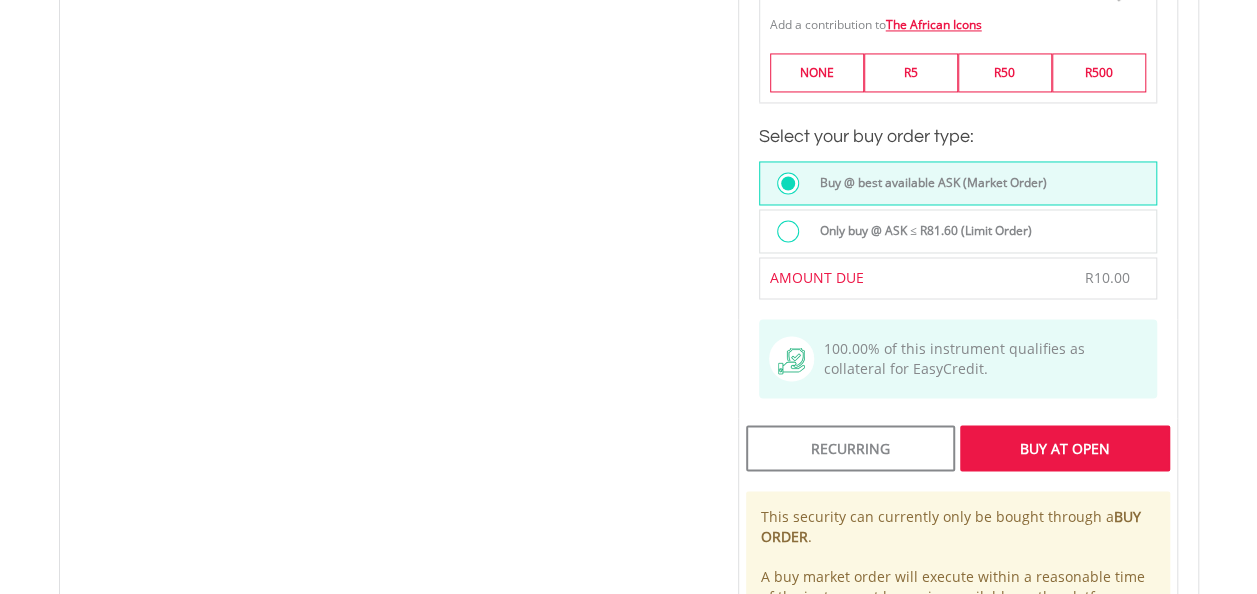 click on "Buy At Open" at bounding box center [1064, 448] 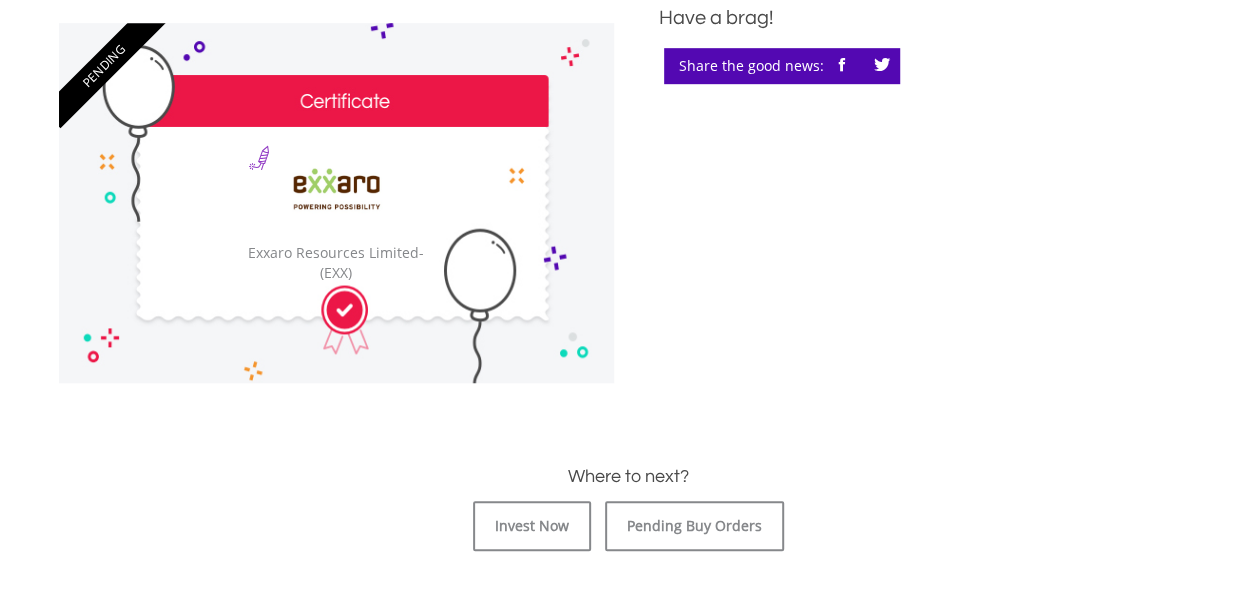scroll, scrollTop: 600, scrollLeft: 0, axis: vertical 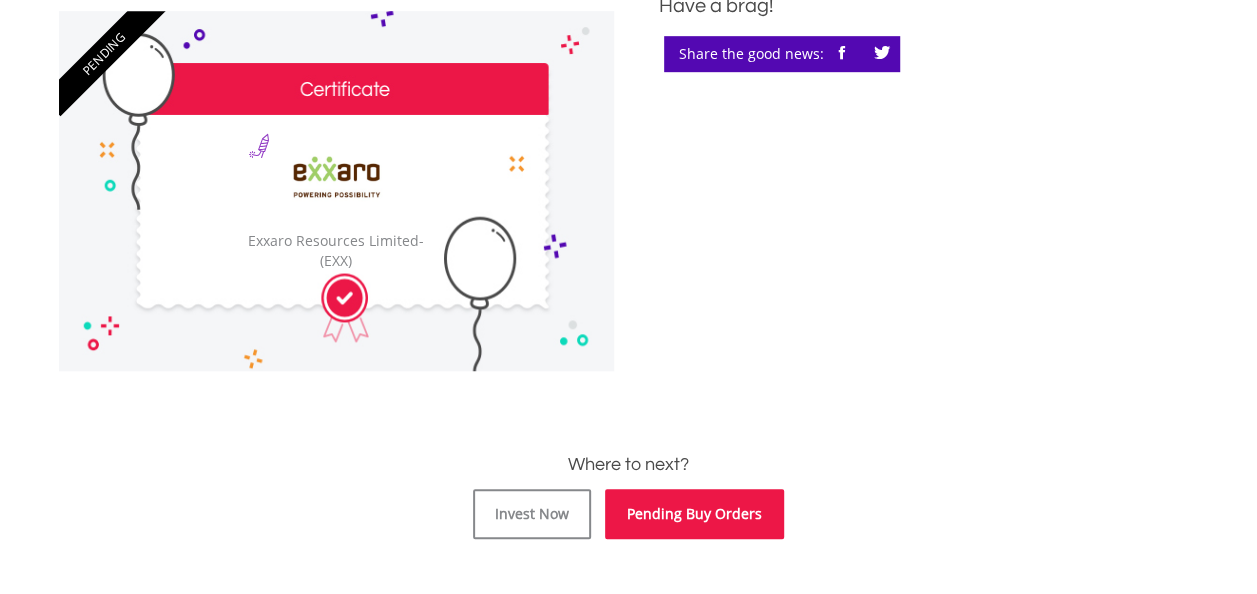 click on "Pending Buy Orders" at bounding box center (694, 514) 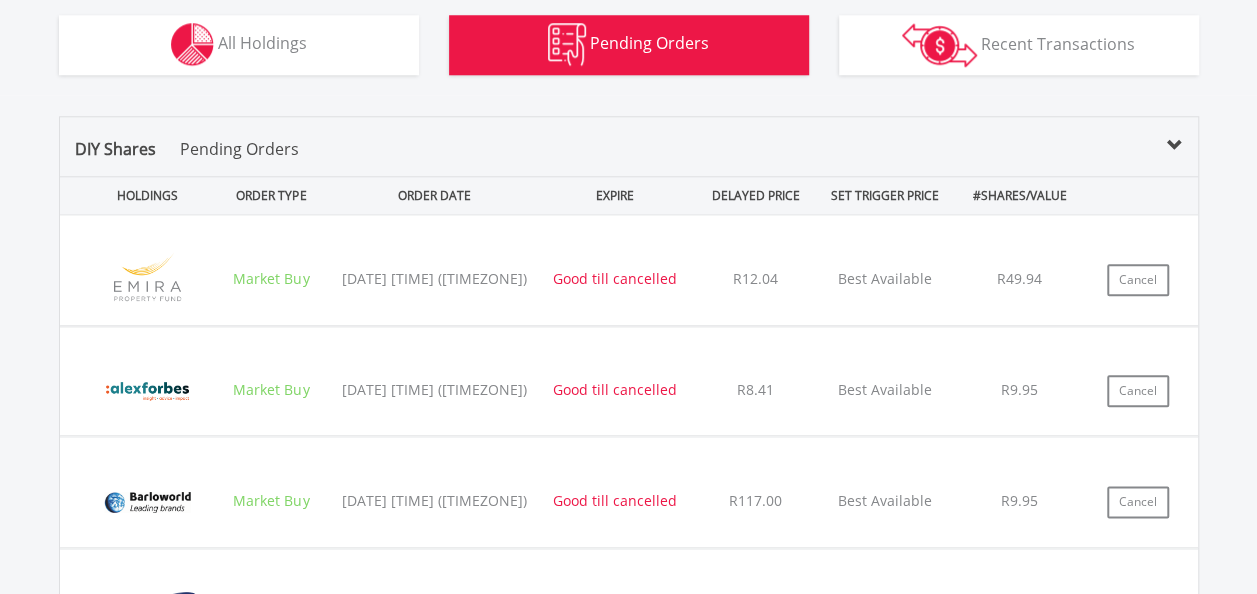 scroll, scrollTop: 1267, scrollLeft: 0, axis: vertical 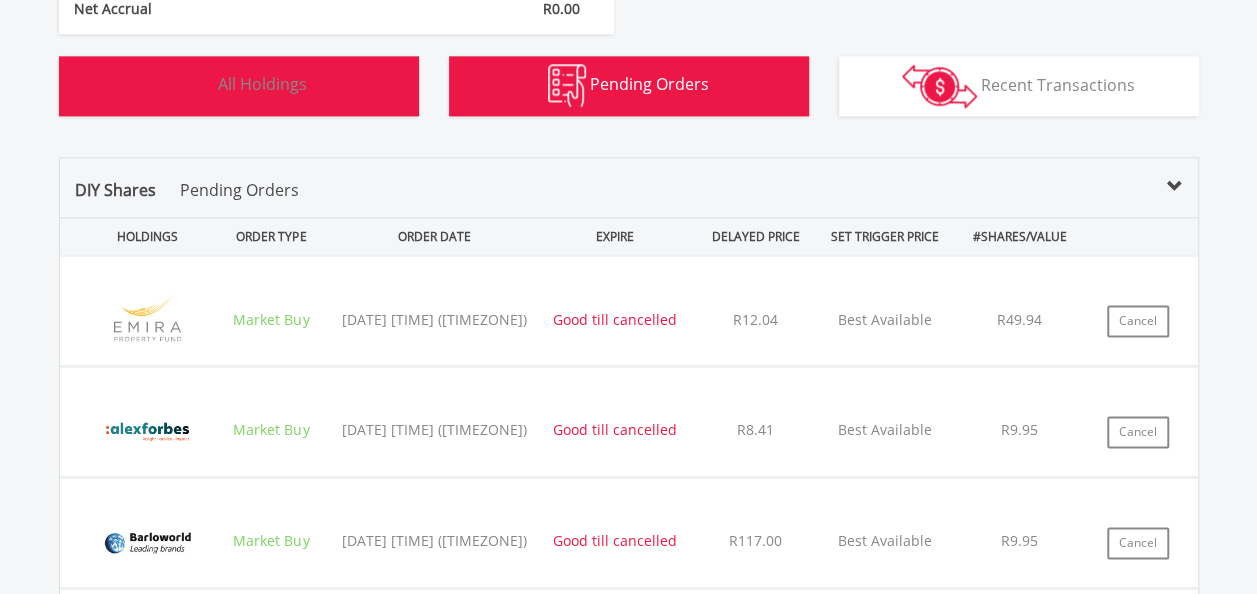 click on "Holdings
All Holdings" at bounding box center [239, 86] 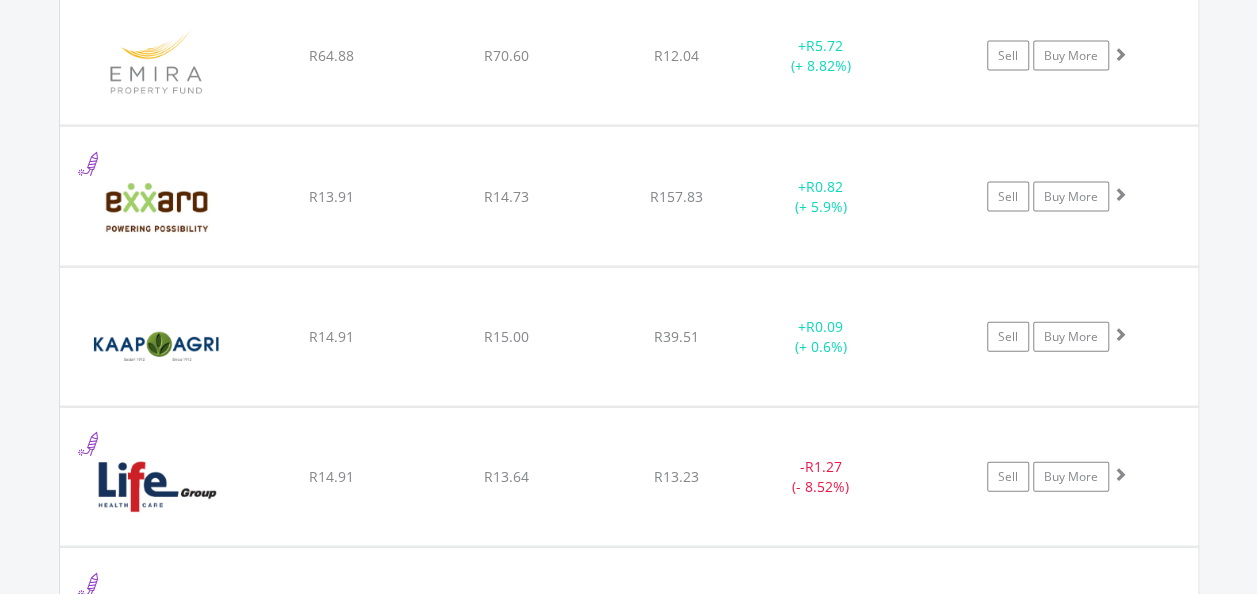 scroll, scrollTop: 2142, scrollLeft: 0, axis: vertical 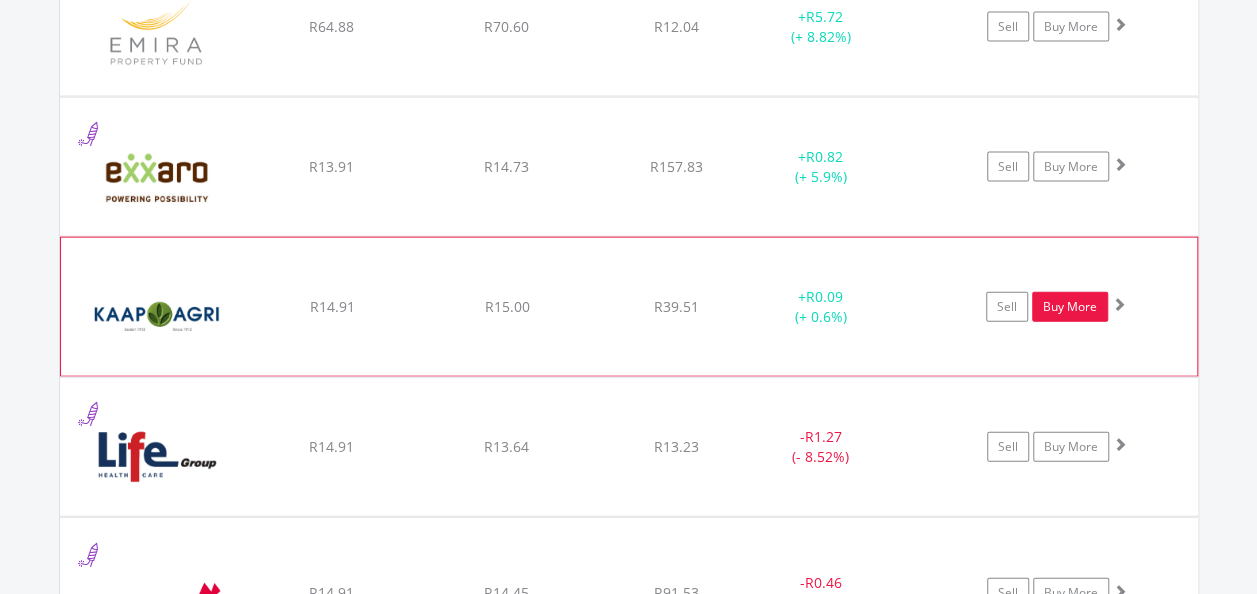 click on "Buy More" at bounding box center (1070, 307) 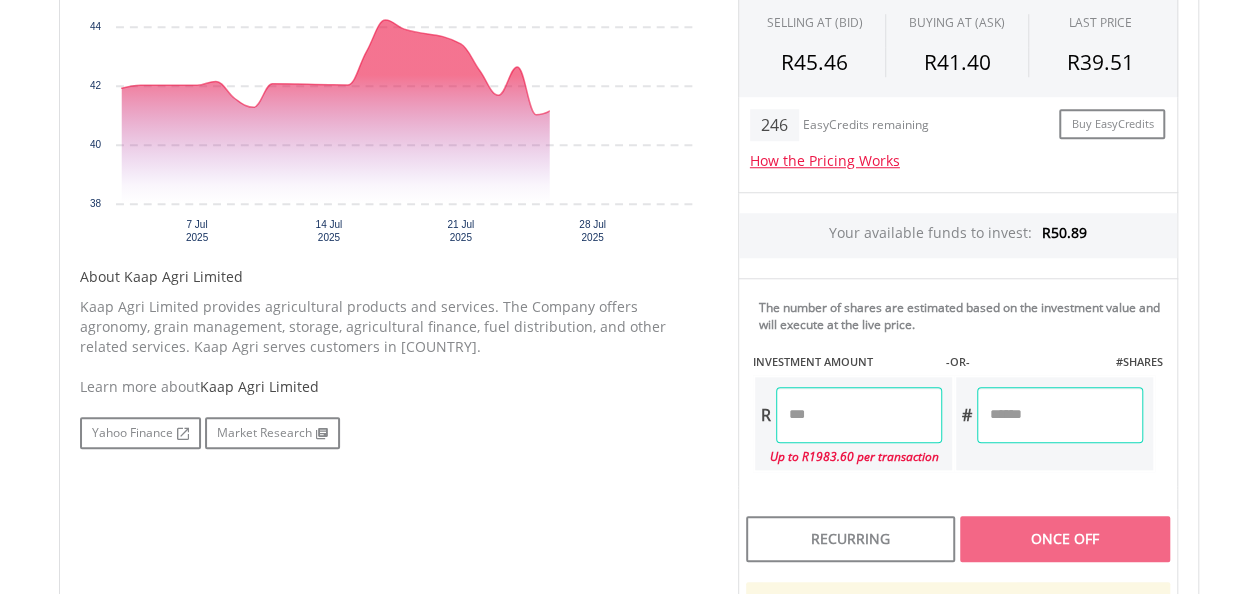 scroll, scrollTop: 800, scrollLeft: 0, axis: vertical 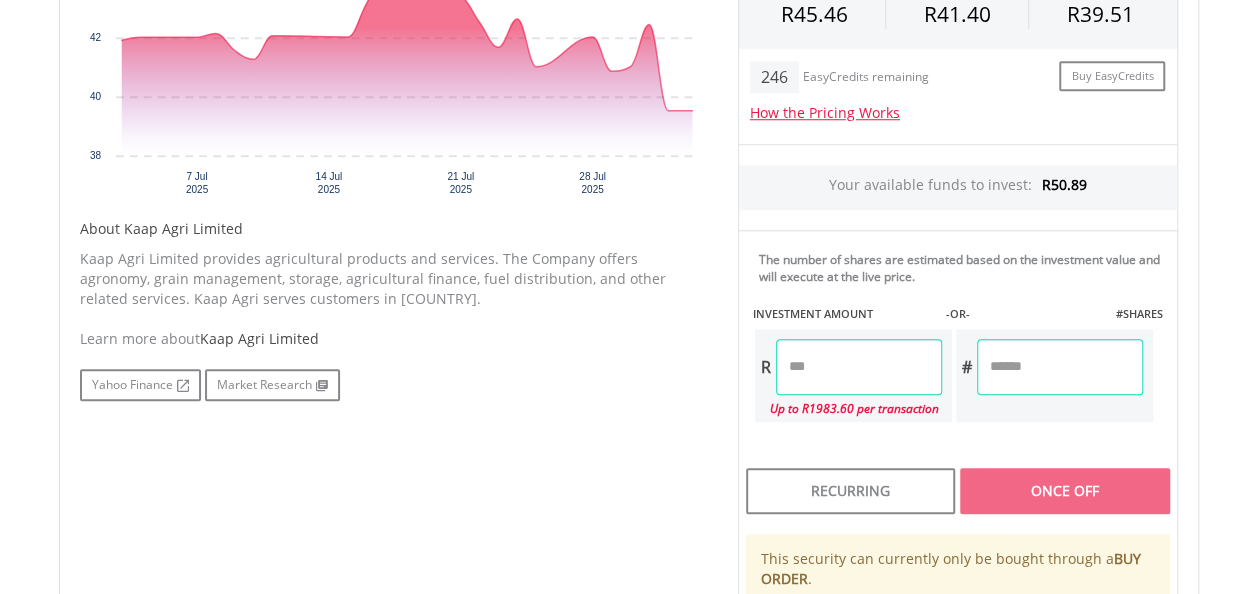 click at bounding box center [859, 367] 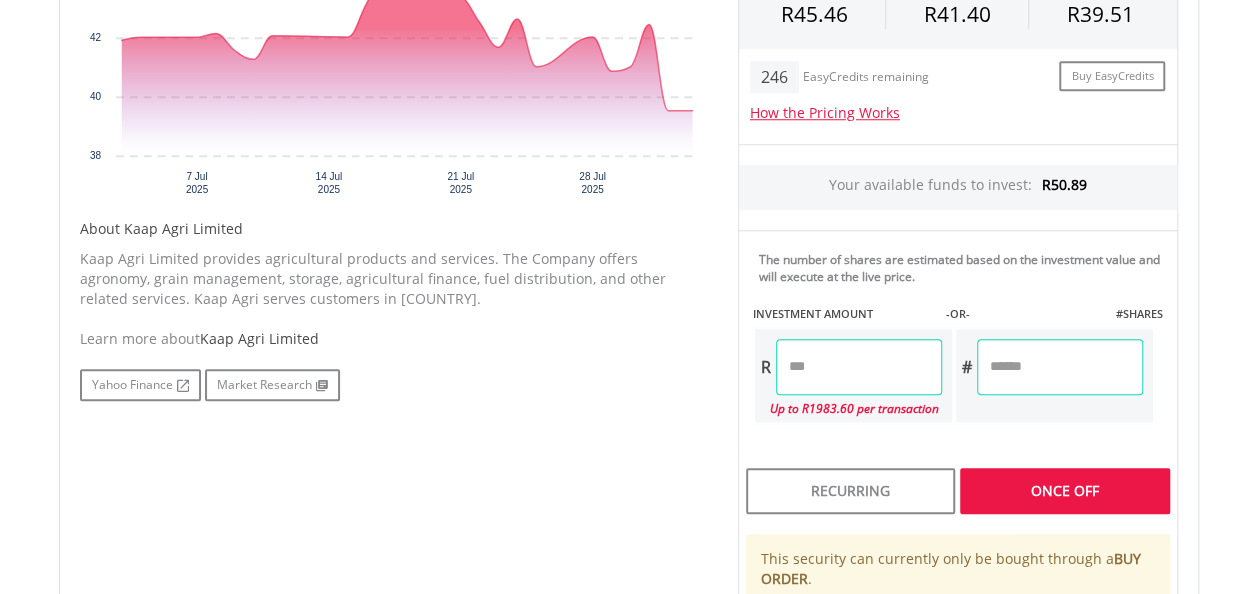 click on "No chart available.
1 MO CHANGE
-5.70%
DAILY CHANGE
0.00%
1M
3M
6M
1Y
MAX
Chart 7 Jul ​" at bounding box center [629, 297] 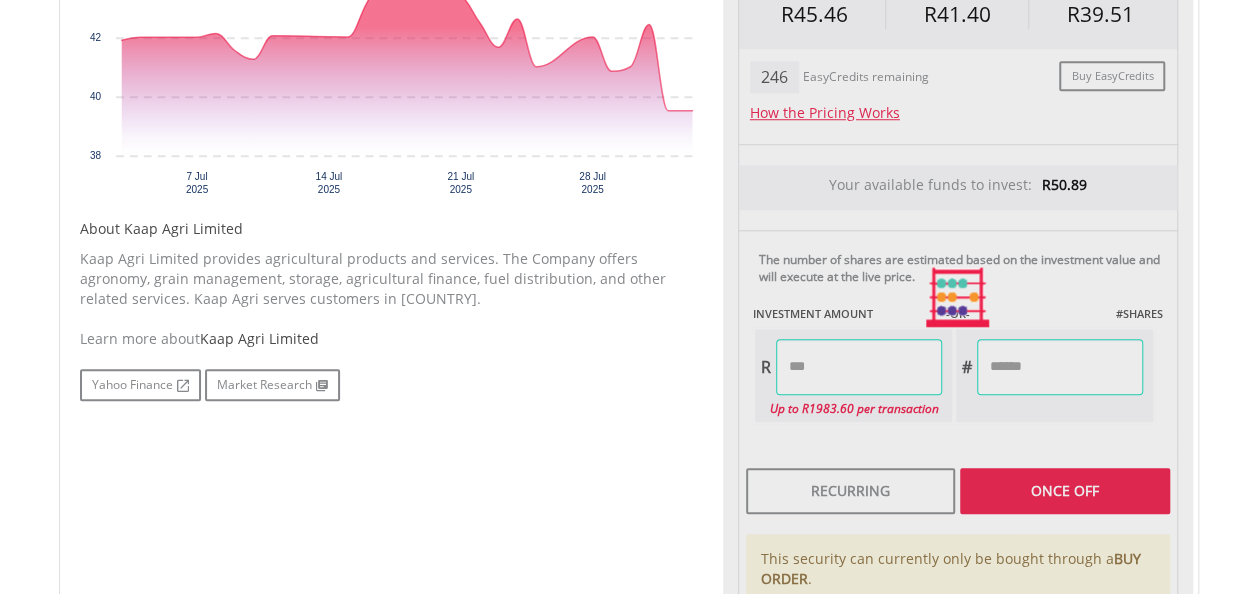 type on "*****" 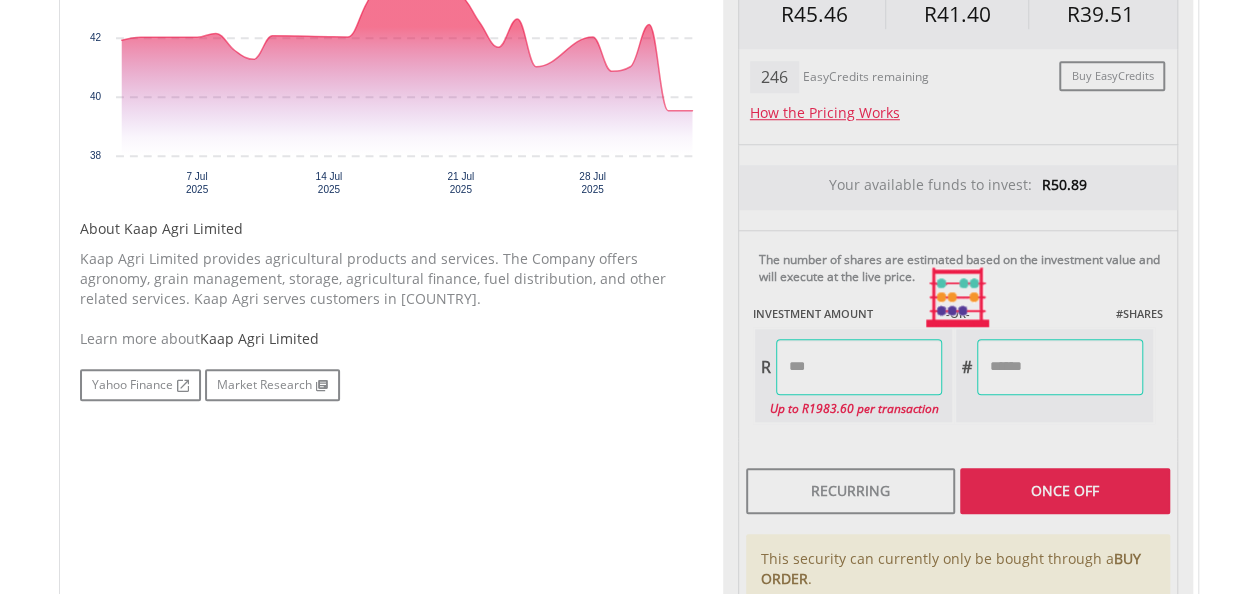 type on "******" 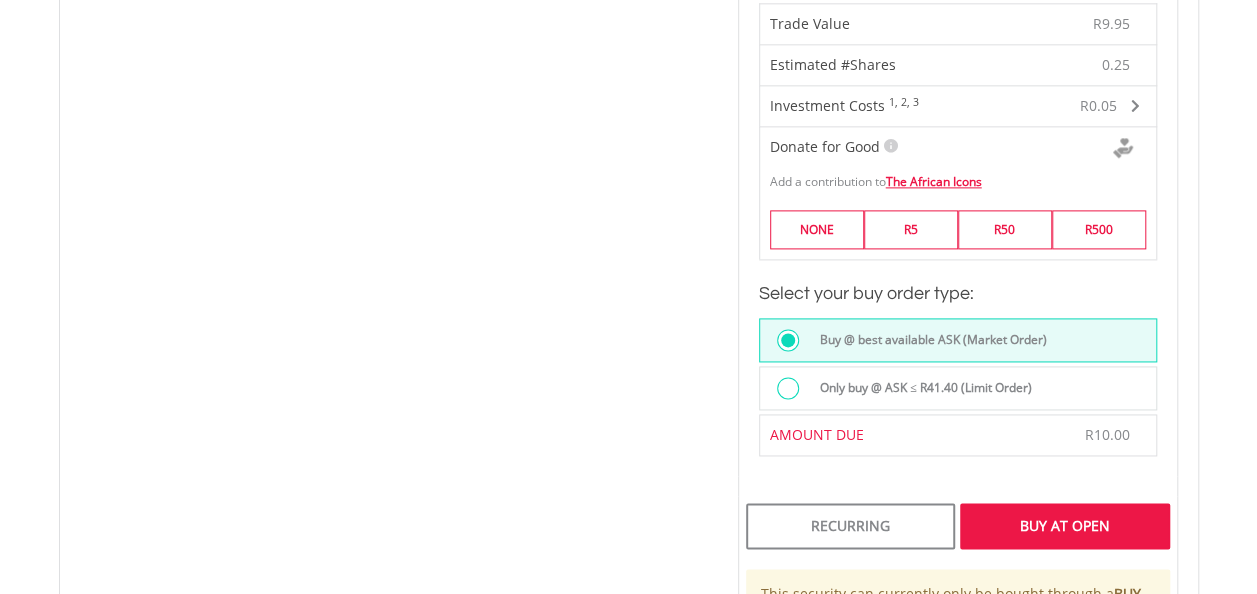 scroll, scrollTop: 1400, scrollLeft: 0, axis: vertical 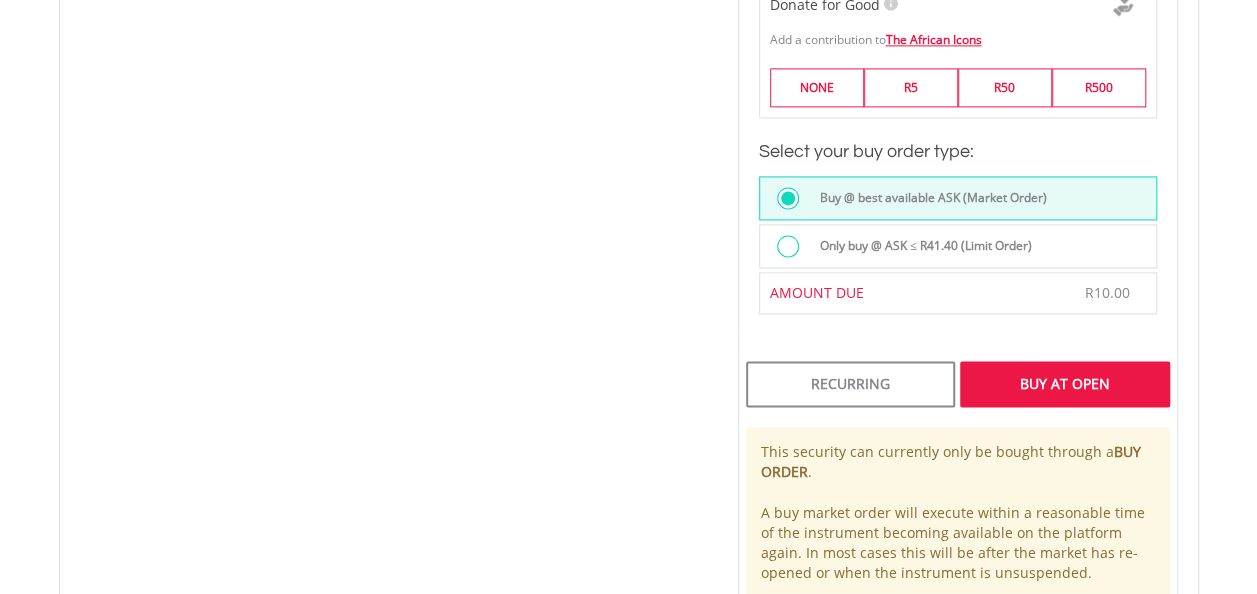 click on "Buy At Open" at bounding box center (1064, 384) 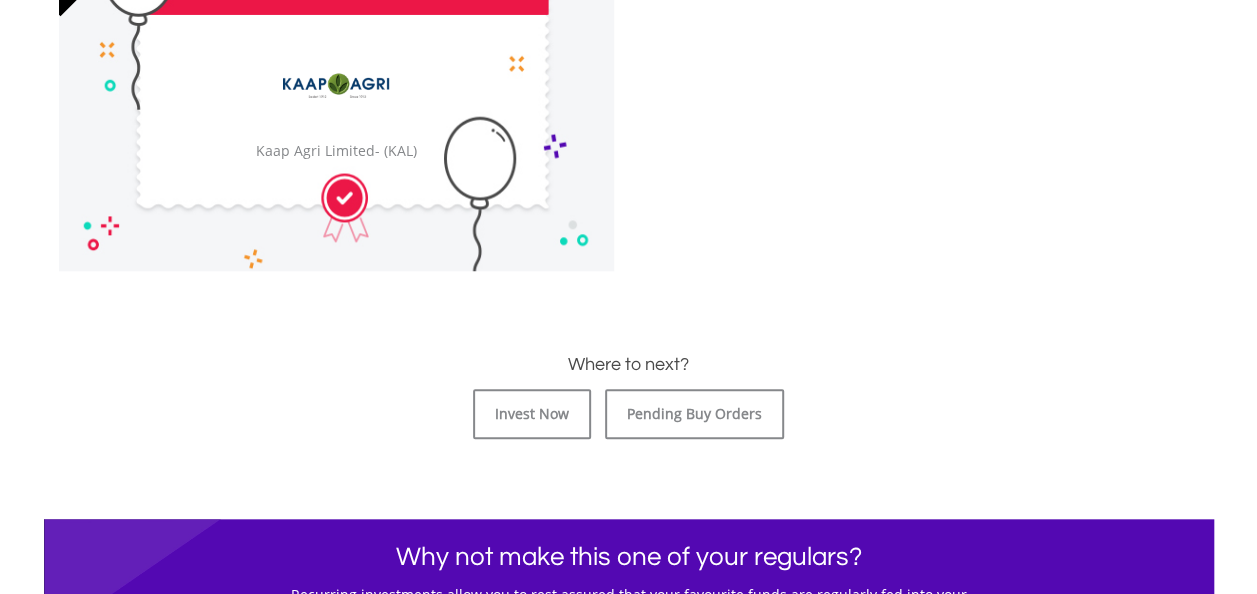 scroll, scrollTop: 900, scrollLeft: 0, axis: vertical 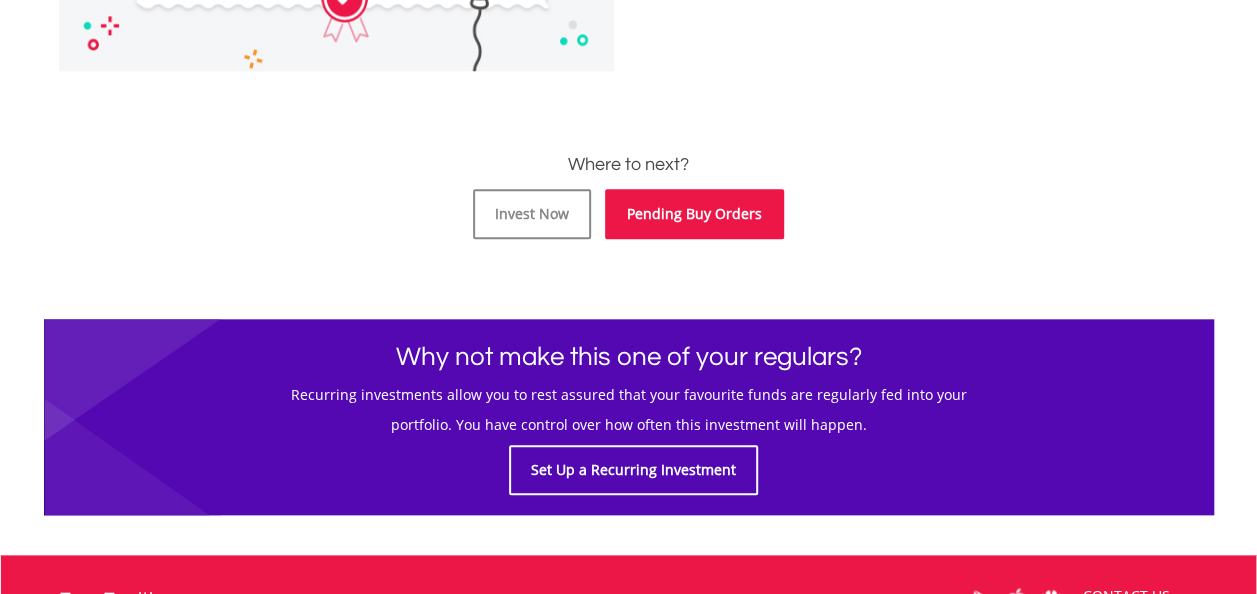 click on "Pending Buy Orders" at bounding box center (694, 214) 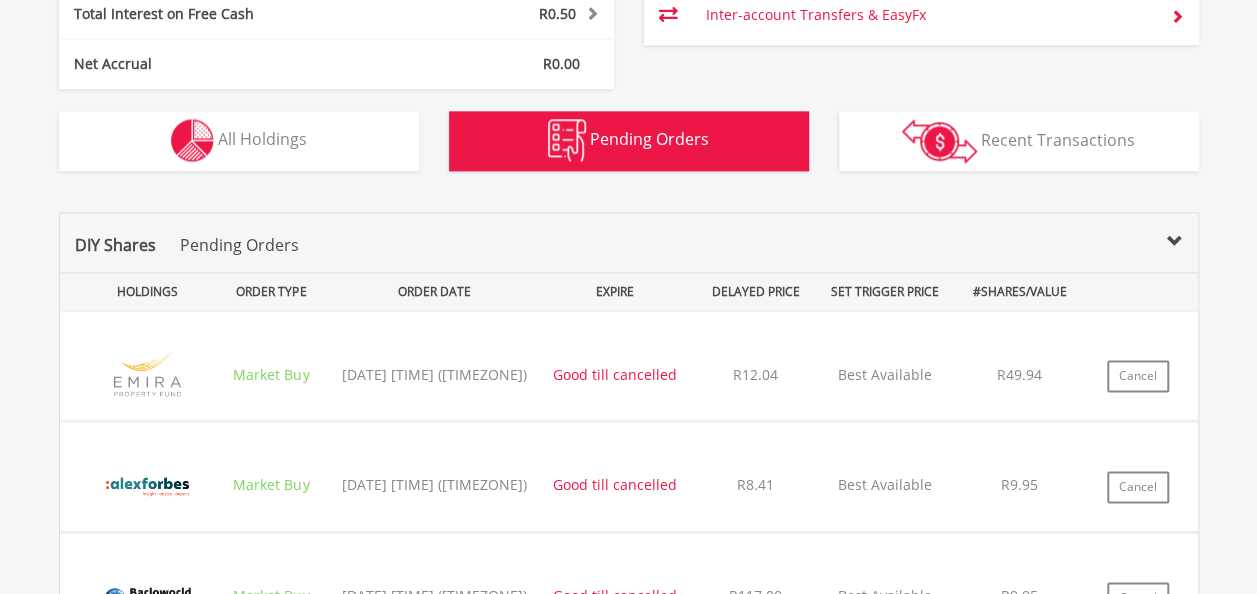scroll, scrollTop: 1223, scrollLeft: 0, axis: vertical 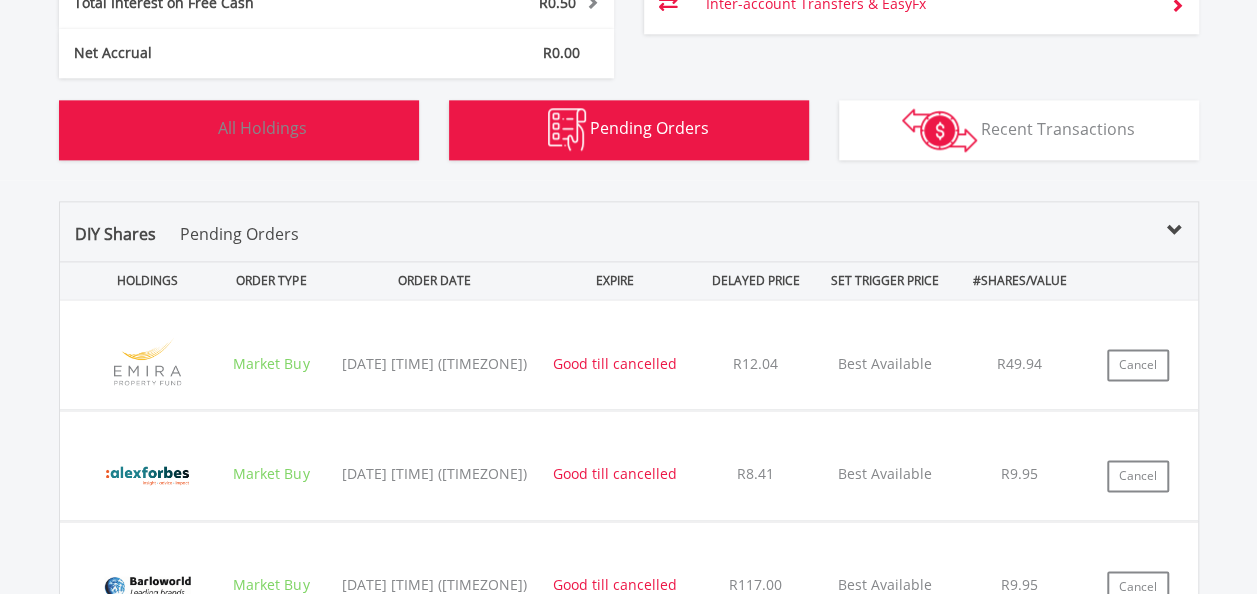 click on "Holdings
All Holdings" at bounding box center [239, 130] 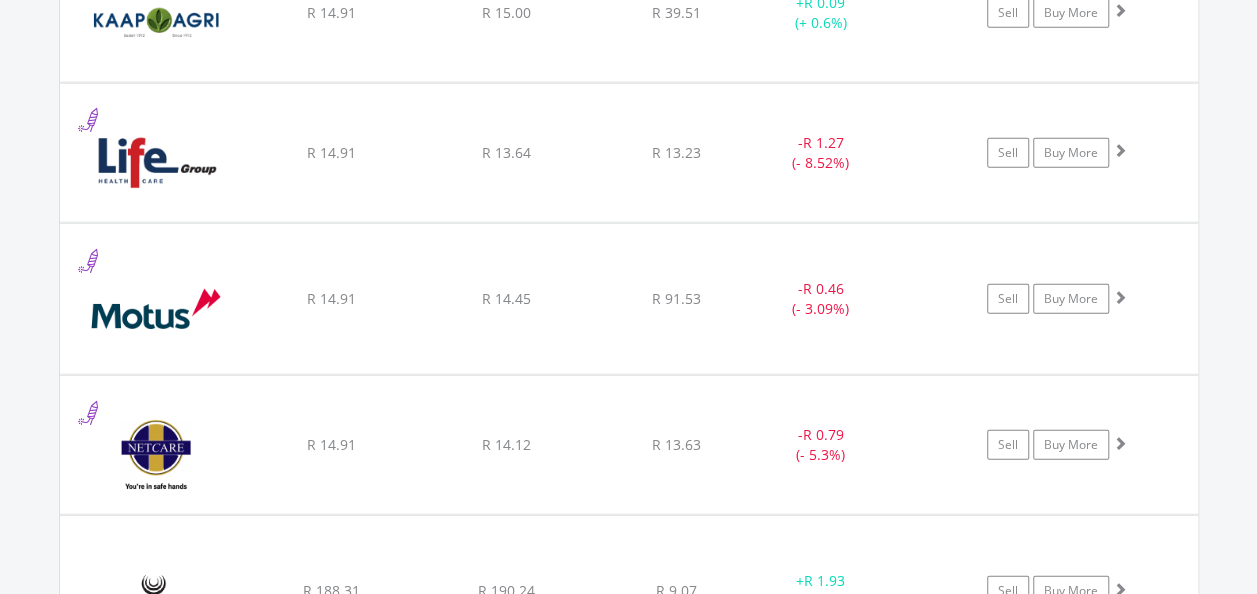 scroll, scrollTop: 2442, scrollLeft: 0, axis: vertical 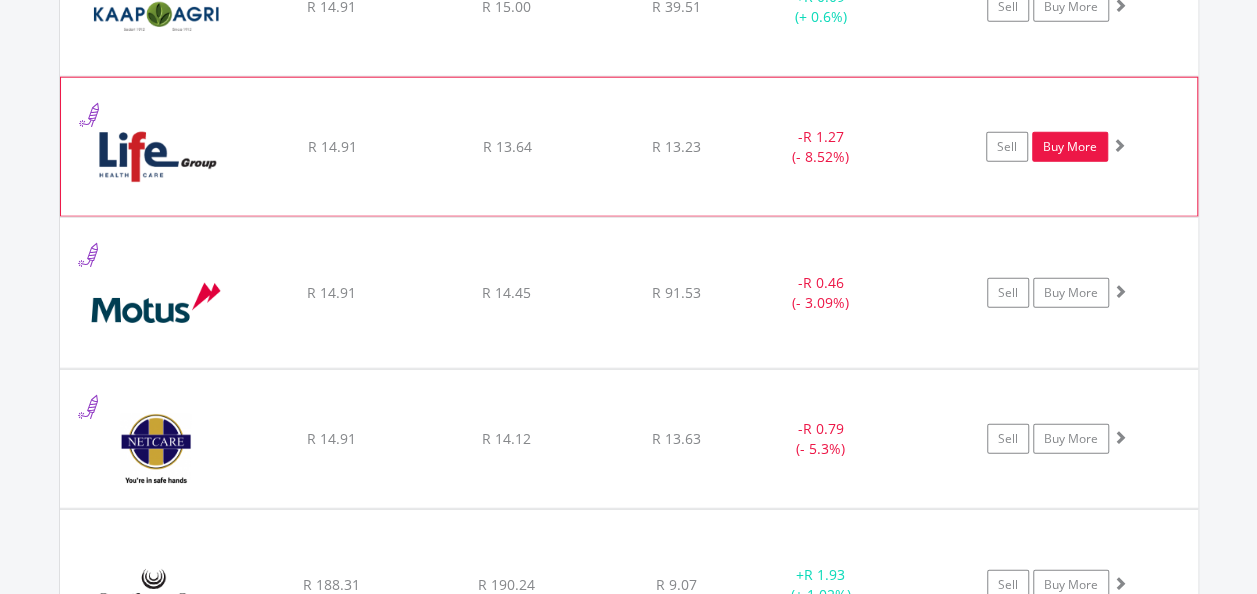 click on "Buy More" at bounding box center [1070, 147] 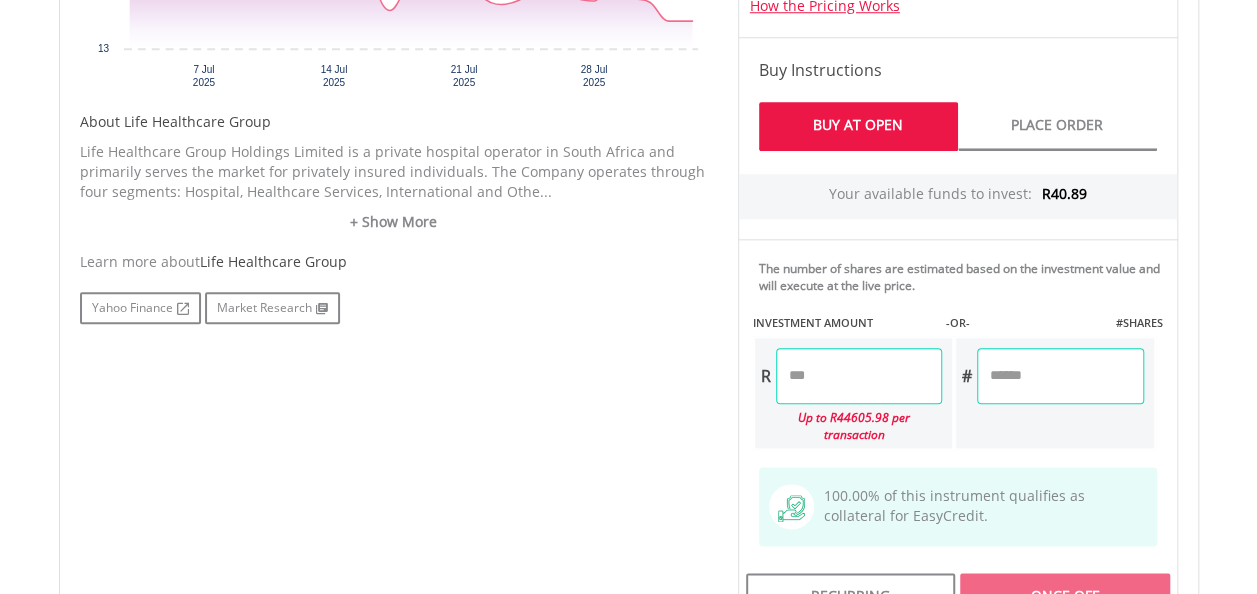 scroll, scrollTop: 1000, scrollLeft: 0, axis: vertical 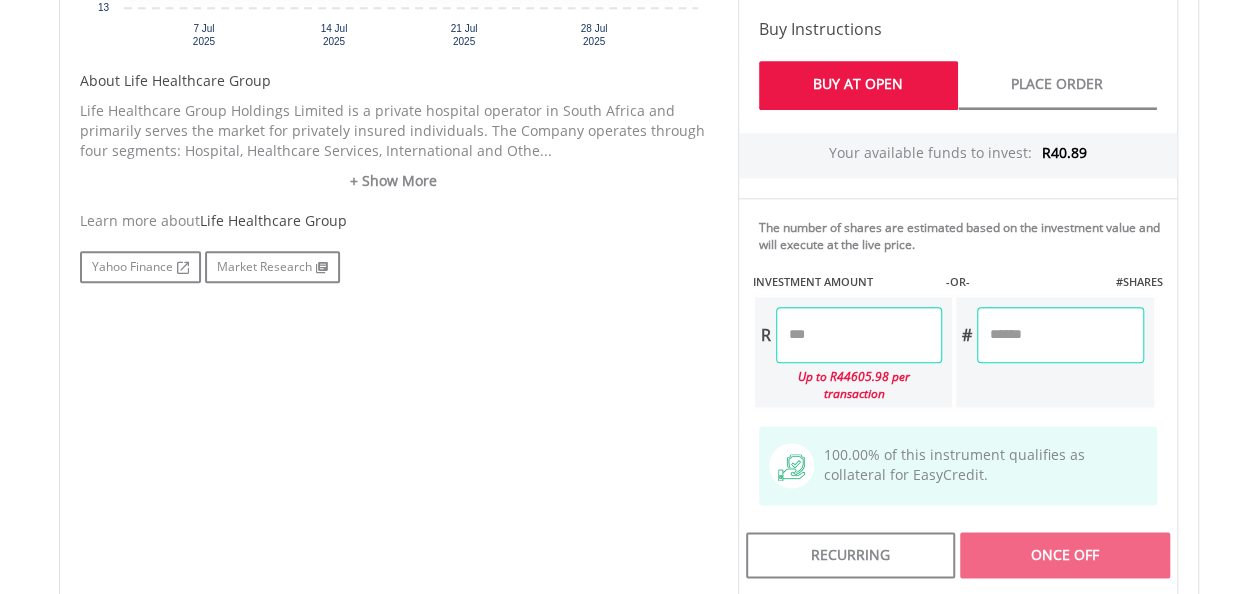 click at bounding box center [859, 335] 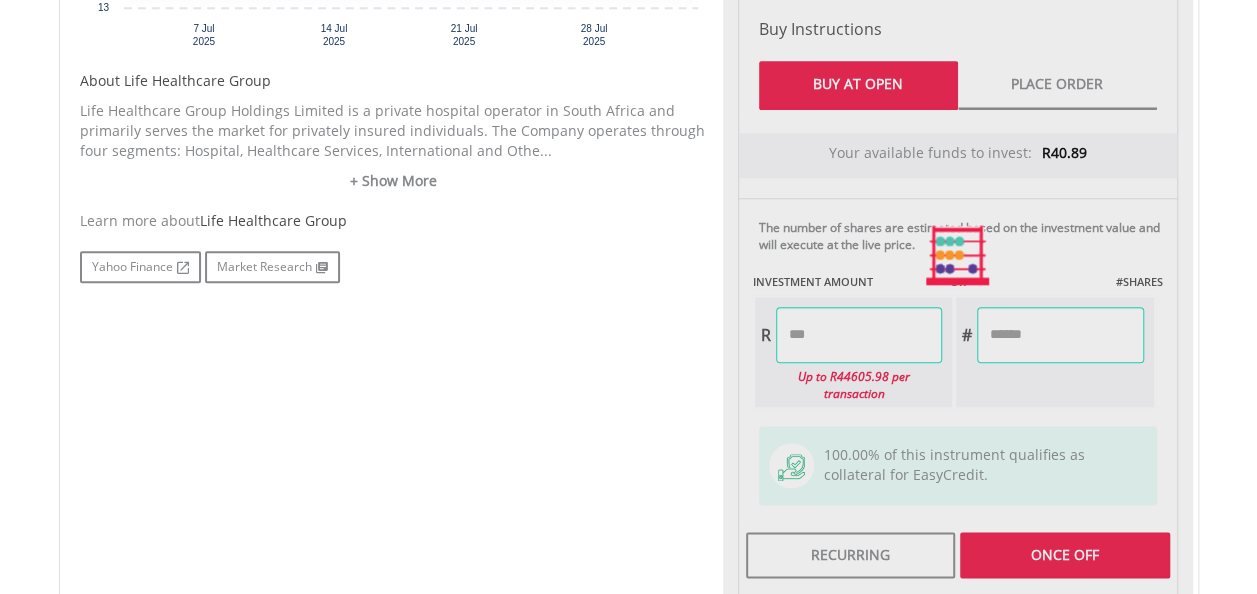 click on "No chart available.
1 MO CHANGE
-9.45%
DAILY CHANGE
0.00%
1M
3M
6M
1Y
MAX
Chart 7 Jul ​" at bounding box center [629, 255] 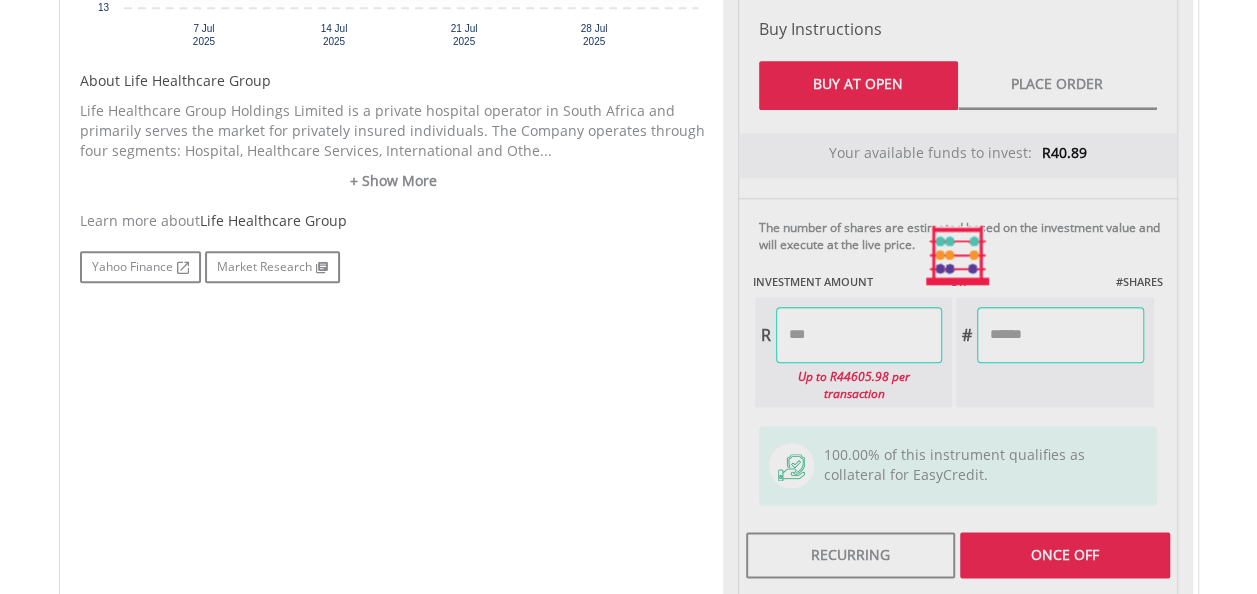 type on "******" 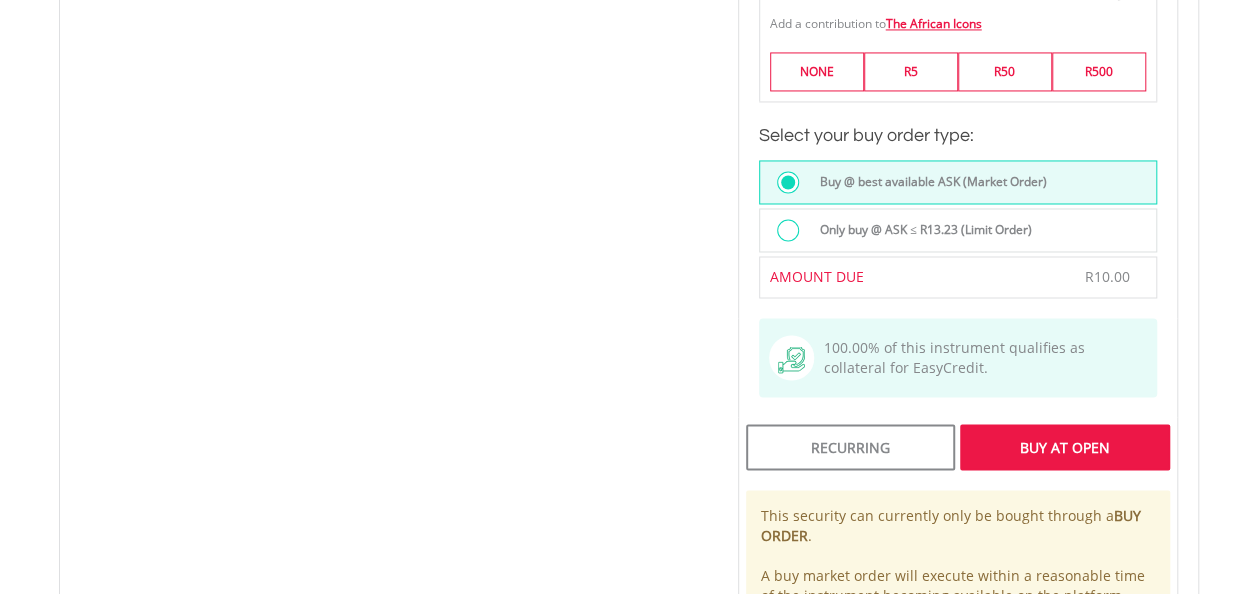 scroll, scrollTop: 1700, scrollLeft: 0, axis: vertical 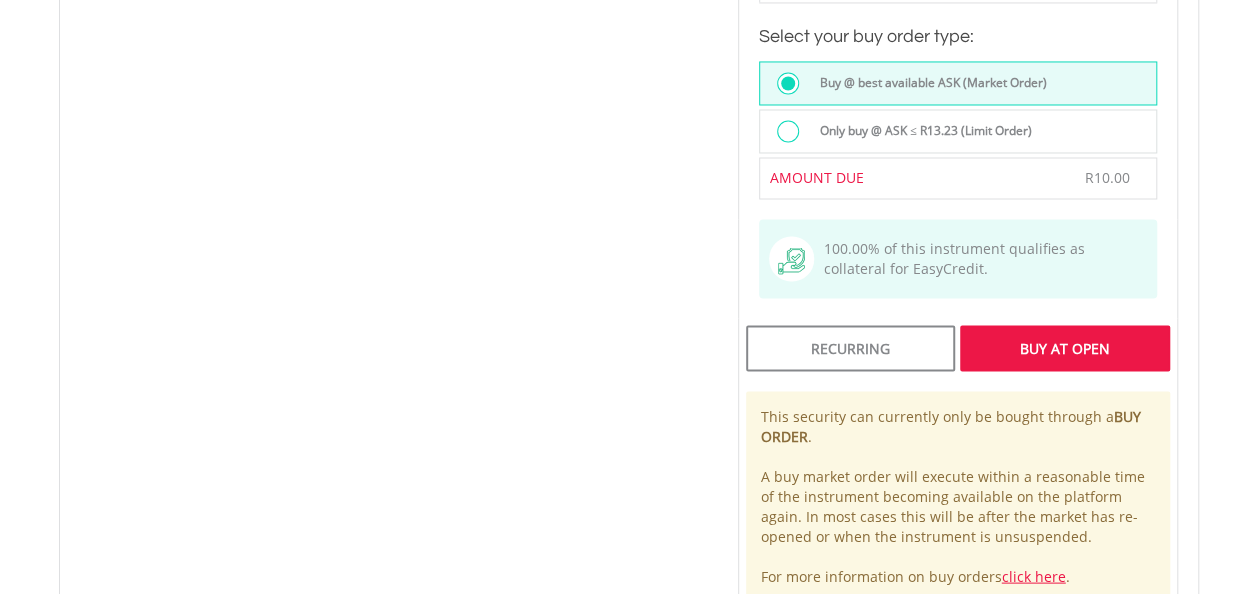 click on "Buy At Open" at bounding box center (1064, 348) 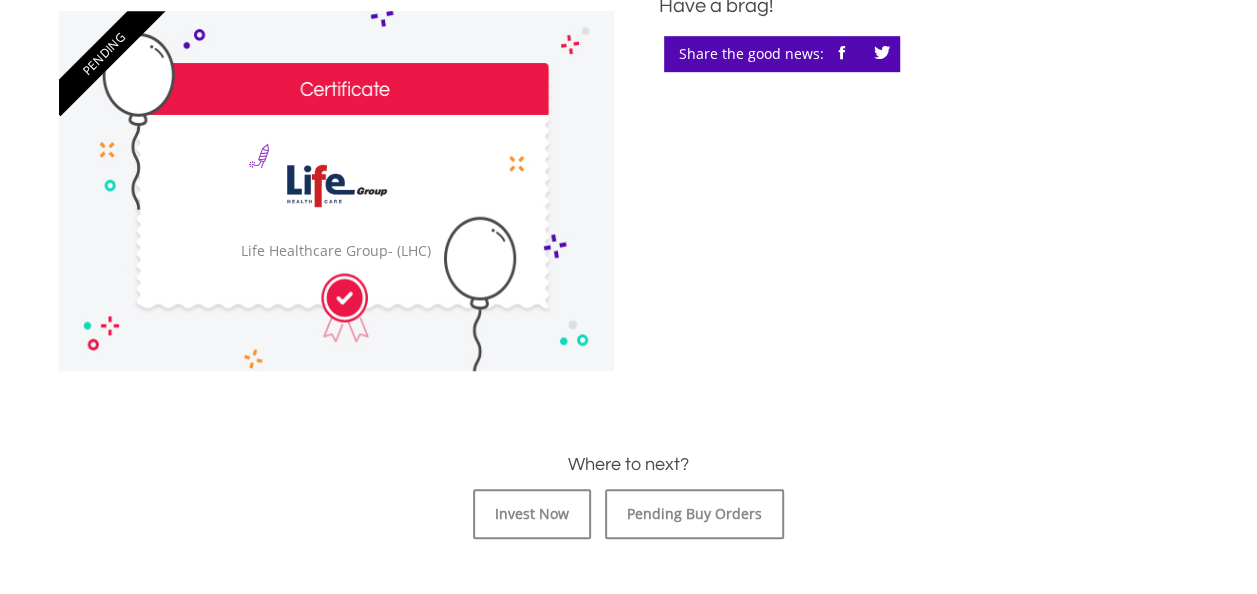 scroll, scrollTop: 700, scrollLeft: 0, axis: vertical 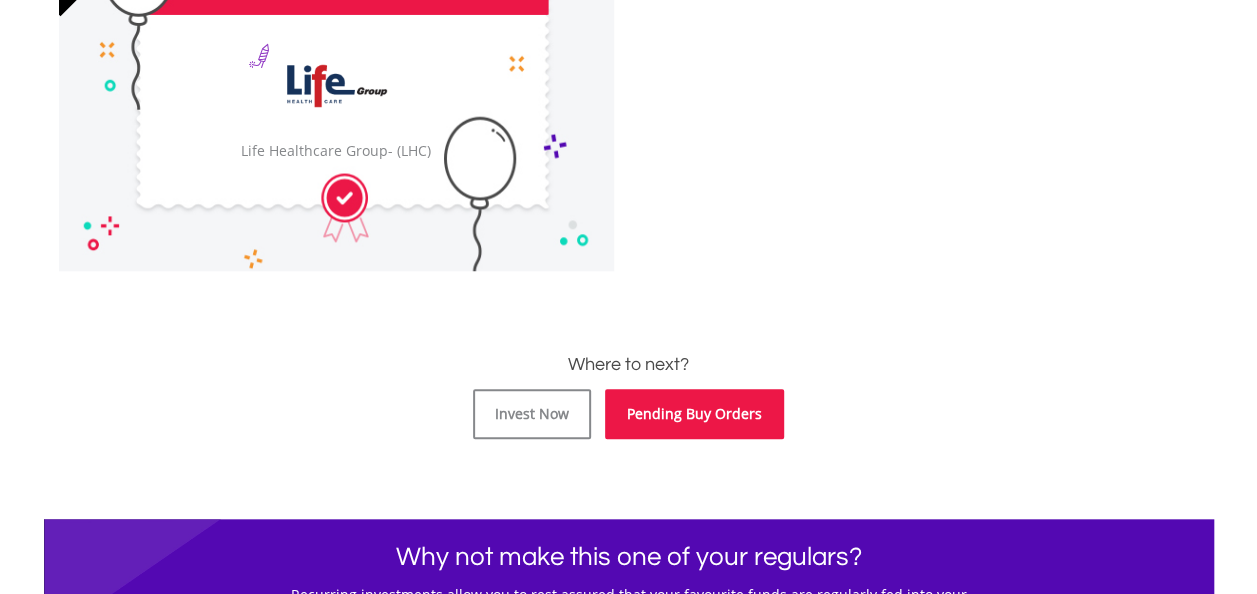 click on "Pending Buy Orders" at bounding box center (694, 414) 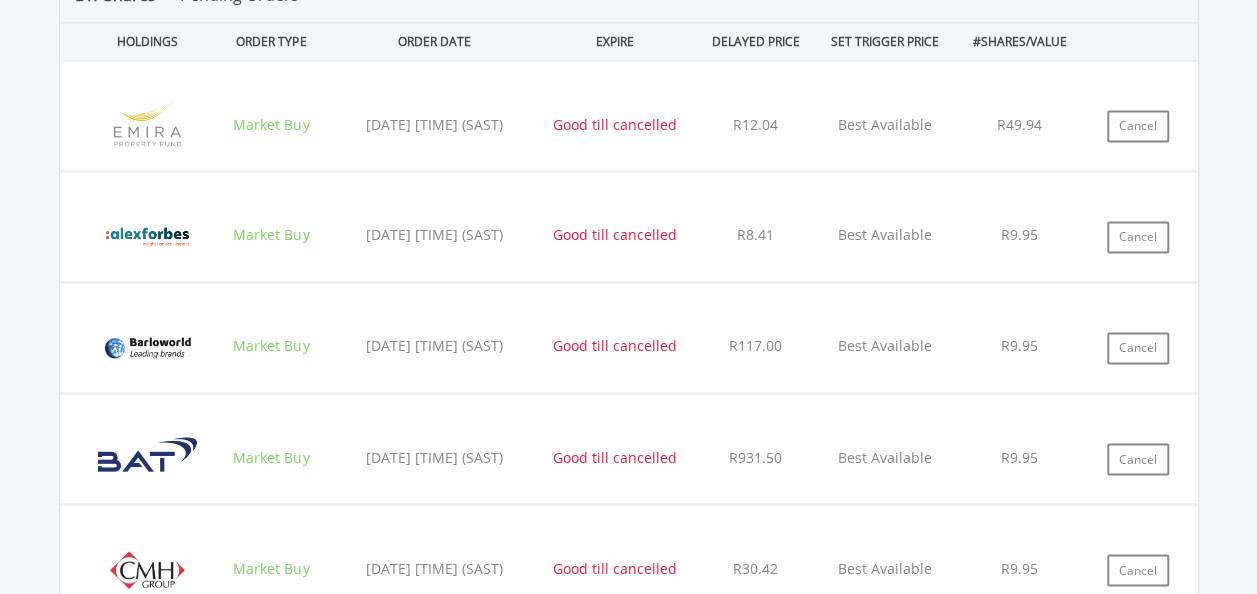 scroll, scrollTop: 1548, scrollLeft: 0, axis: vertical 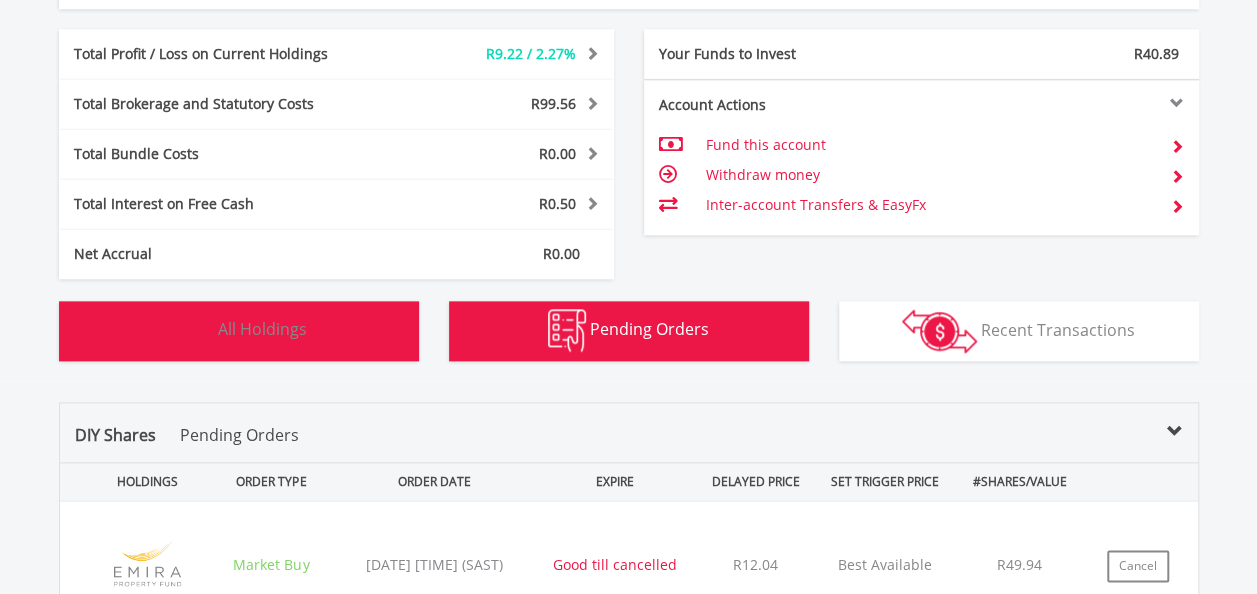 click on "Holdings
All Holdings" at bounding box center (239, 331) 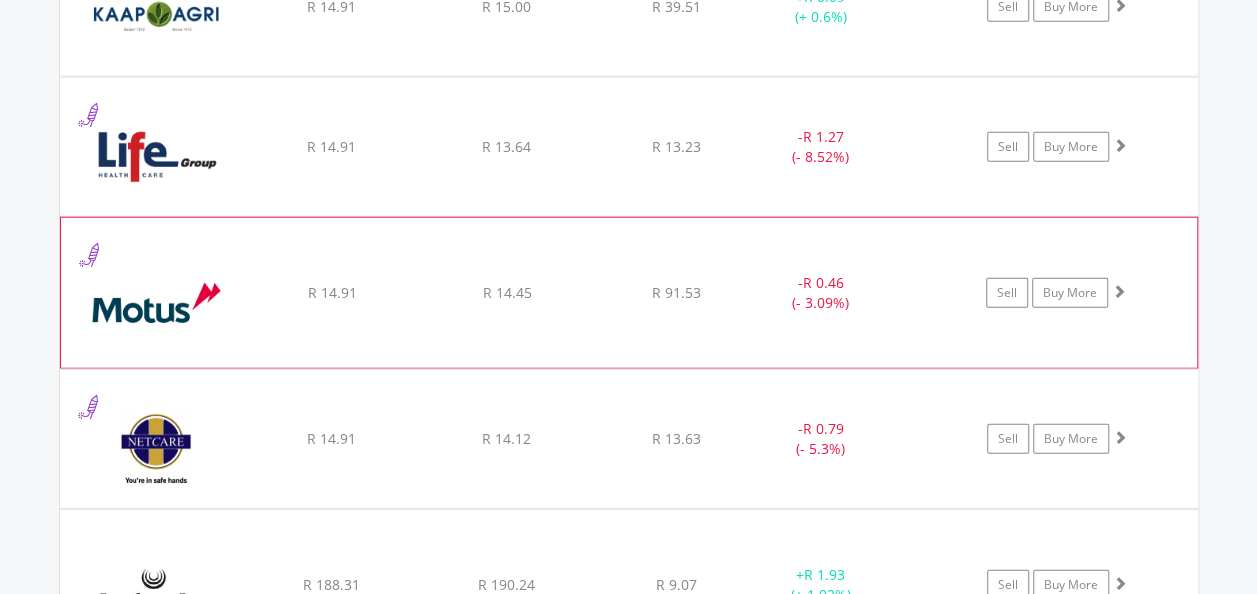 scroll, scrollTop: 2442, scrollLeft: 0, axis: vertical 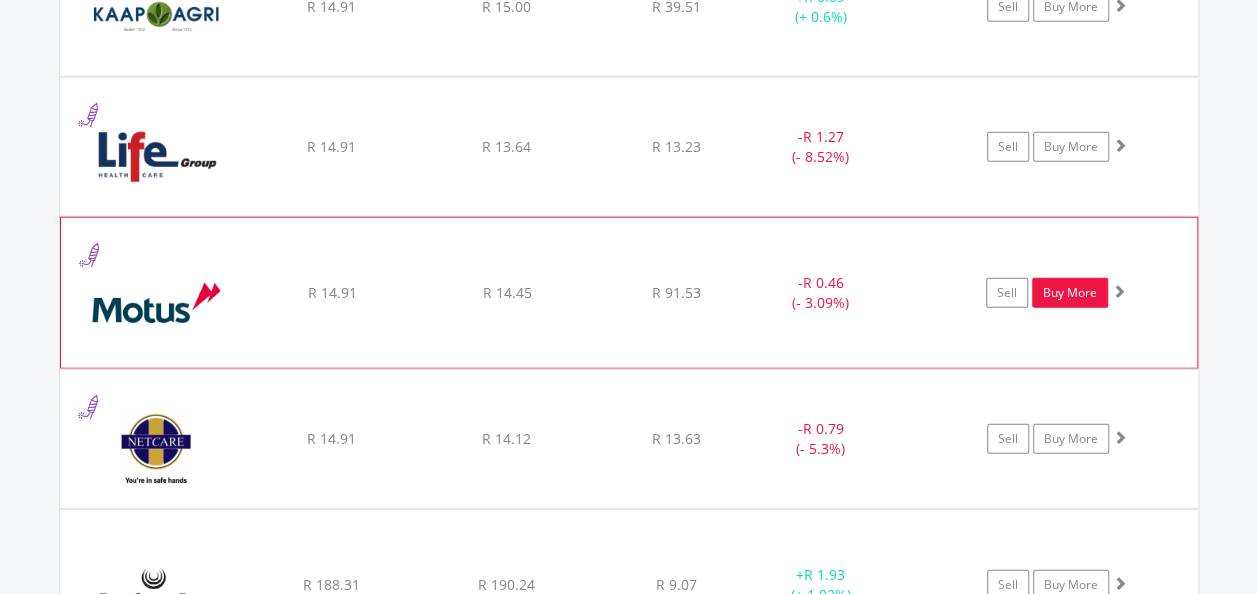 click on "Buy More" at bounding box center [1070, 293] 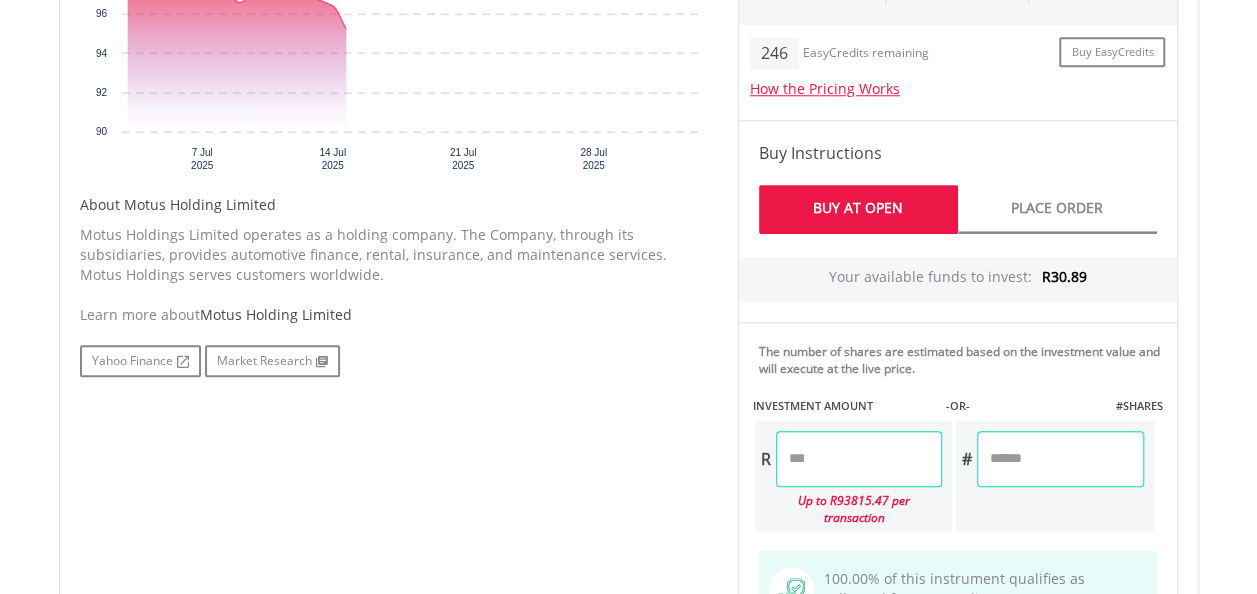 scroll, scrollTop: 900, scrollLeft: 0, axis: vertical 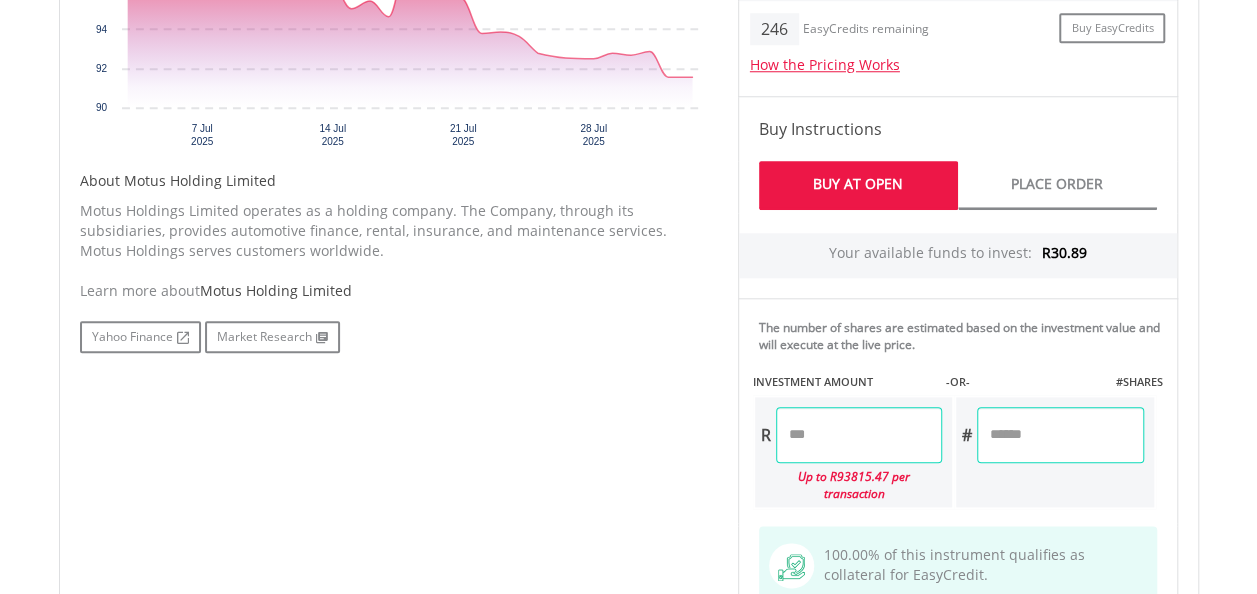 click at bounding box center [859, 435] 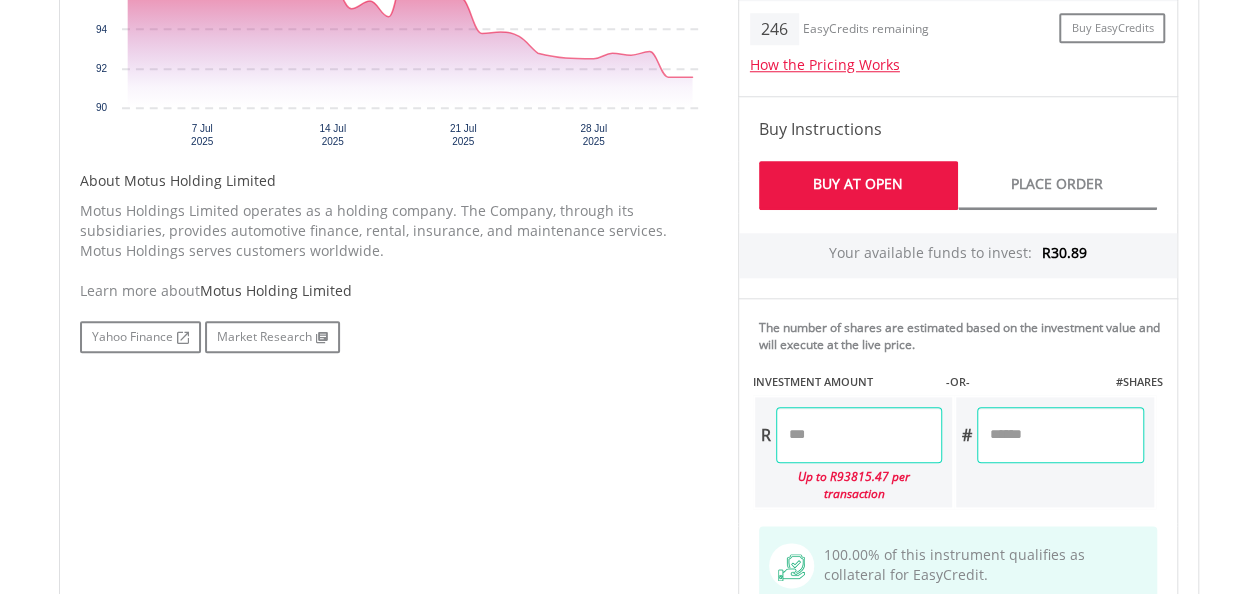 click on "No chart available.
1 MO CHANGE
-8.12%
DAILY CHANGE
0.00%
1M
3M
6M
1Y
MAX
Chart 7 Jul ​" at bounding box center [629, 355] 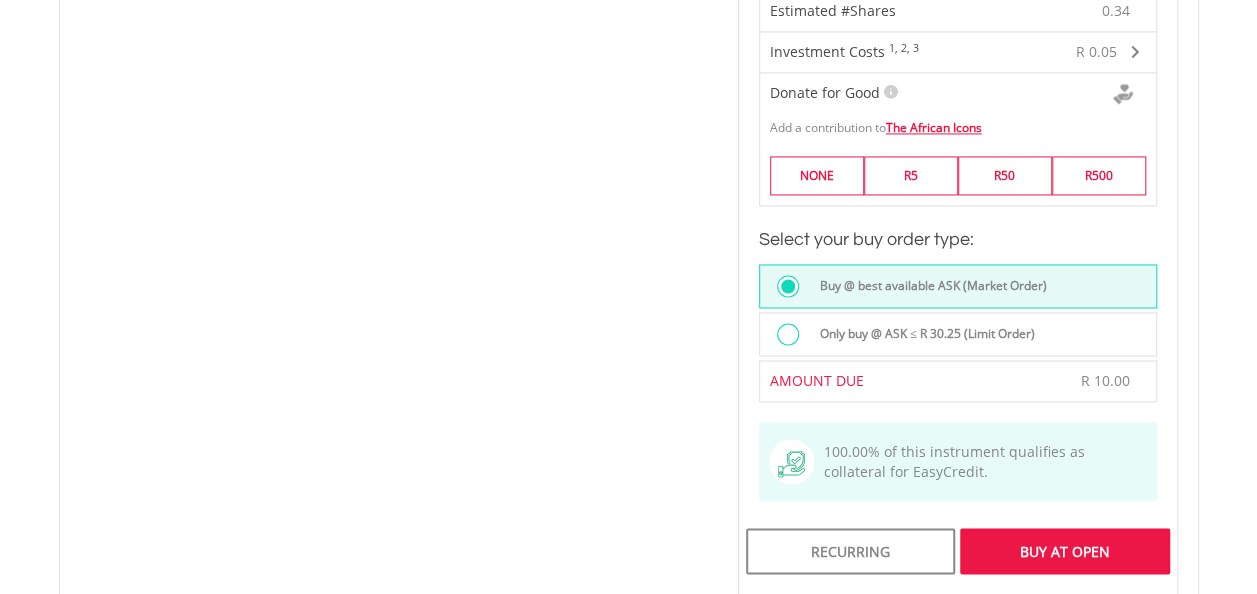 scroll, scrollTop: 1500, scrollLeft: 0, axis: vertical 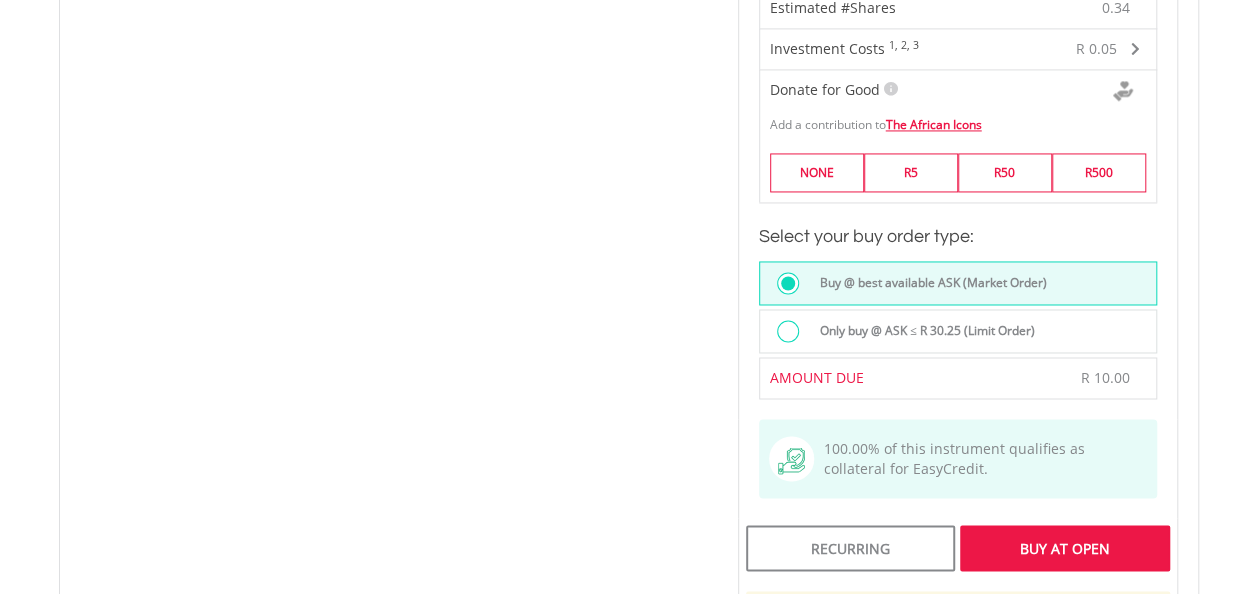 click on "Buy At Open" at bounding box center [1064, 548] 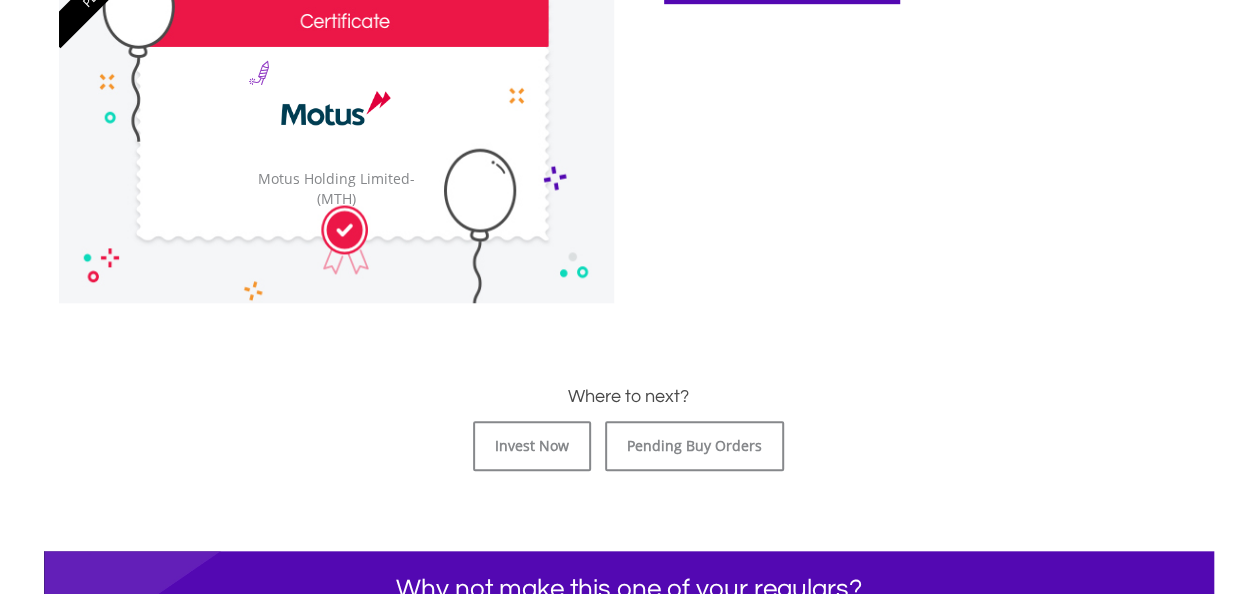 scroll, scrollTop: 700, scrollLeft: 0, axis: vertical 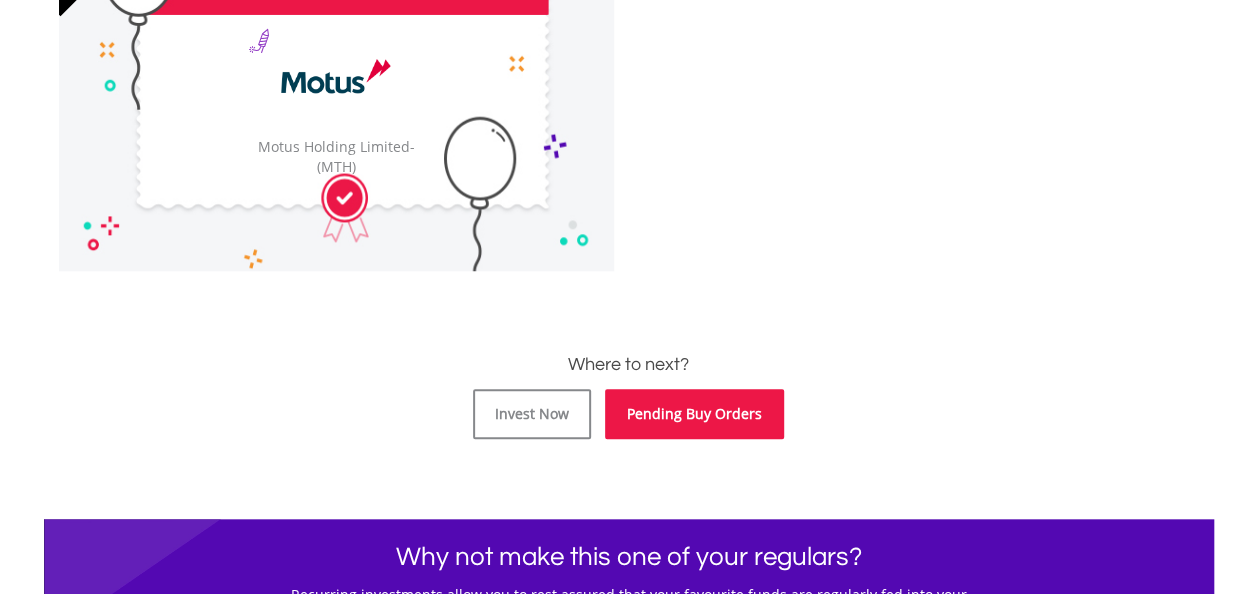 click on "Pending Buy Orders" at bounding box center [694, 414] 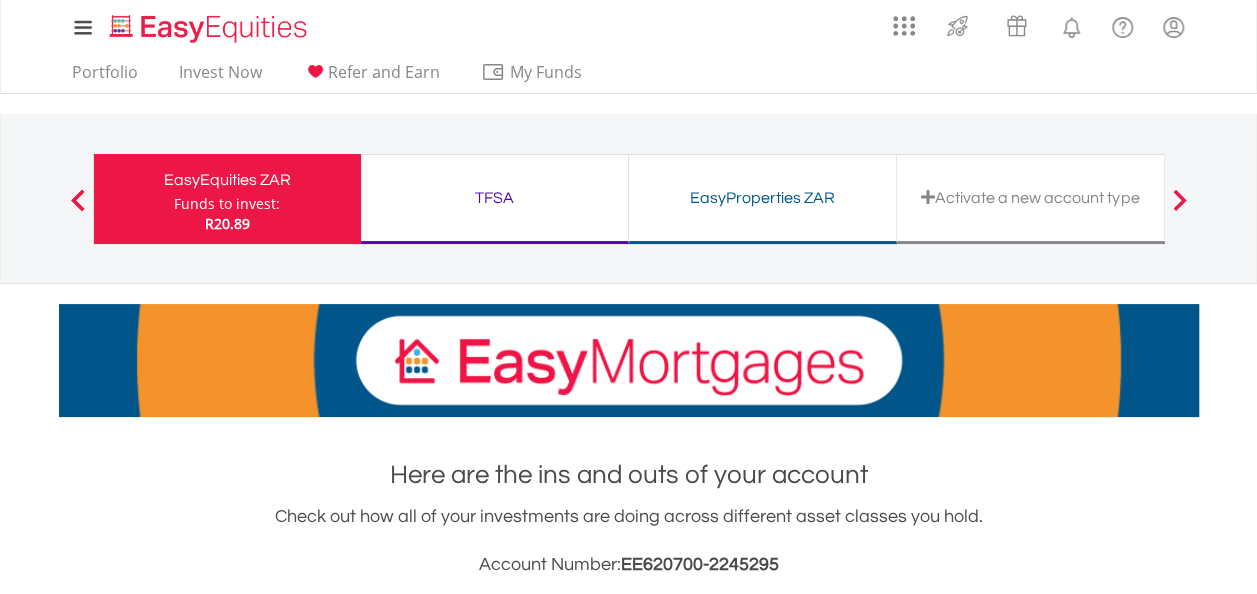 scroll, scrollTop: 1422, scrollLeft: 0, axis: vertical 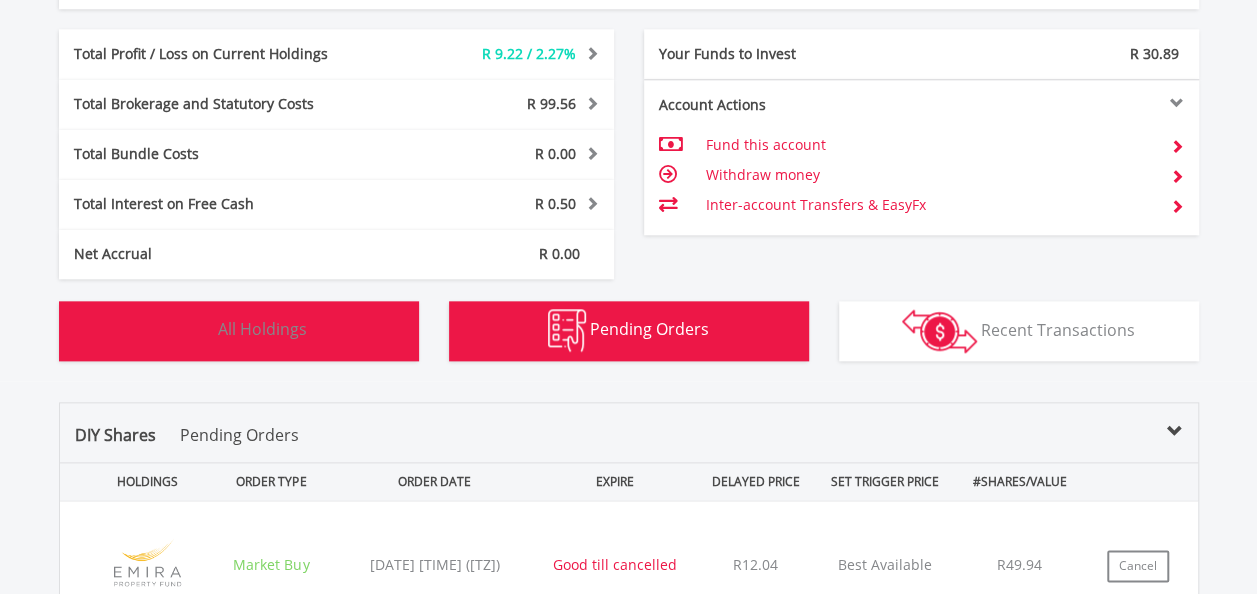 click on "Holdings
All Holdings" at bounding box center (239, 331) 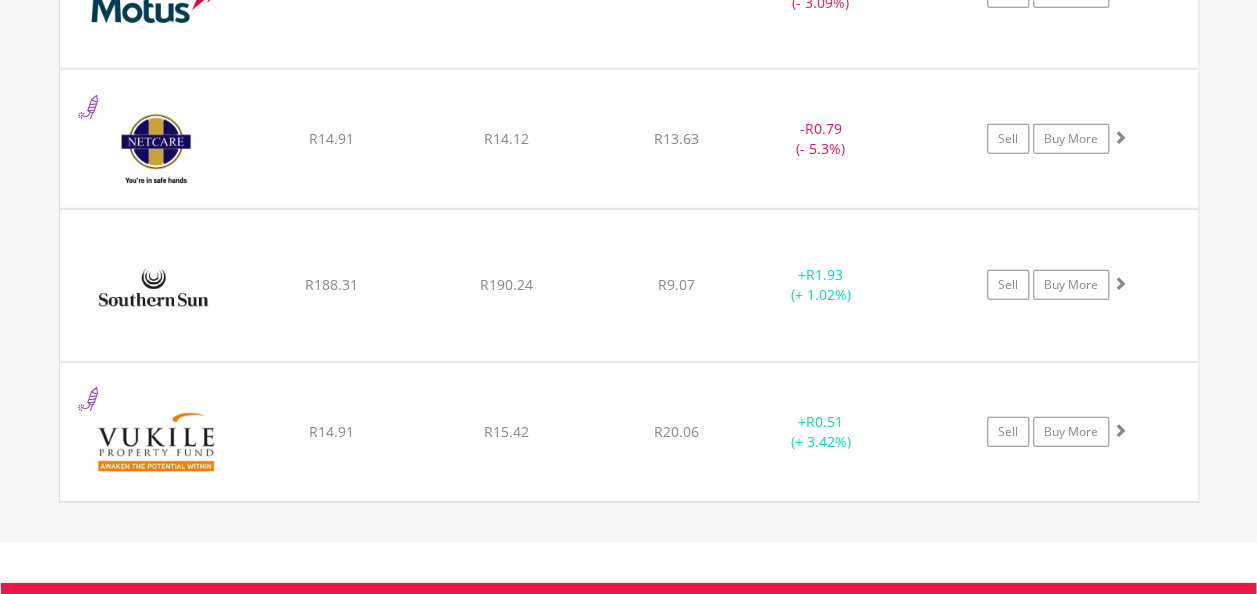 scroll, scrollTop: 2642, scrollLeft: 0, axis: vertical 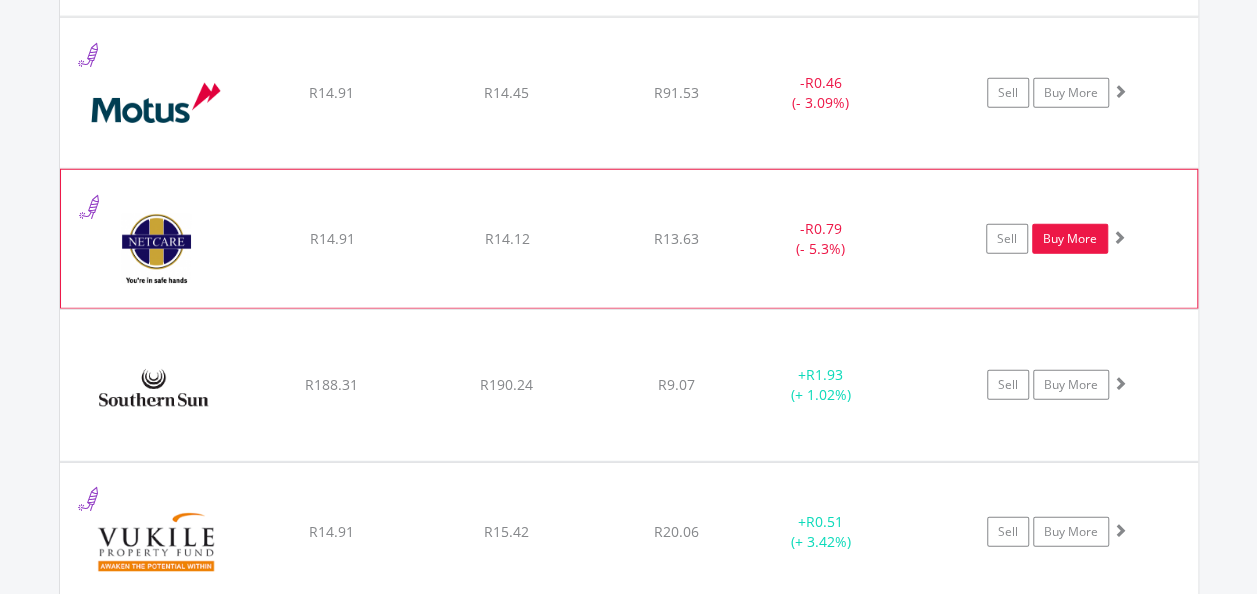 click on "Buy More" at bounding box center [1070, 239] 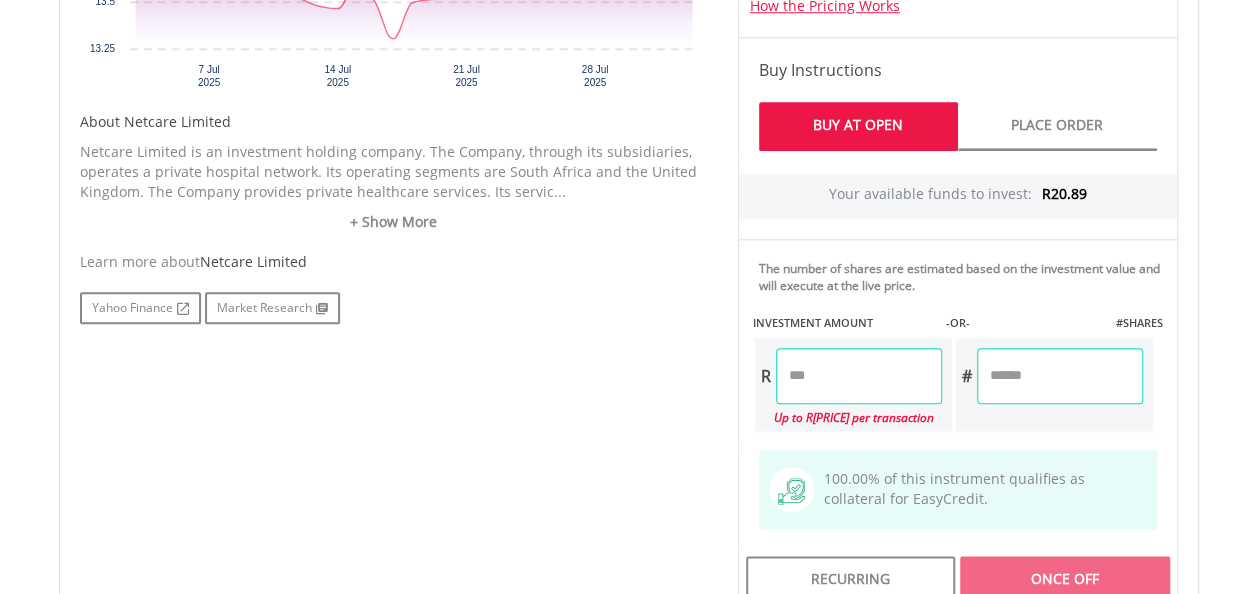 scroll, scrollTop: 1000, scrollLeft: 0, axis: vertical 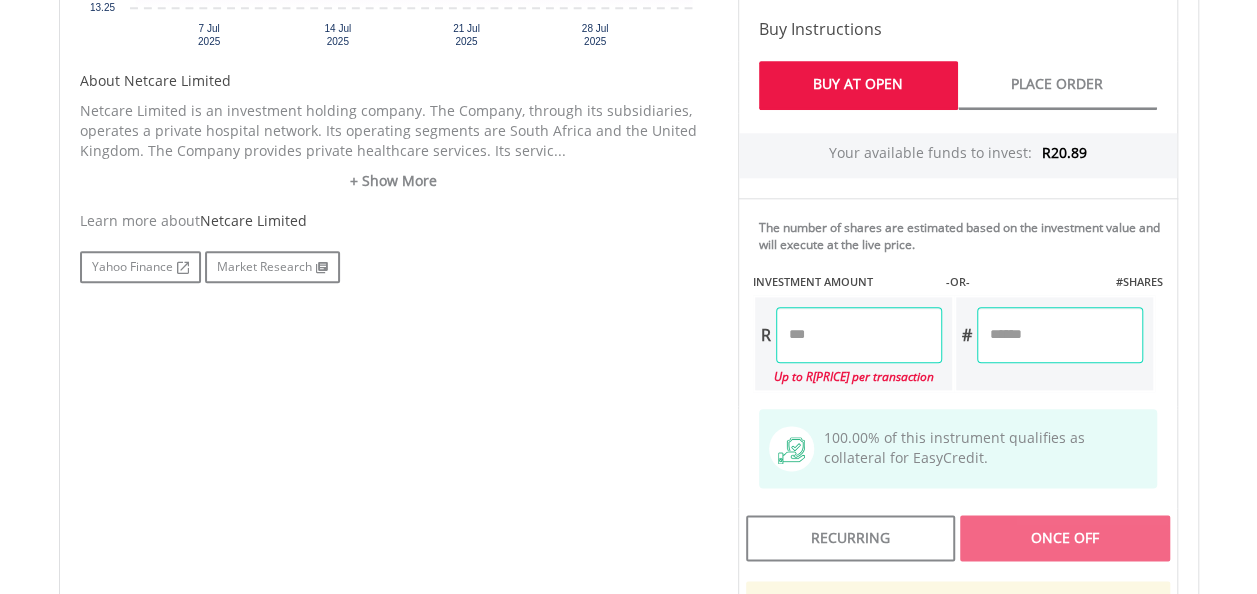 click at bounding box center [859, 335] 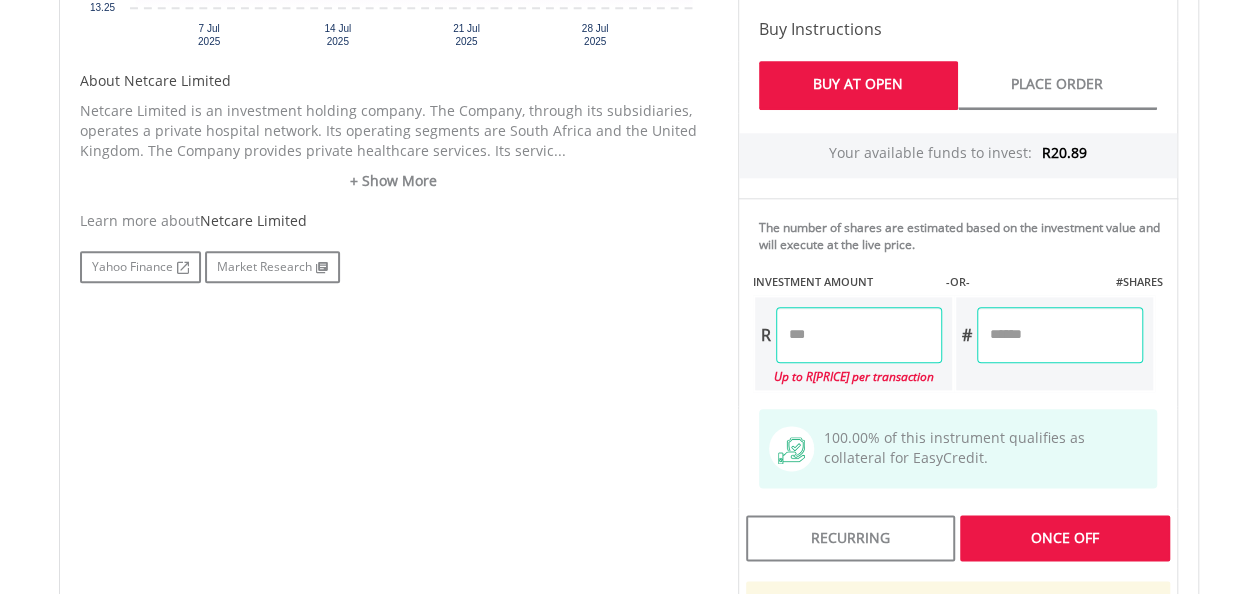 type on "*****" 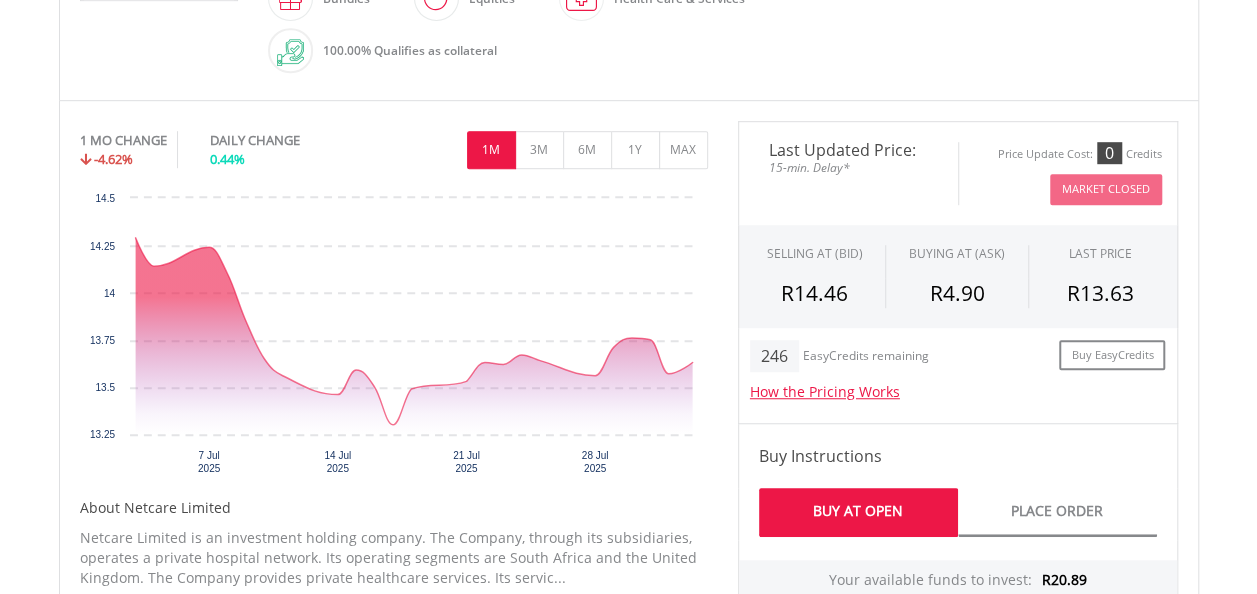 scroll, scrollTop: 500, scrollLeft: 0, axis: vertical 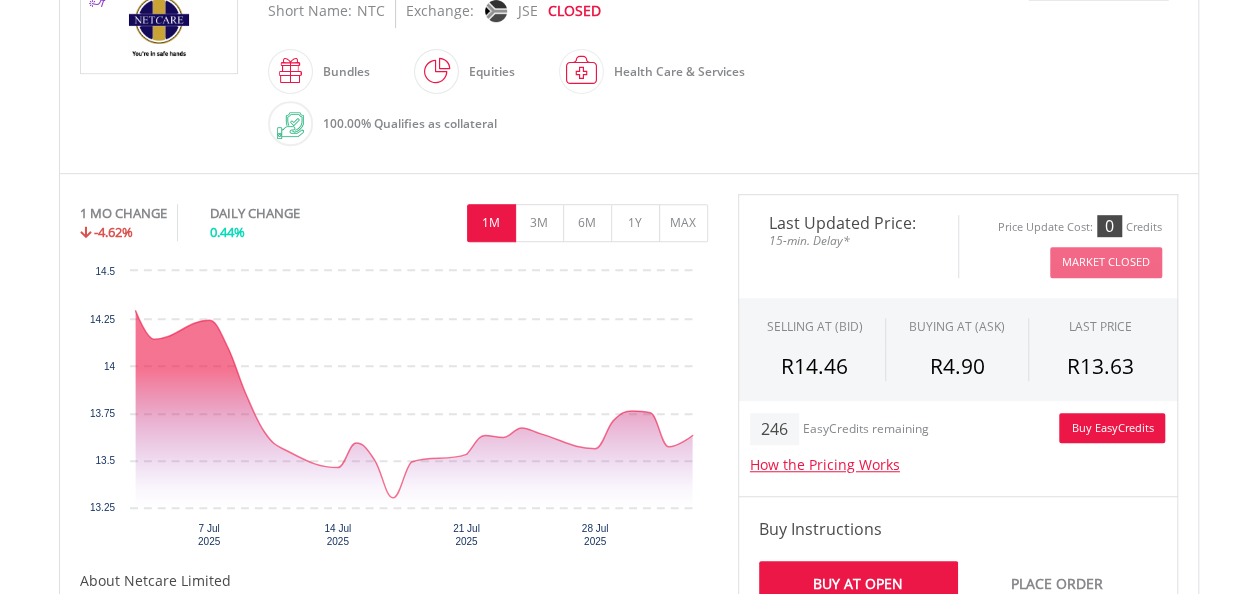 click on "Buy EasyCredits" at bounding box center [1112, 428] 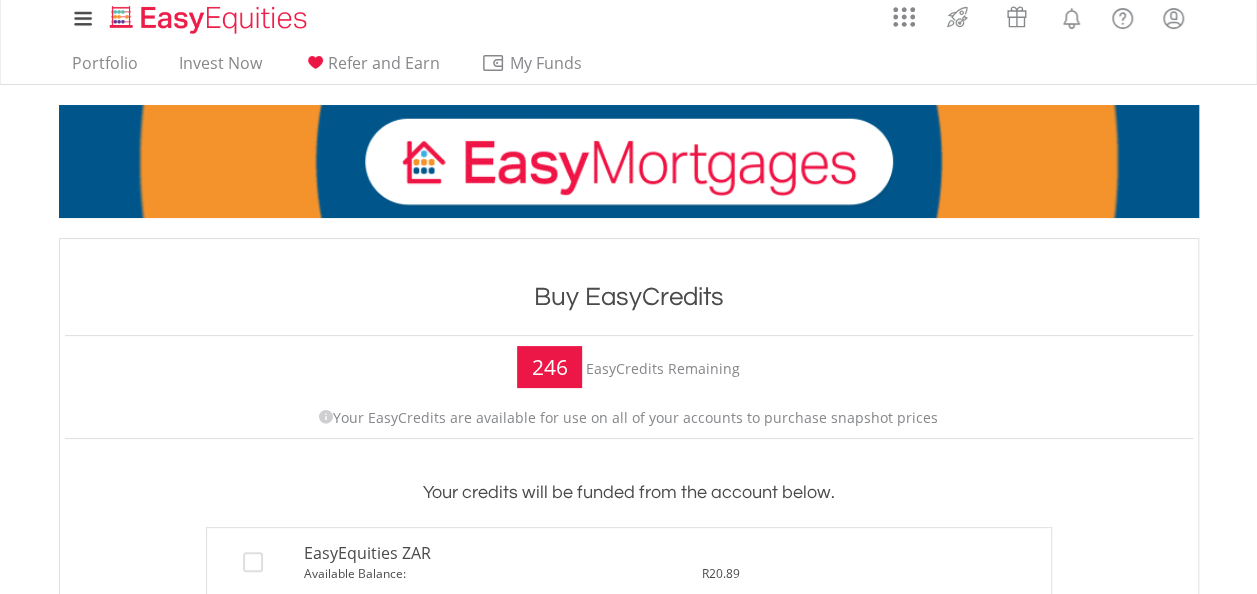 scroll, scrollTop: 0, scrollLeft: 0, axis: both 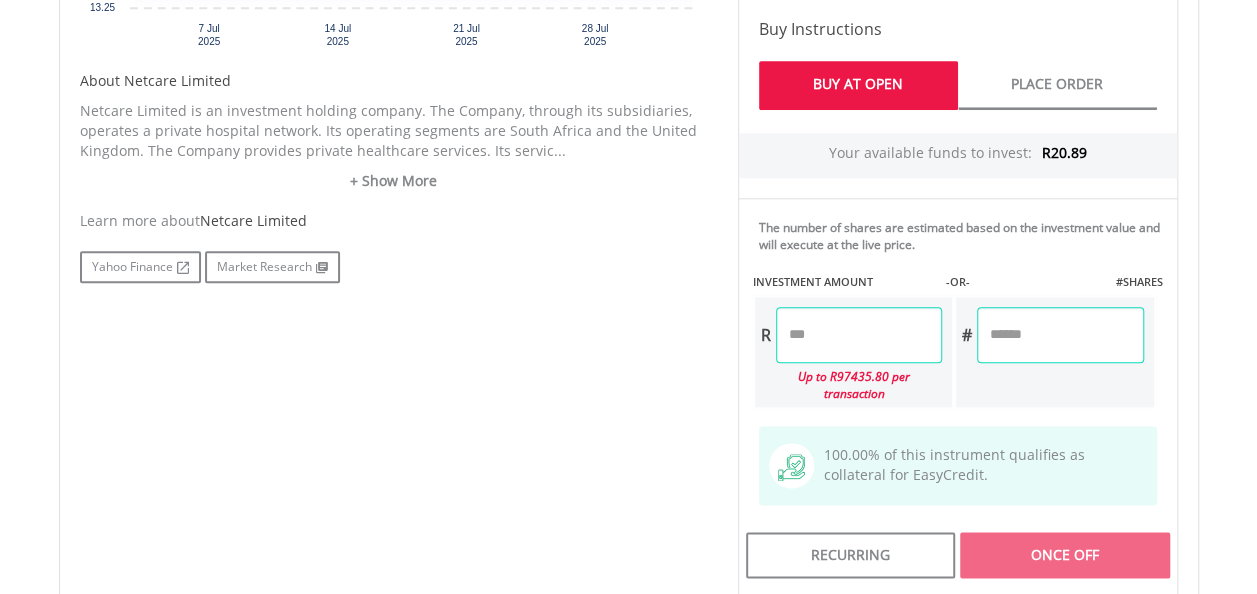 click on "*****" at bounding box center [859, 335] 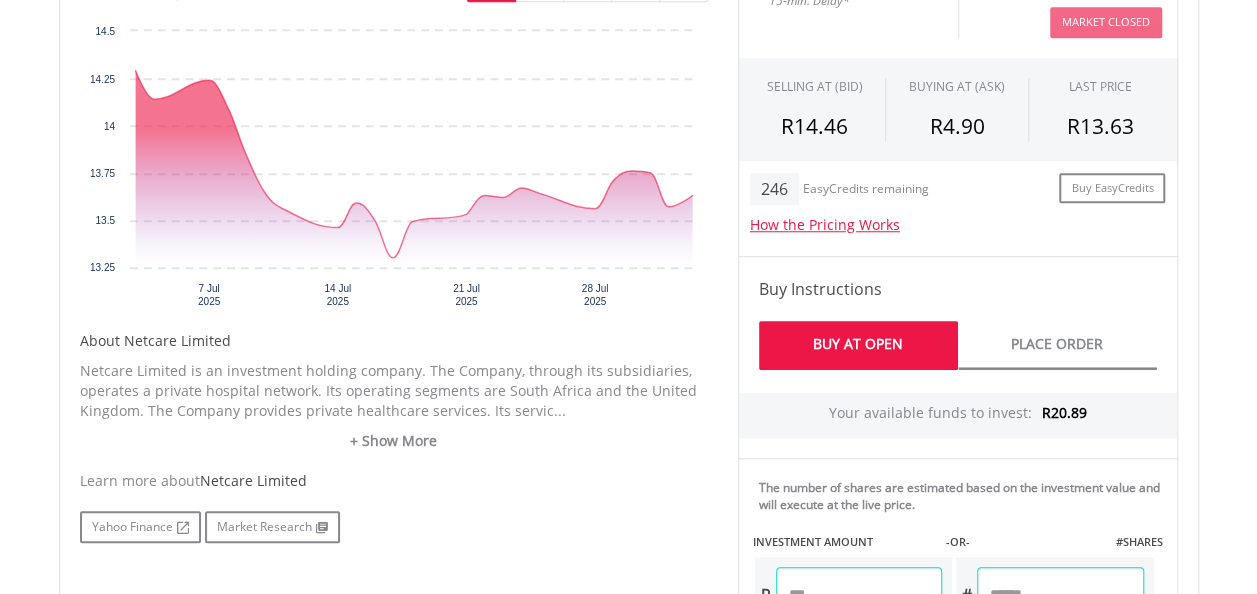 scroll, scrollTop: 700, scrollLeft: 0, axis: vertical 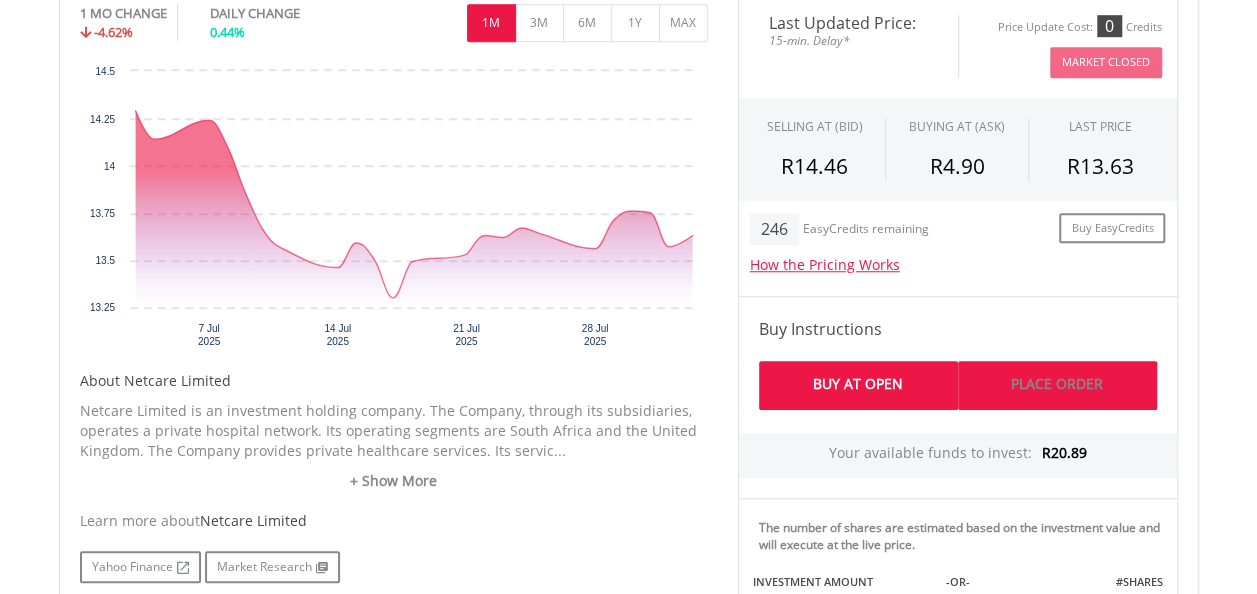 click on "Place Order" at bounding box center [1057, 385] 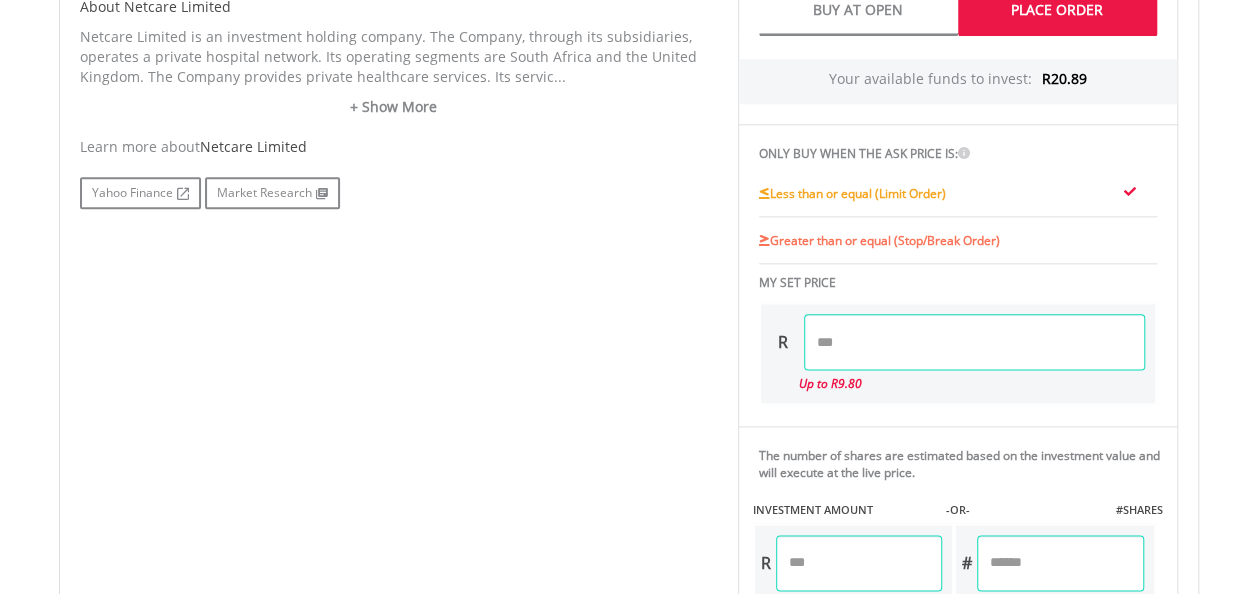 scroll, scrollTop: 1100, scrollLeft: 0, axis: vertical 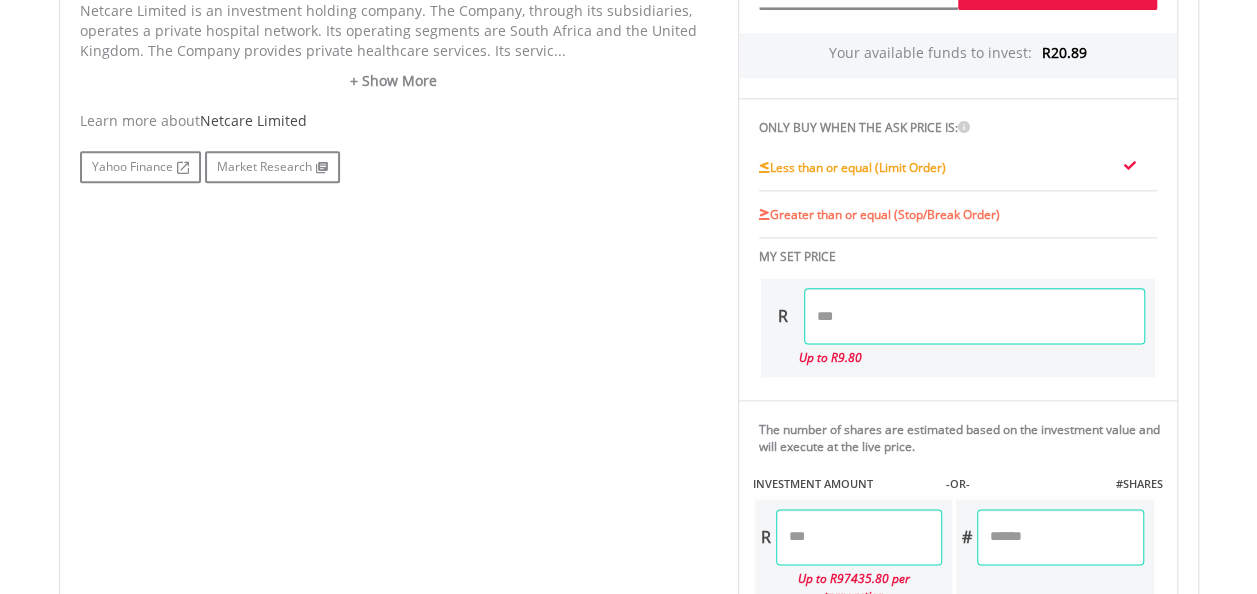 click at bounding box center (974, 316) 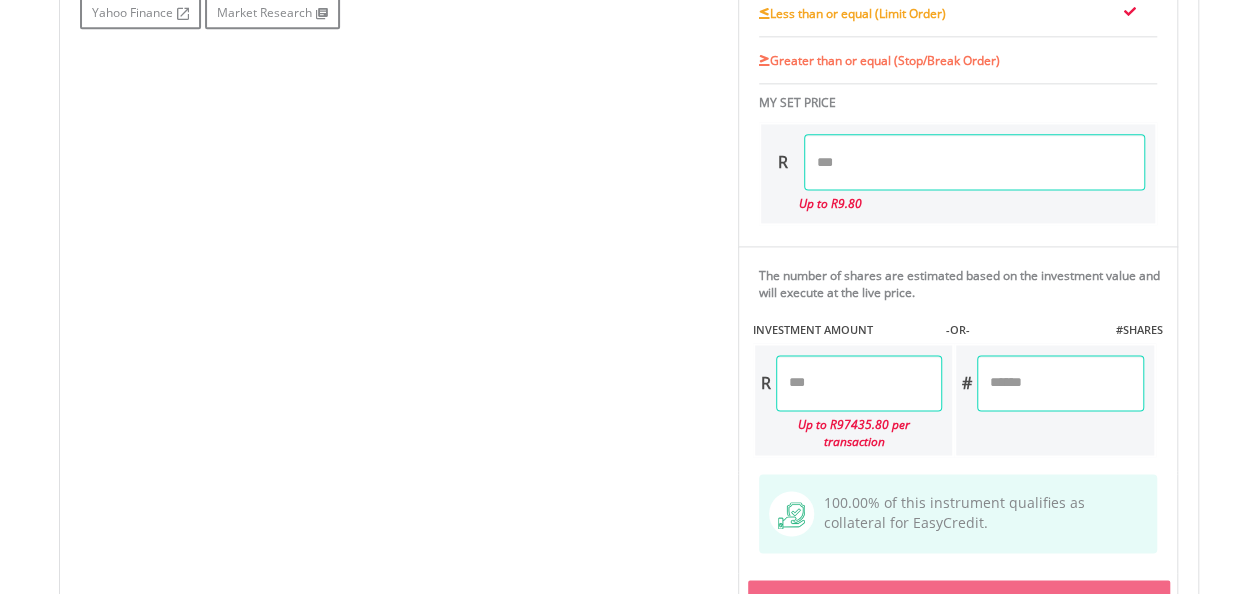 scroll, scrollTop: 1300, scrollLeft: 0, axis: vertical 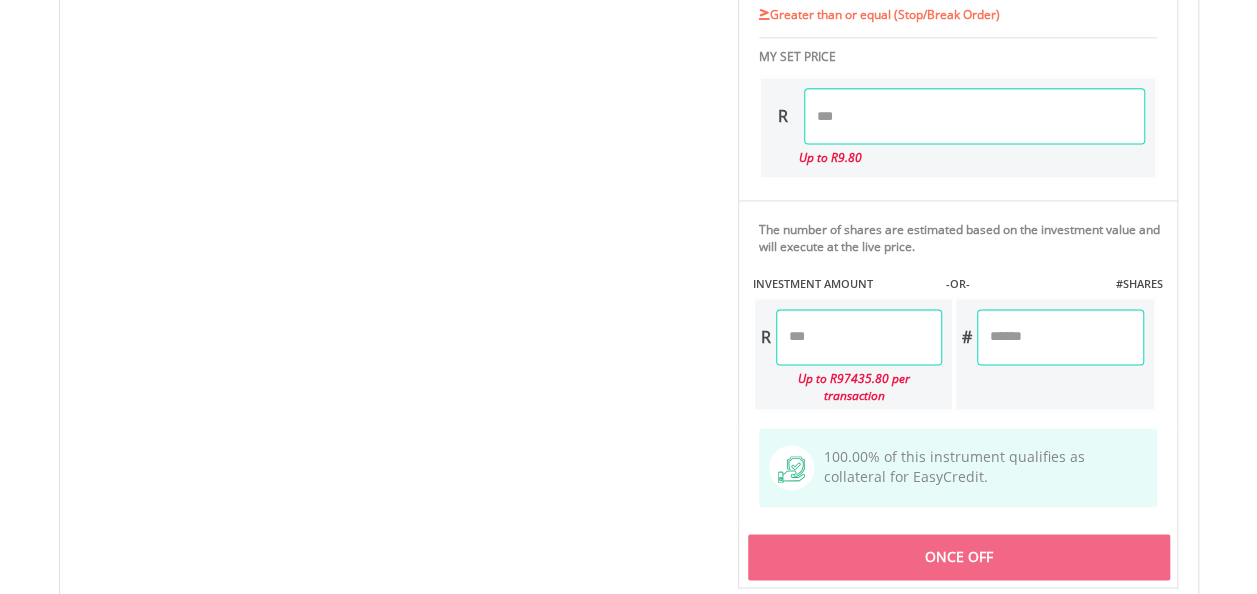 click on "Your available funds to invest:  R20.89
ONLY BUY WHEN THE ASK PRICE IS:
Less than or equal (Limit Order)
Greater than or equal (Stop/Break Order)
MY SET PRICE
R
*****
Up to R 9.80" at bounding box center [958, 201] 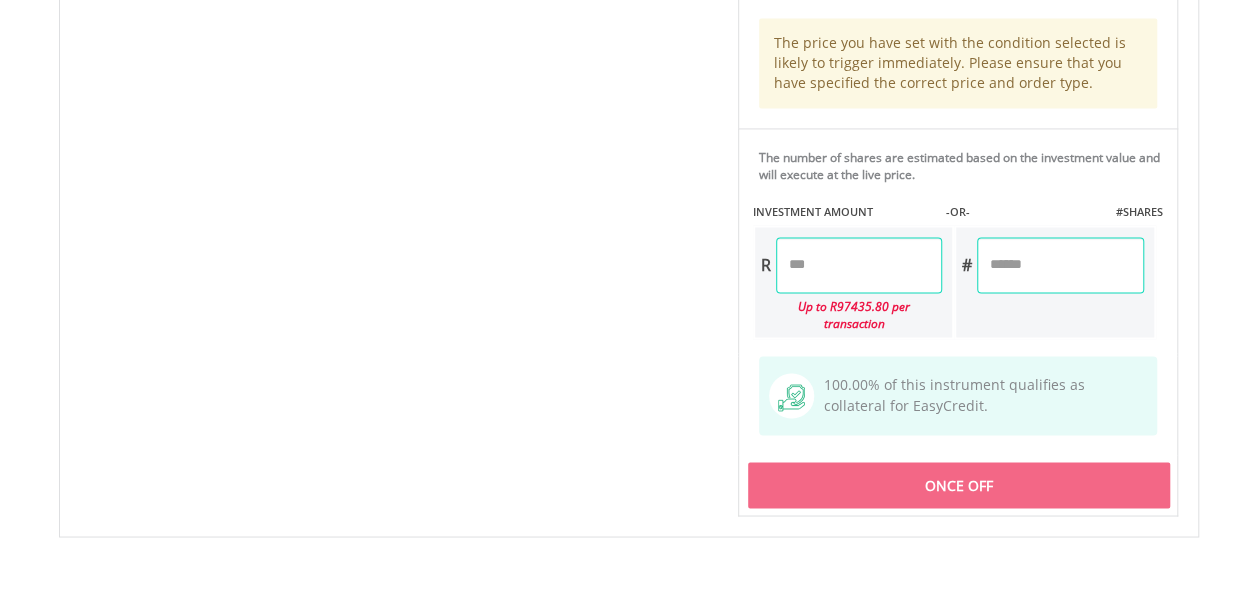 scroll, scrollTop: 1500, scrollLeft: 0, axis: vertical 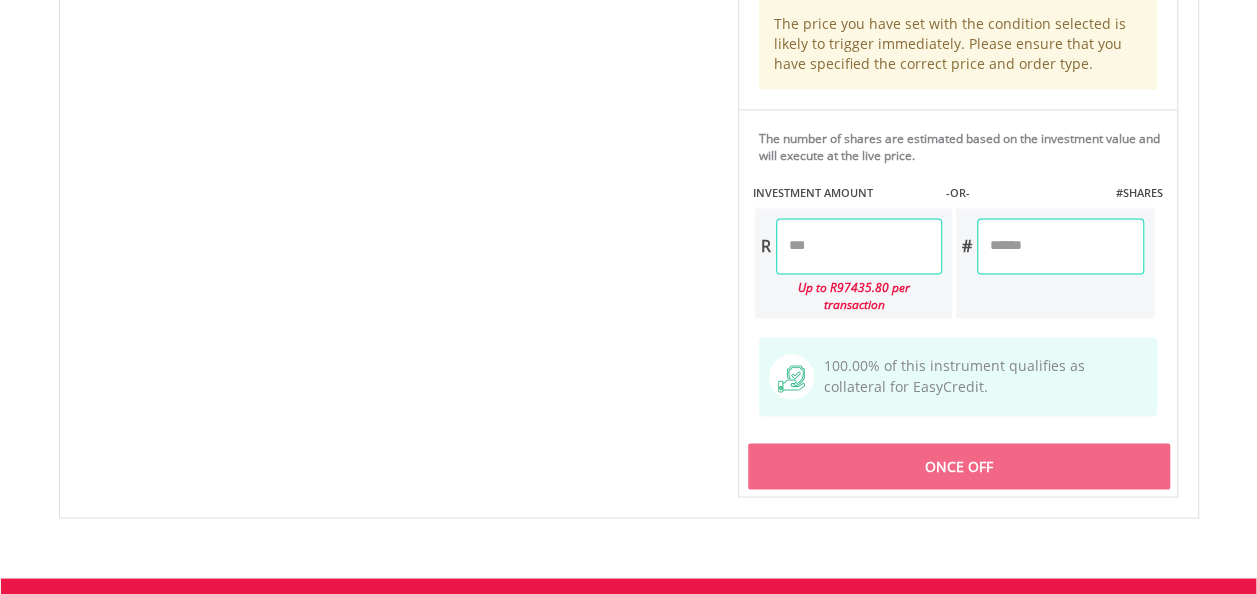 click on "*****" at bounding box center [859, 246] 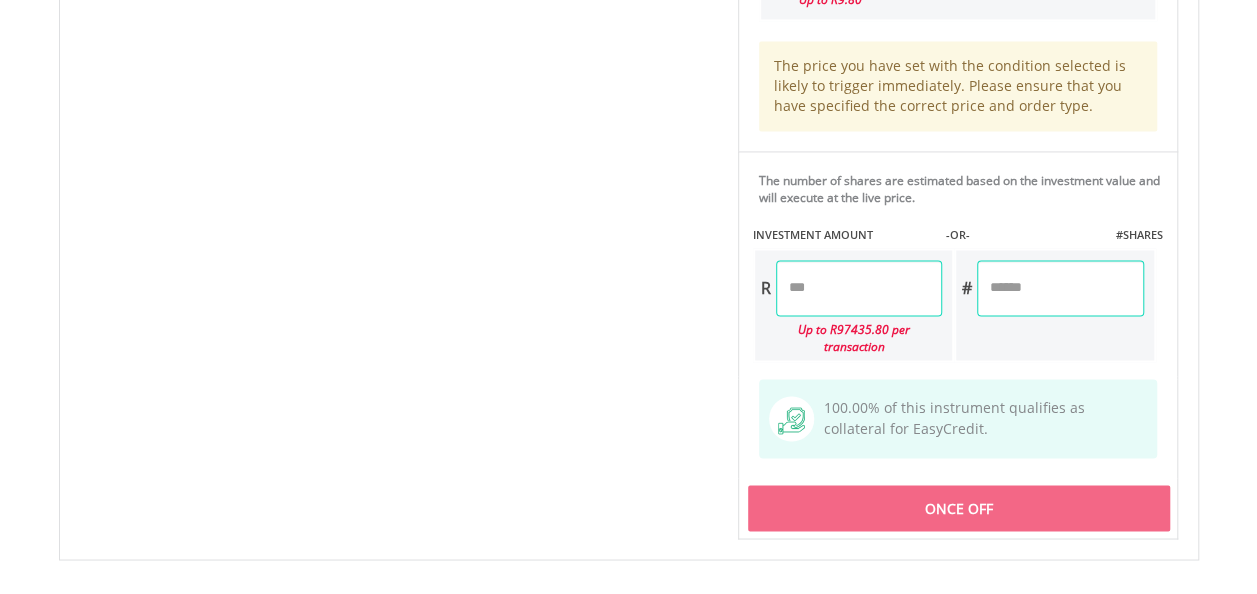 scroll, scrollTop: 1500, scrollLeft: 0, axis: vertical 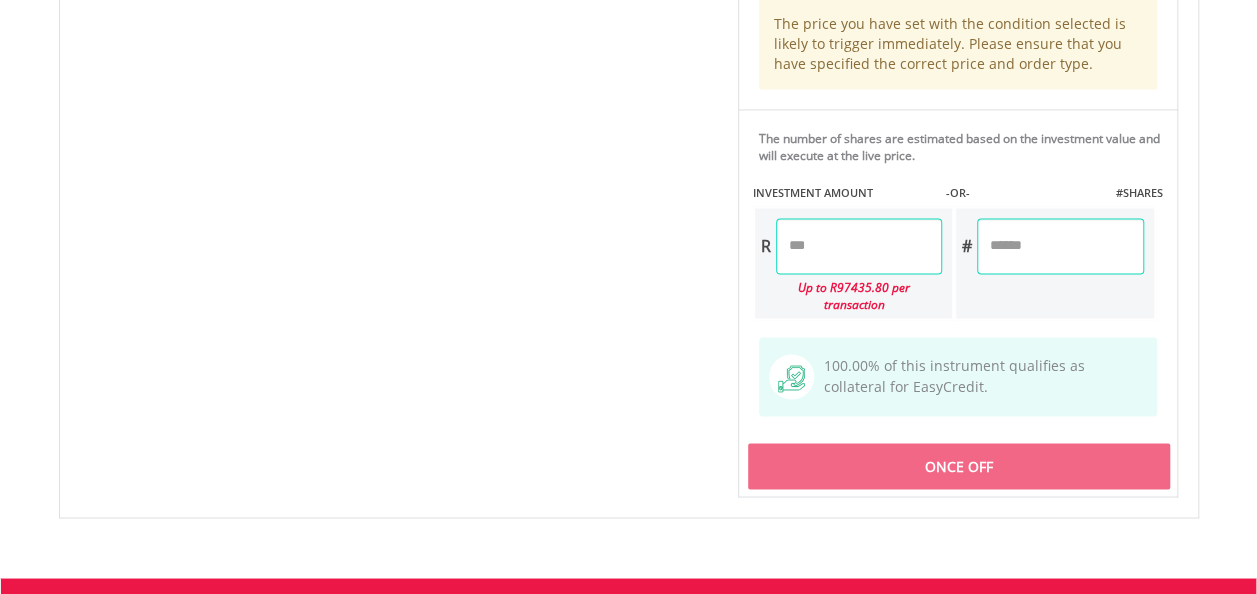 click on "Once Off" at bounding box center [958, 466] 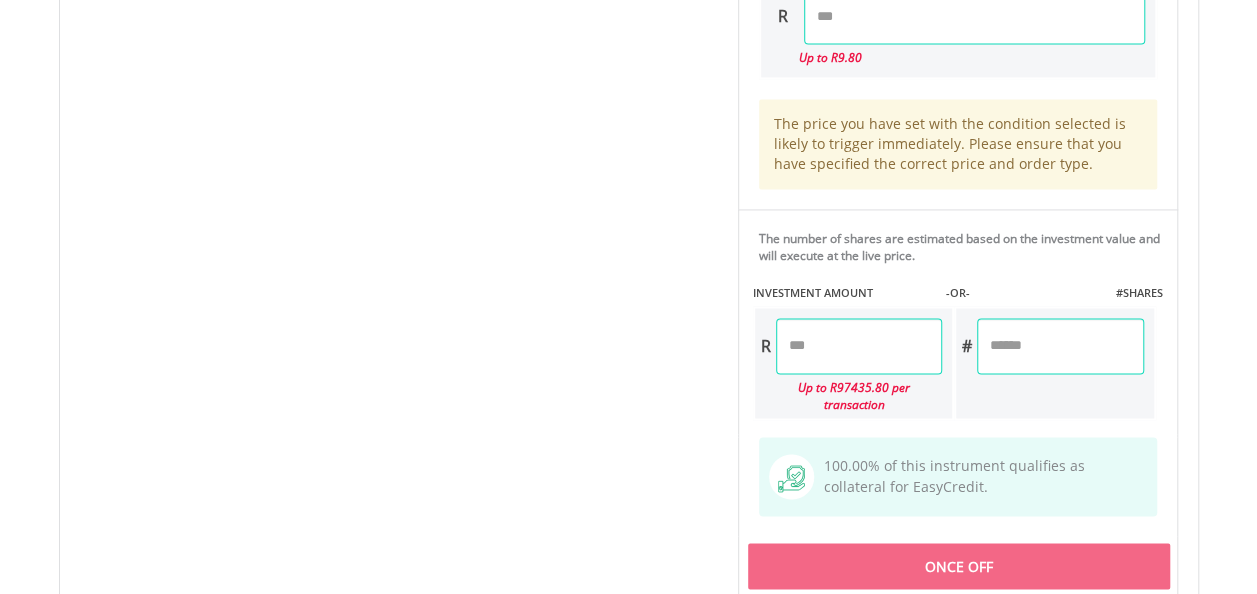 click on "*****" at bounding box center (859, 346) 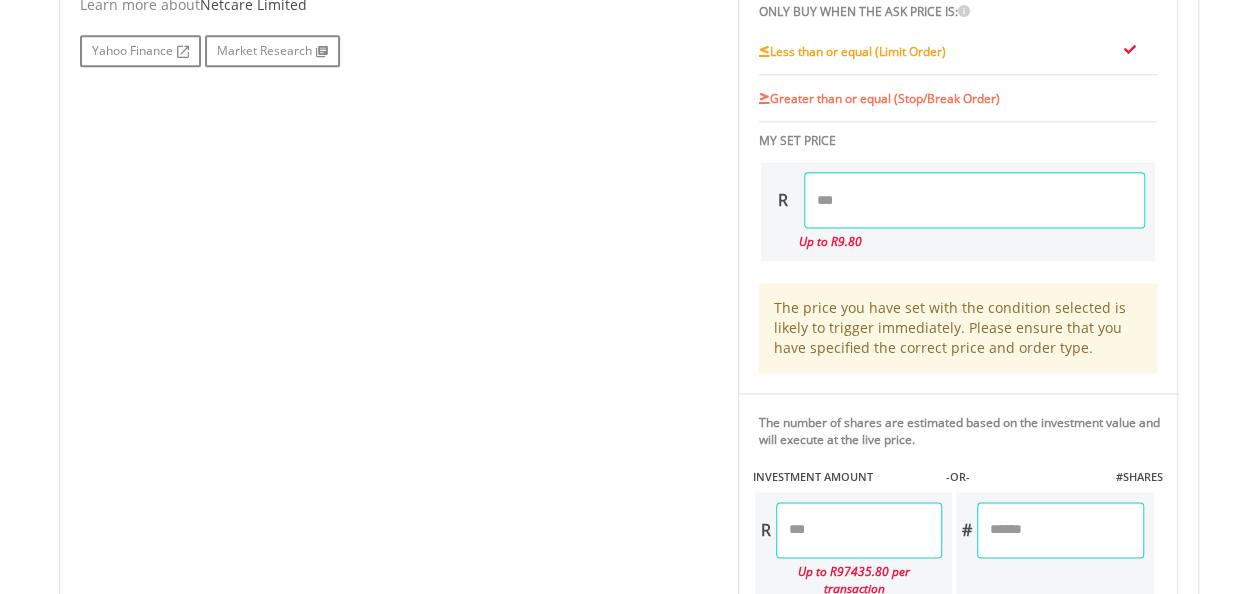 scroll, scrollTop: 1200, scrollLeft: 0, axis: vertical 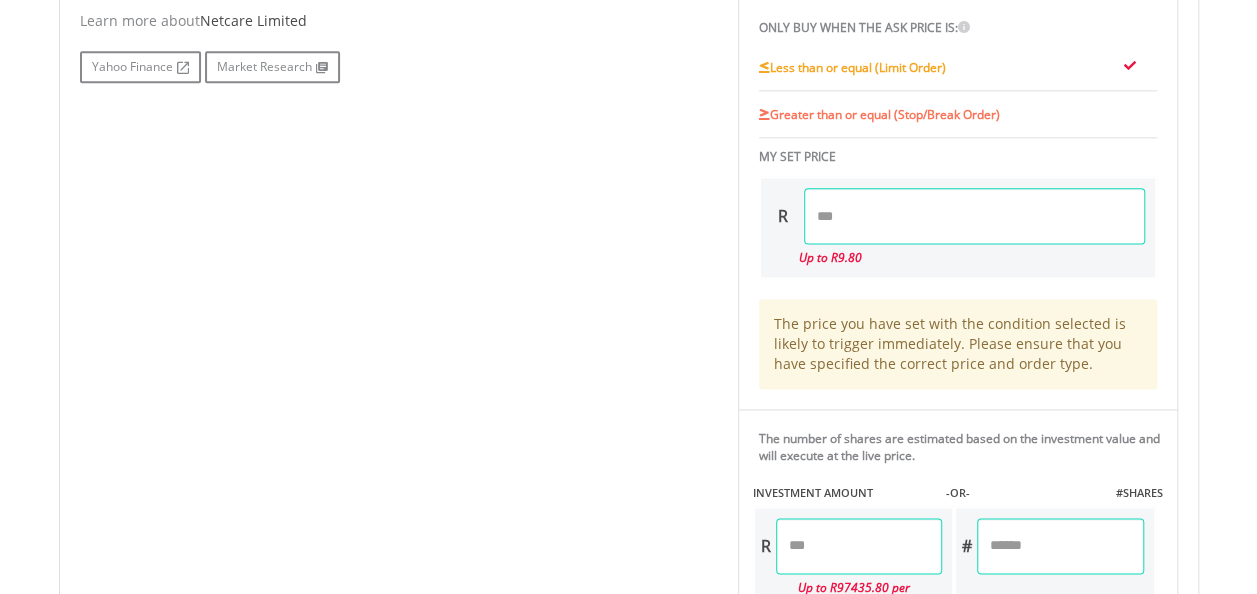 click on "*****" at bounding box center [974, 216] 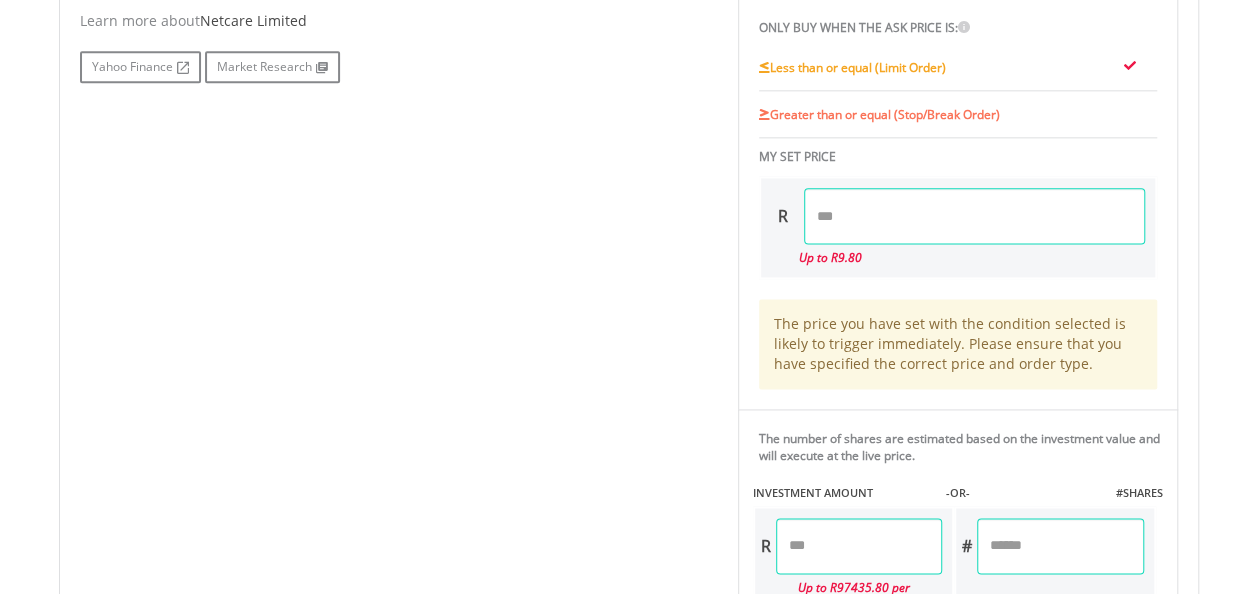 type on "*" 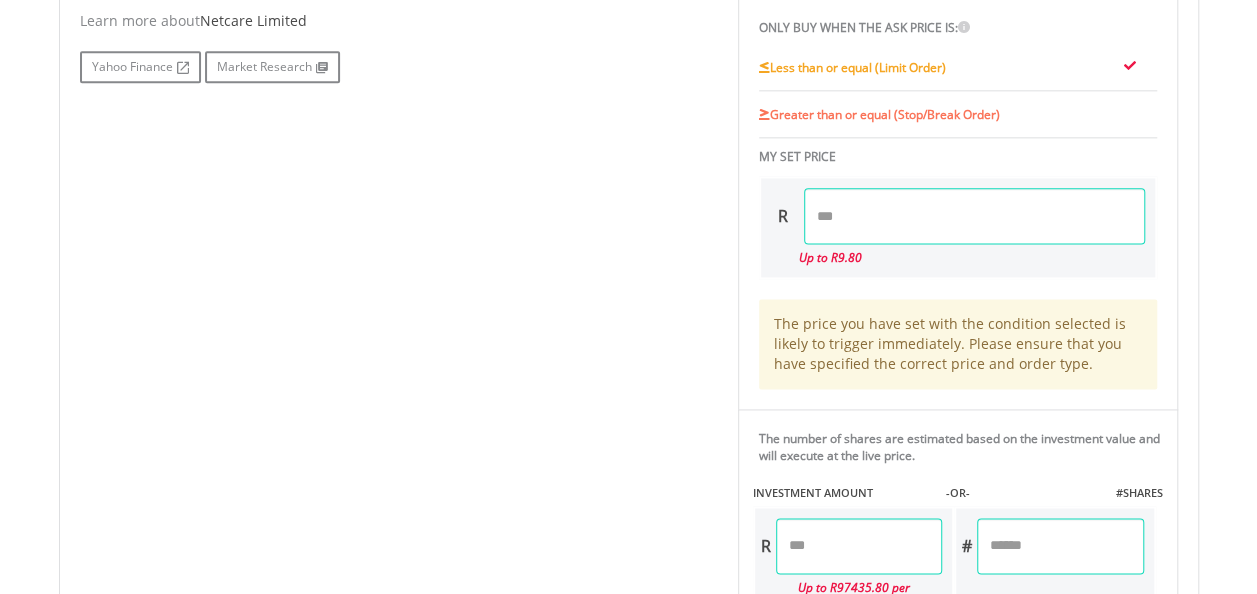 type on "****" 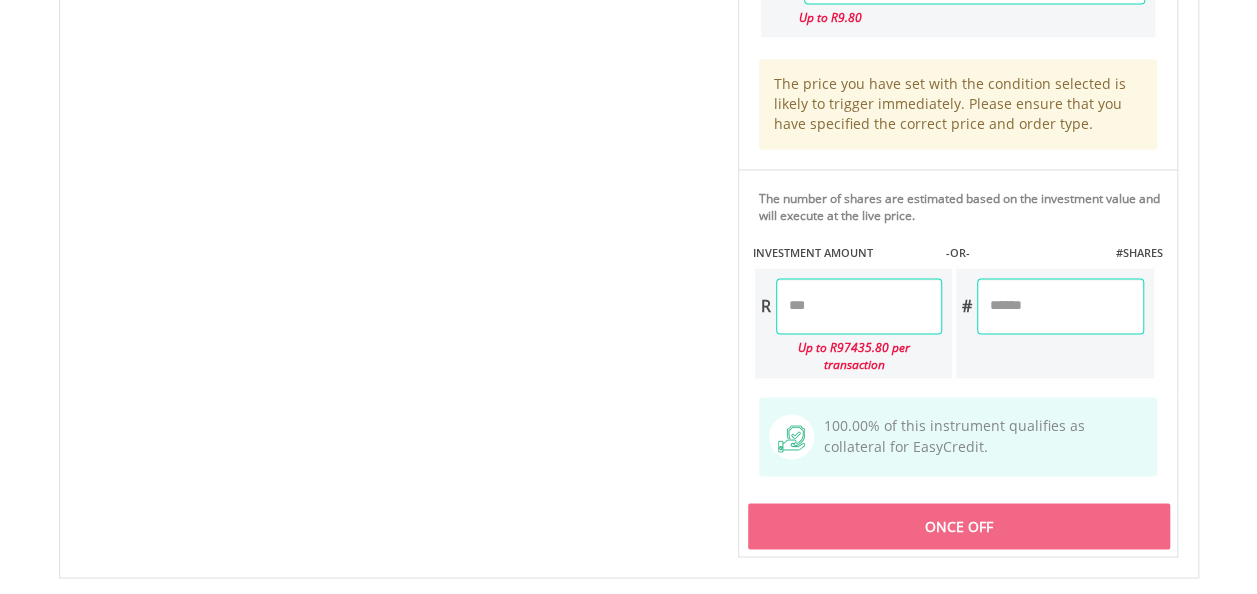 scroll, scrollTop: 1500, scrollLeft: 0, axis: vertical 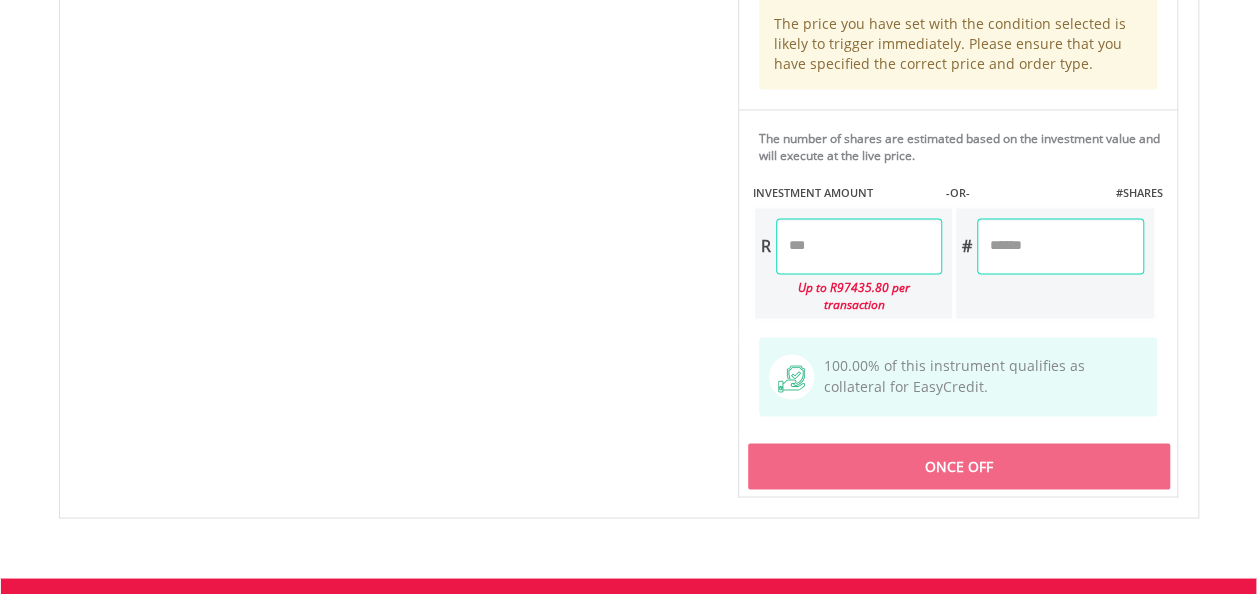 click on "Once Off" at bounding box center (958, 466) 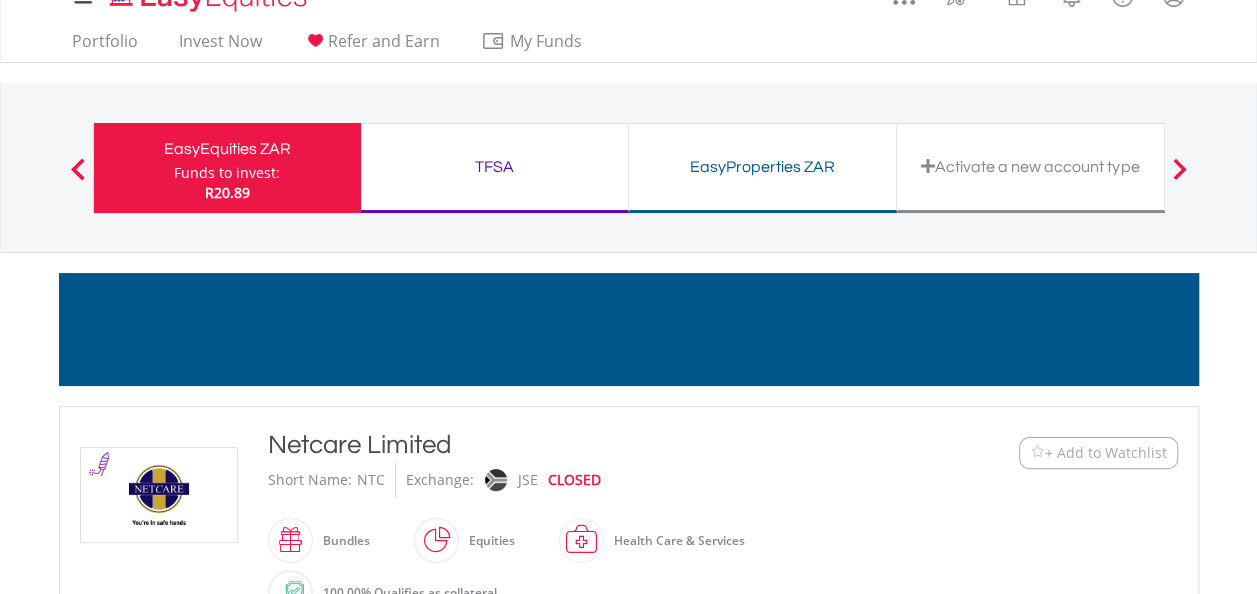 scroll, scrollTop: 0, scrollLeft: 0, axis: both 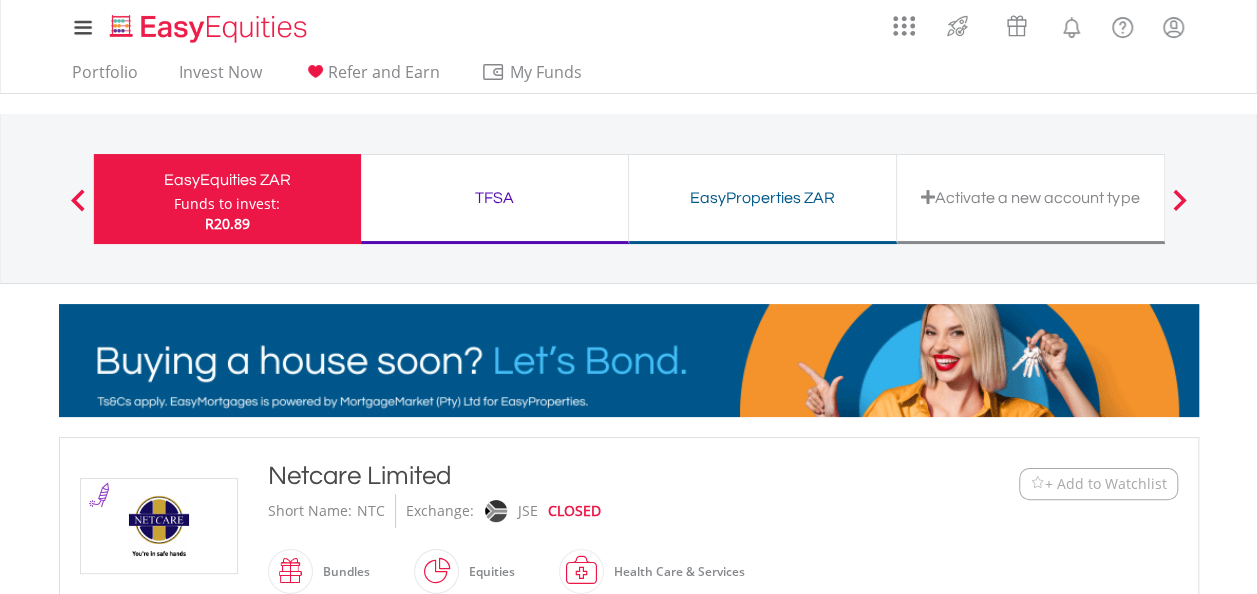 click on "EasyEquities ZAR" at bounding box center (227, 180) 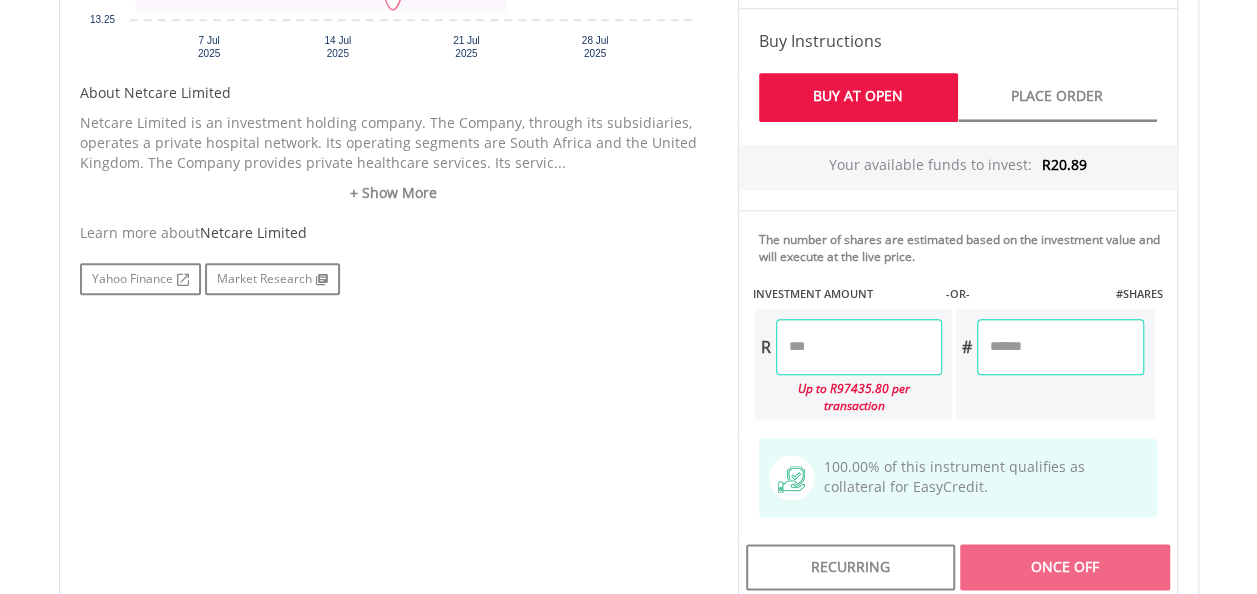 scroll, scrollTop: 1000, scrollLeft: 0, axis: vertical 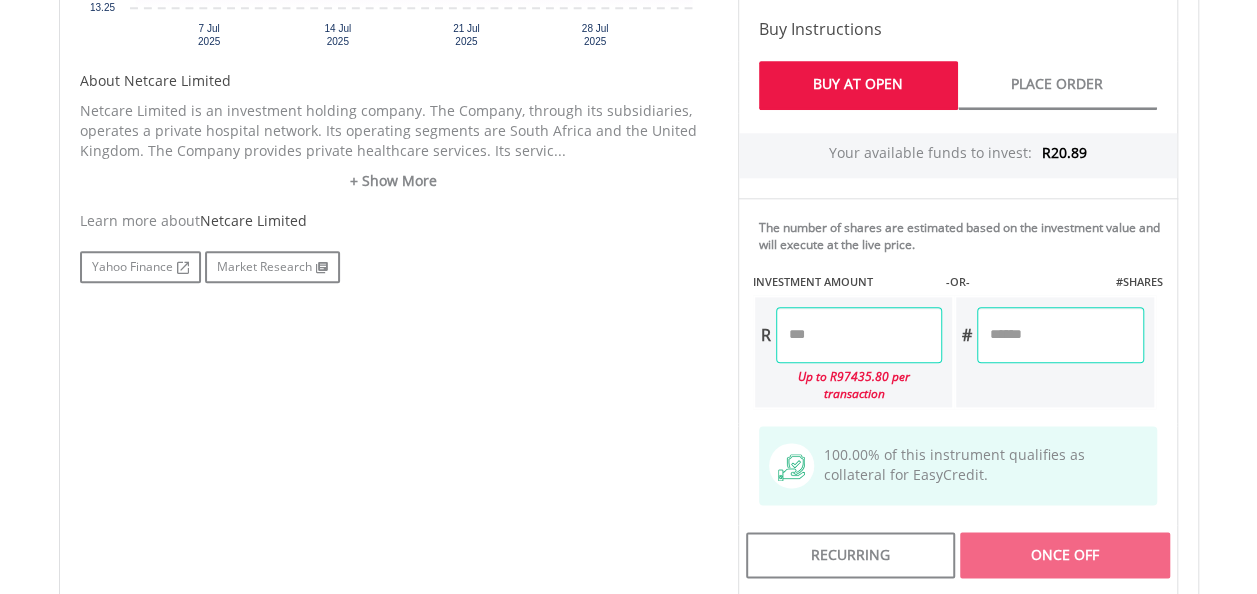 click at bounding box center (859, 335) 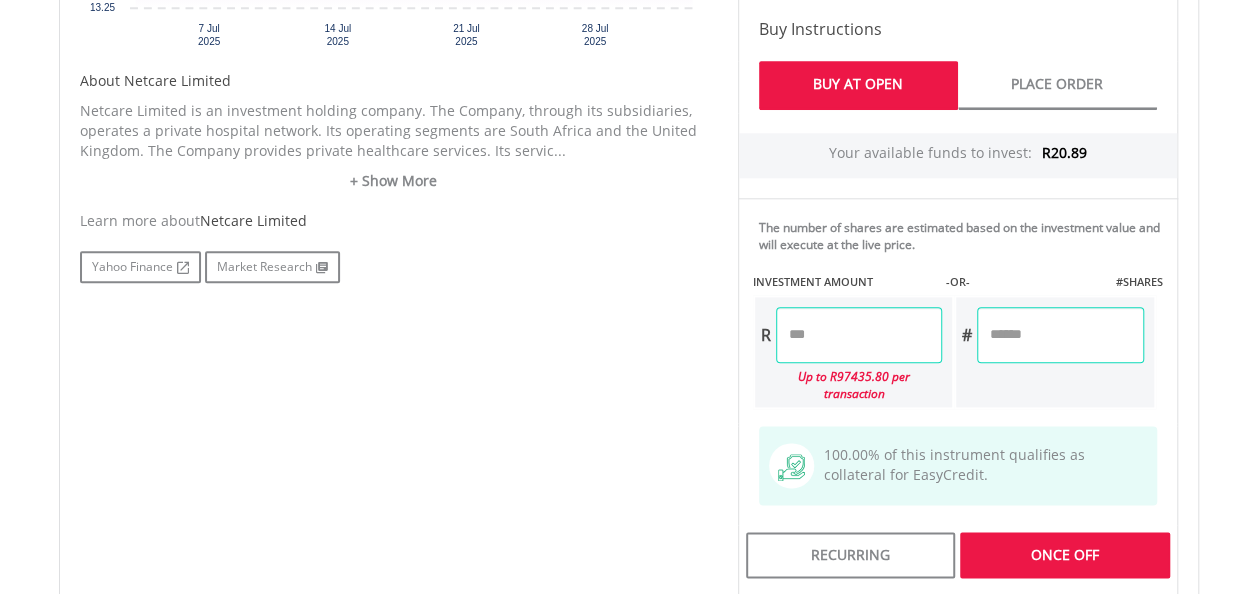 type on "*****" 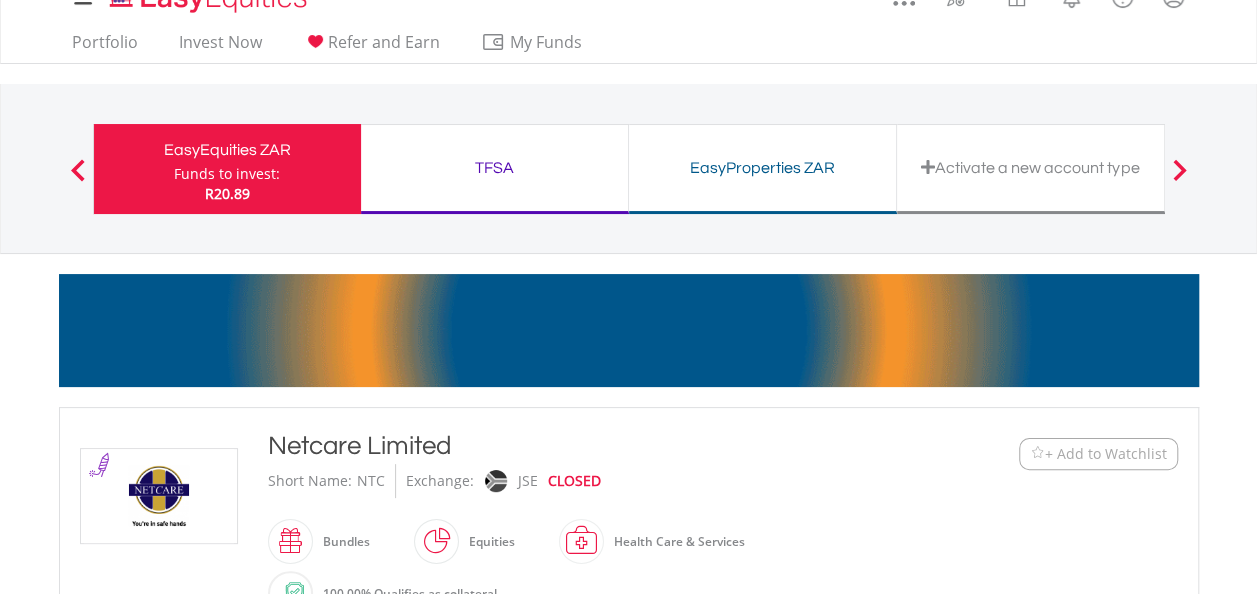 scroll, scrollTop: 0, scrollLeft: 0, axis: both 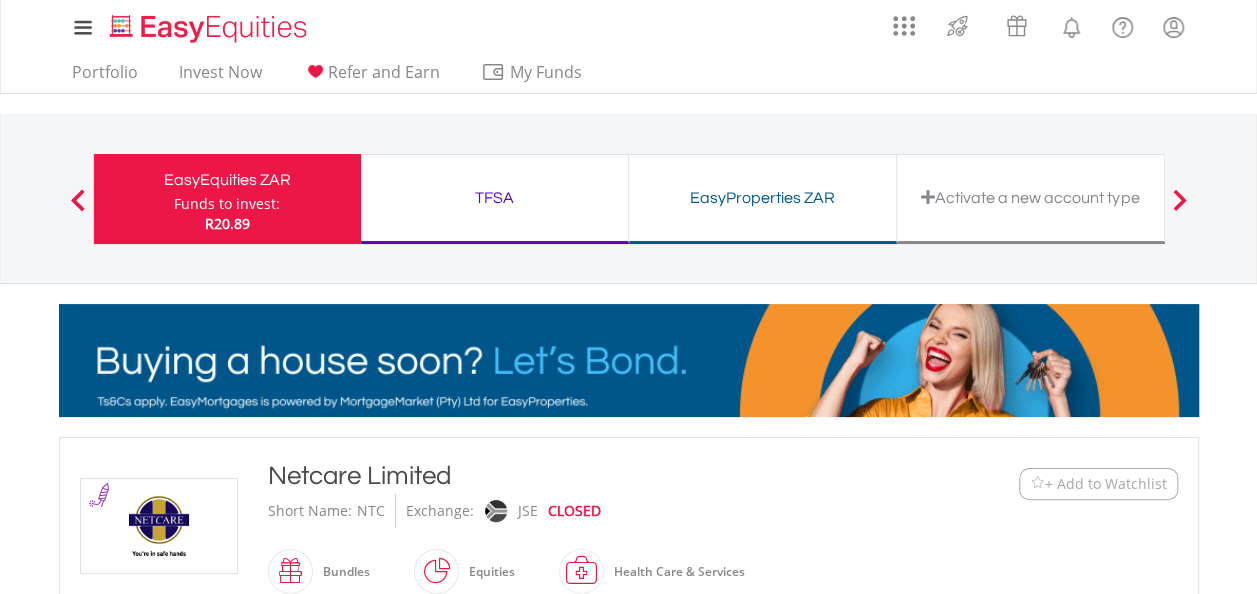 click on "EasyEquities ZAR
Funds to invest:
R20.89" at bounding box center (227, 199) 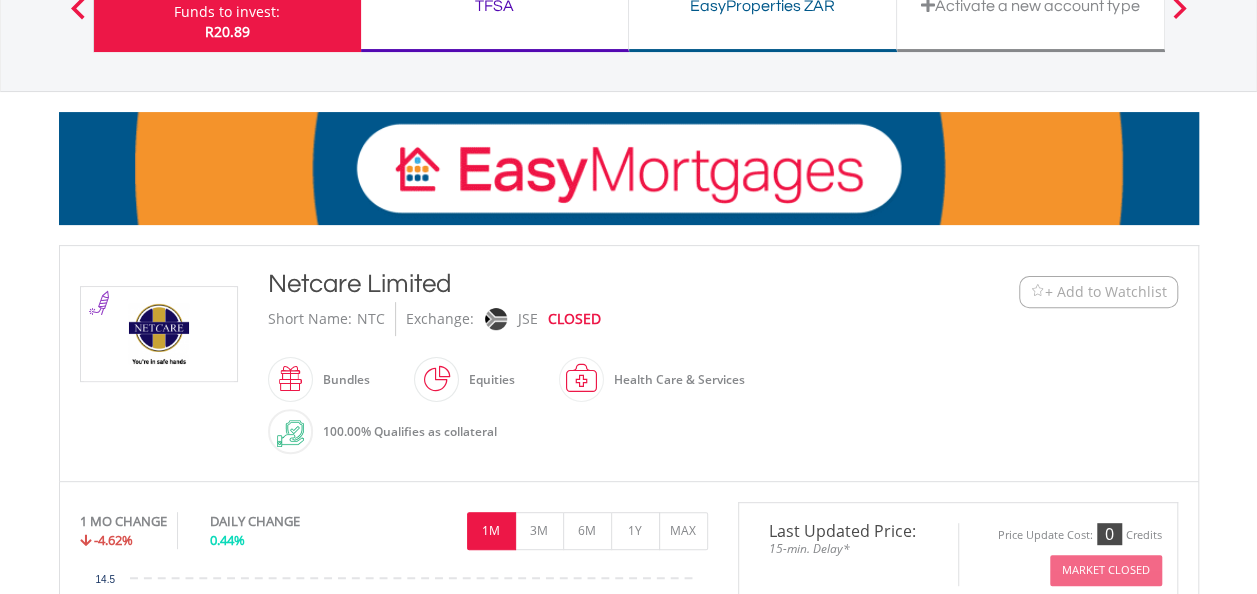 scroll, scrollTop: 0, scrollLeft: 0, axis: both 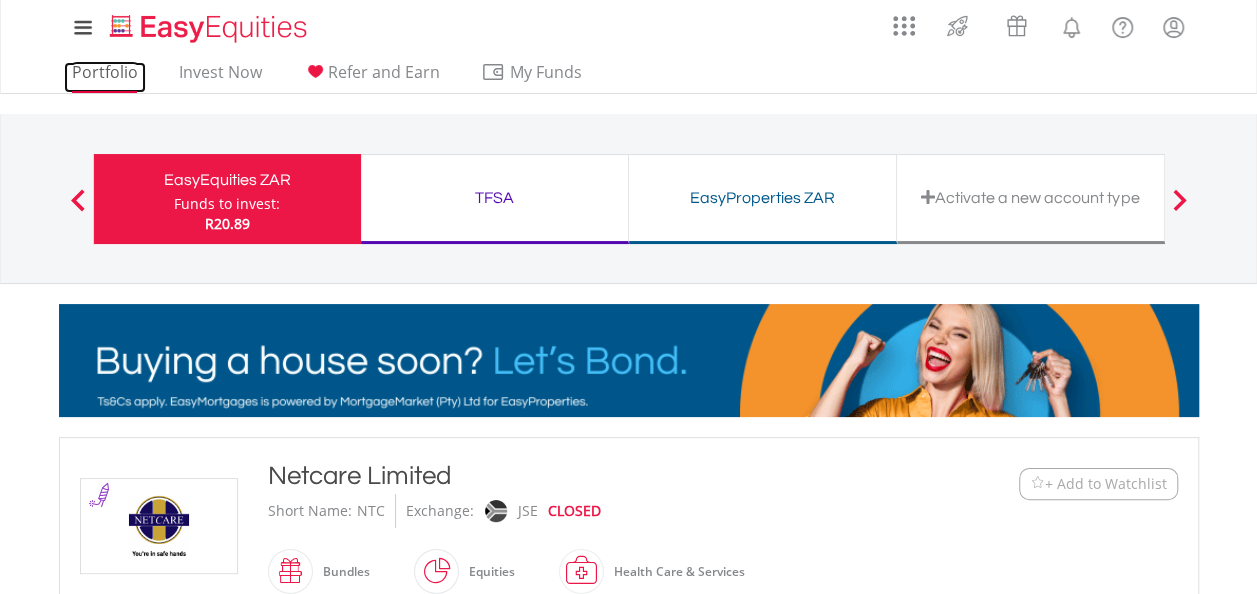 click on "Portfolio" at bounding box center [105, 77] 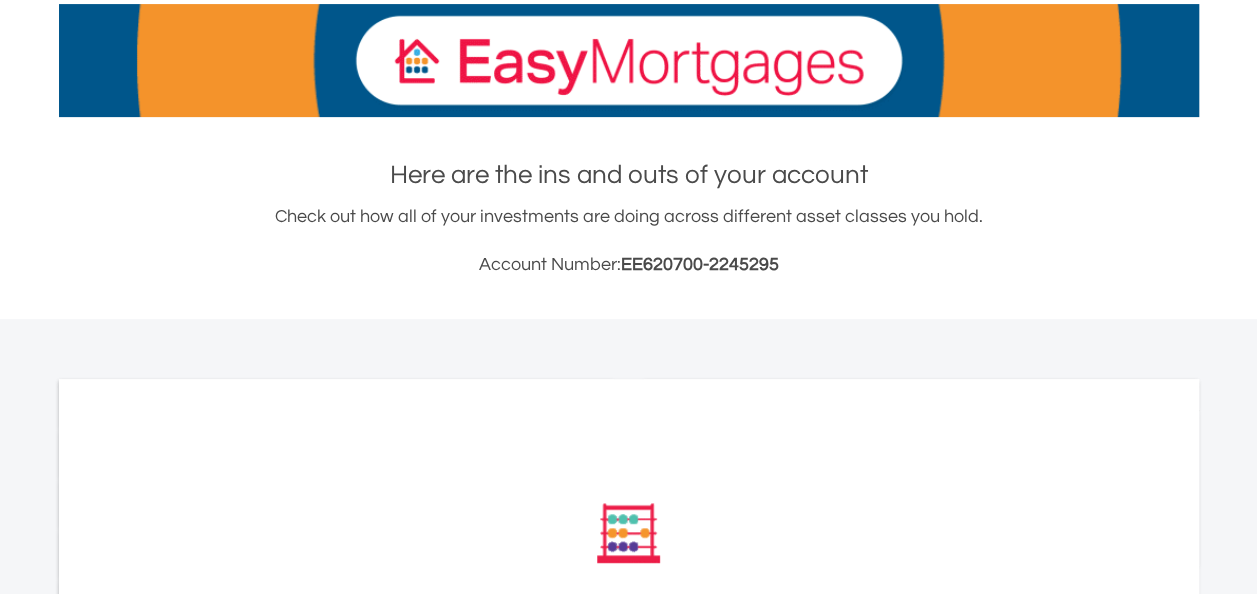 scroll, scrollTop: 500, scrollLeft: 0, axis: vertical 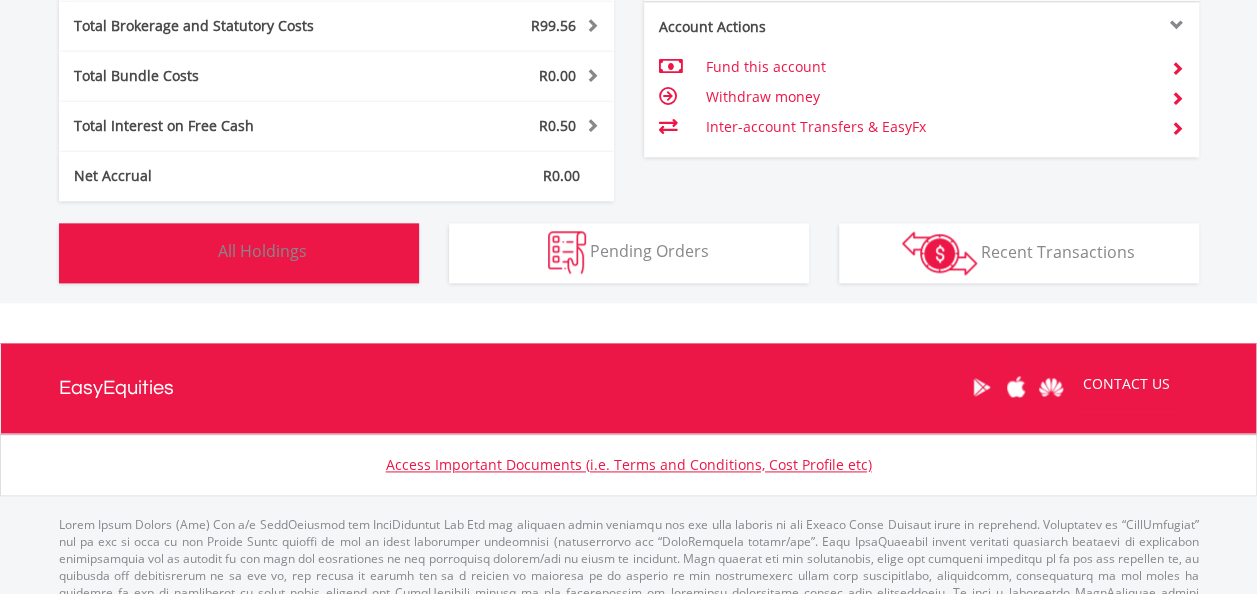 click on "Holdings
All Holdings" at bounding box center (239, 253) 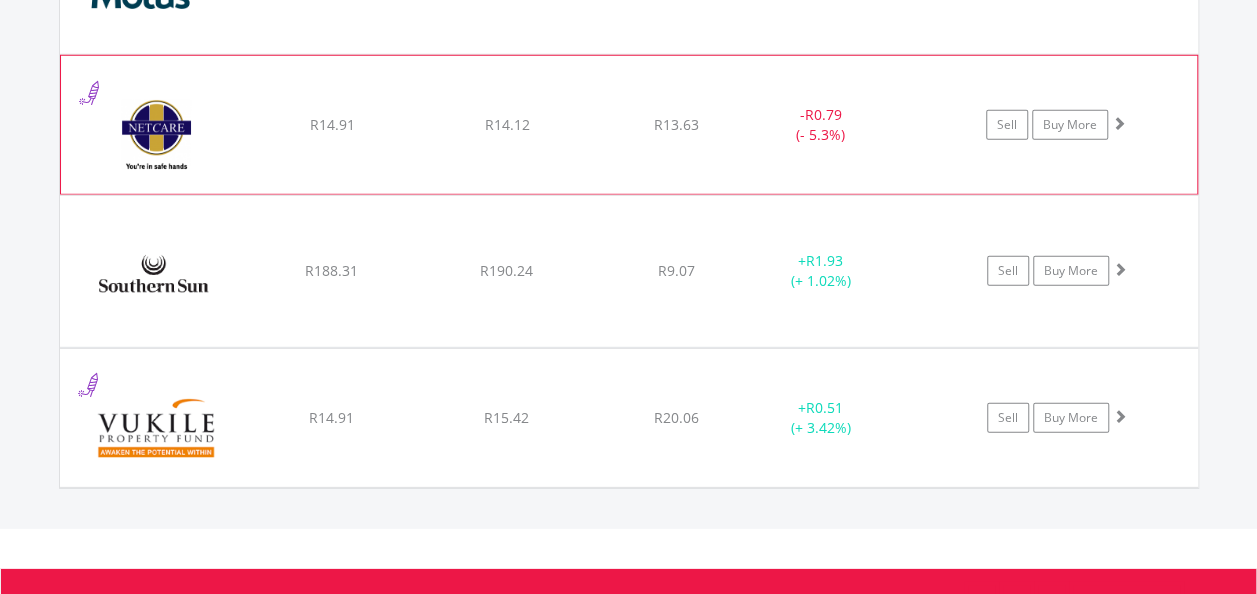 scroll, scrollTop: 2801, scrollLeft: 0, axis: vertical 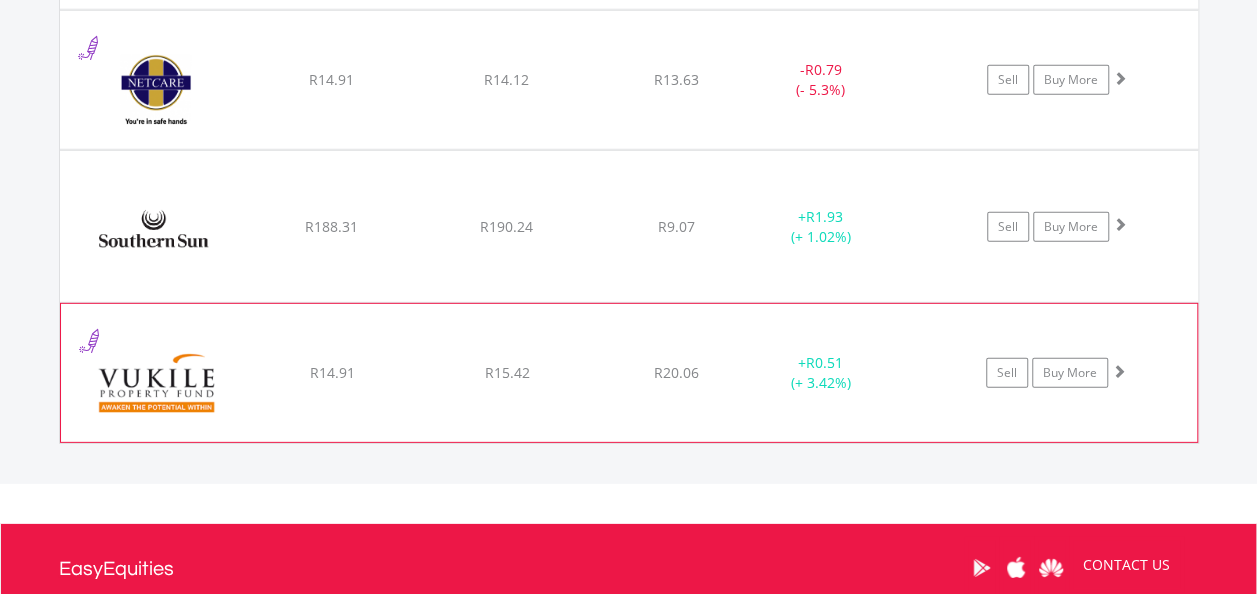 click on "R15.42" at bounding box center [506, -1192] 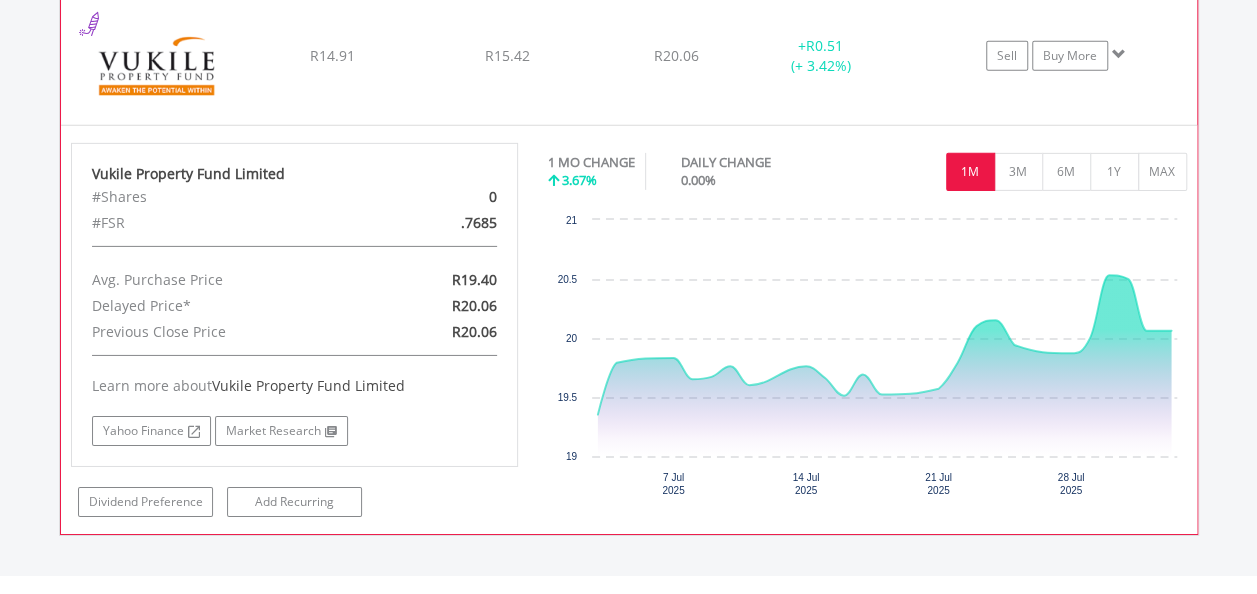 scroll, scrollTop: 3115, scrollLeft: 0, axis: vertical 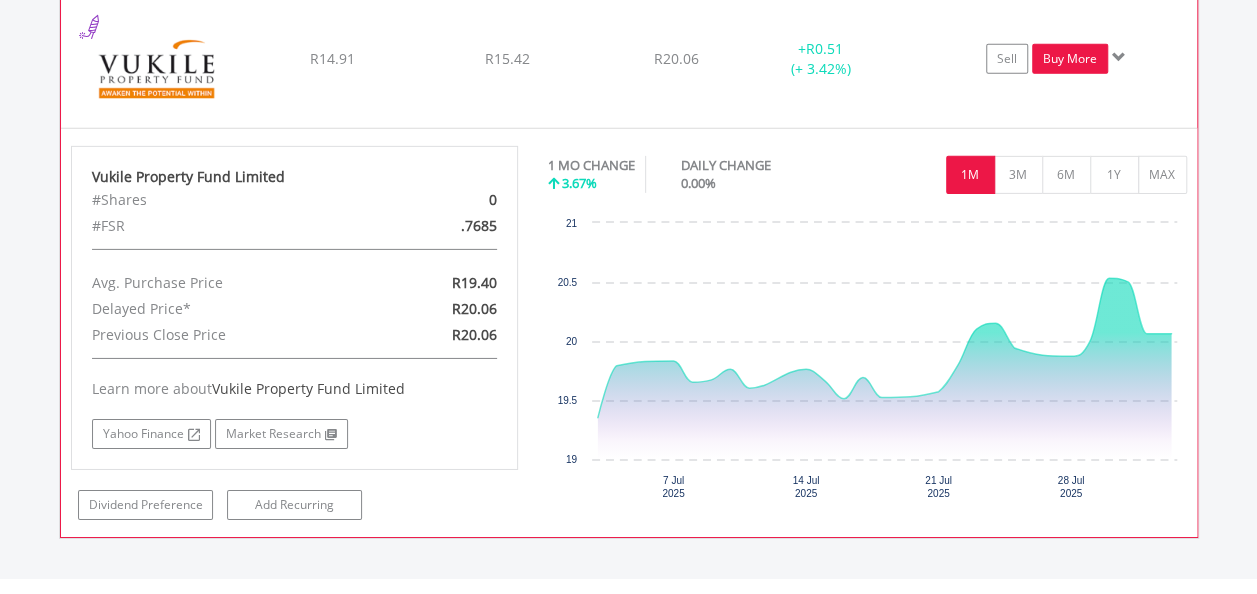 click on "Buy More" at bounding box center (1070, 59) 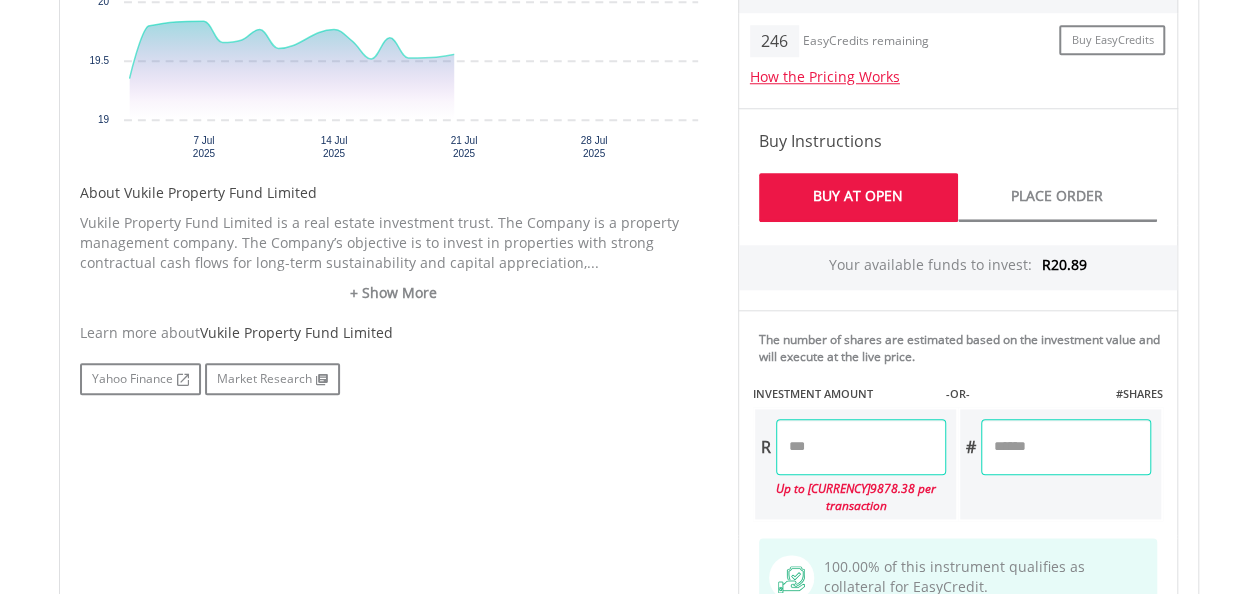 scroll, scrollTop: 1000, scrollLeft: 0, axis: vertical 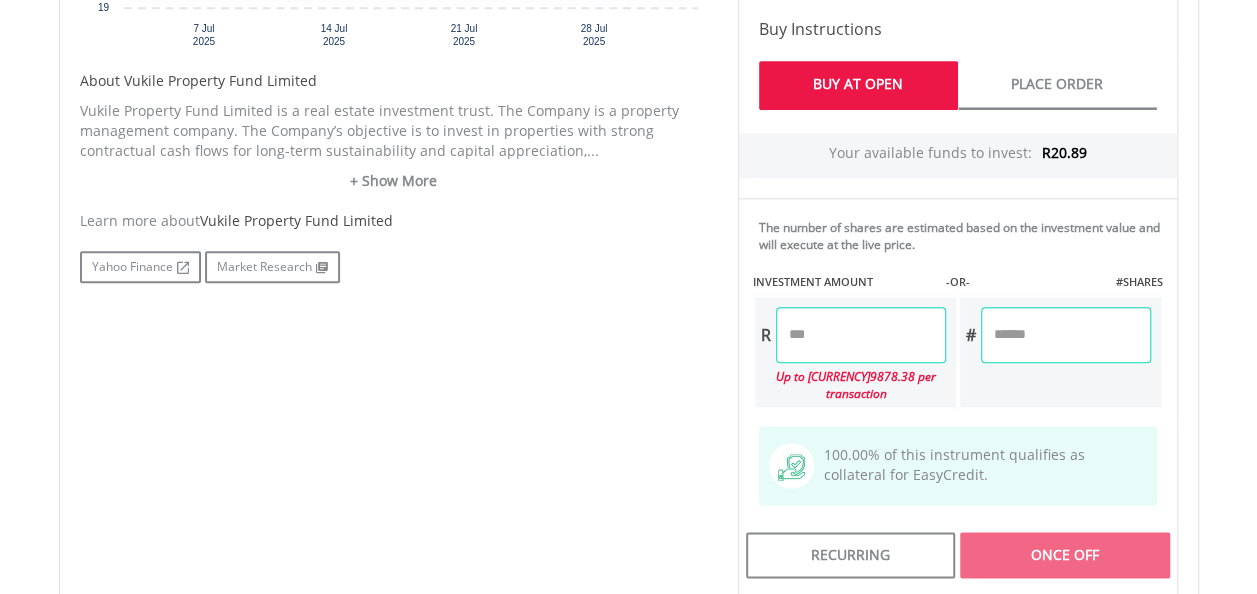 click at bounding box center [861, 335] 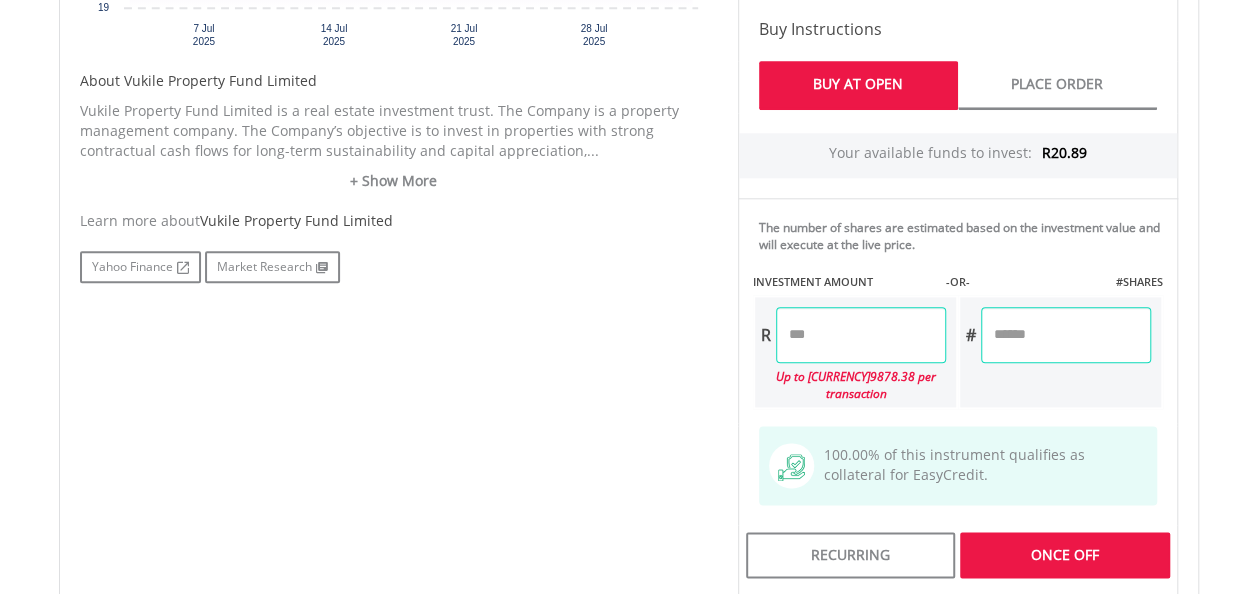 click on "No chart available.
1 MO CHANGE
3.67%
DAILY CHANGE
0.00%
1M
3M
6M
1Y
MAX
Chart 7 Jul ​" at bounding box center [629, 255] 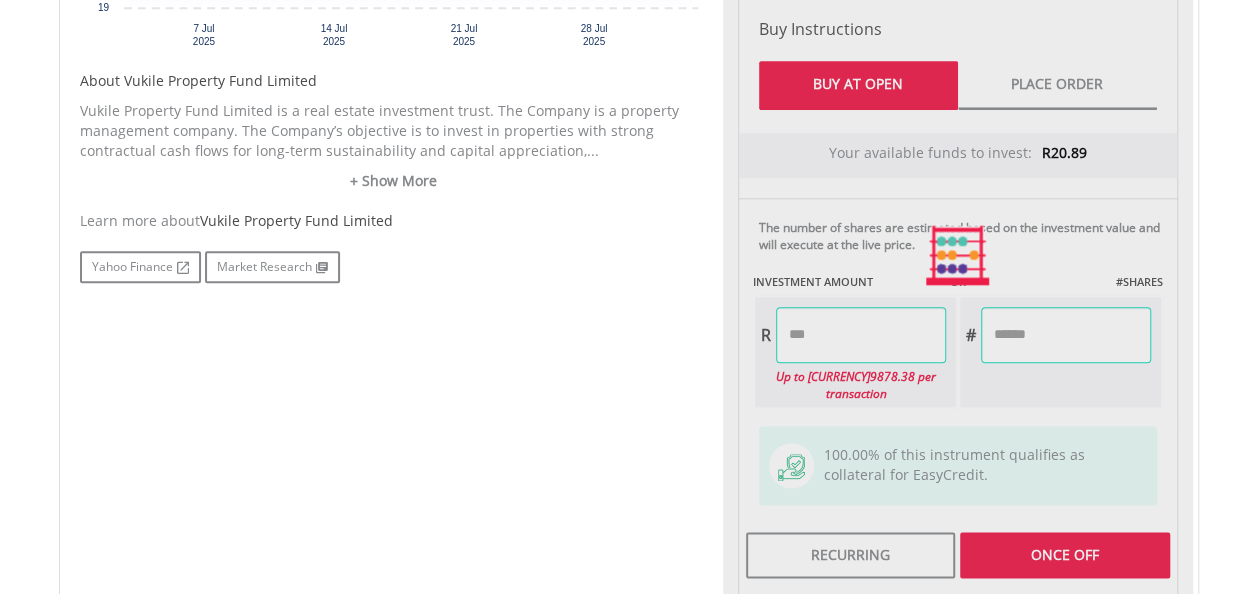 type on "*****" 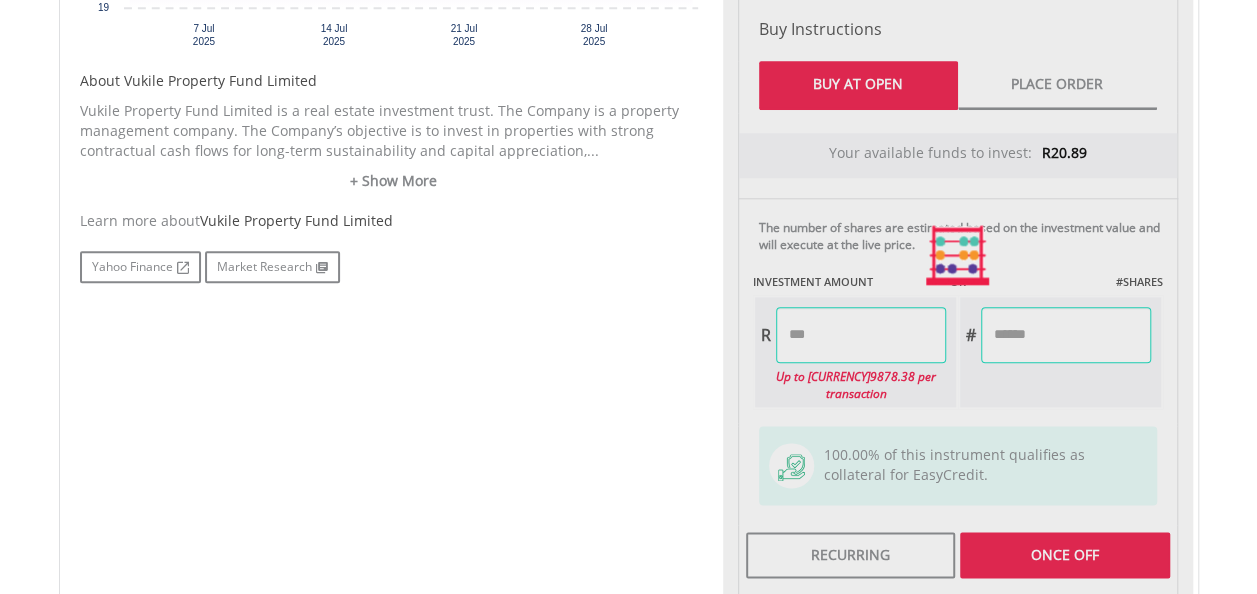 type on "******" 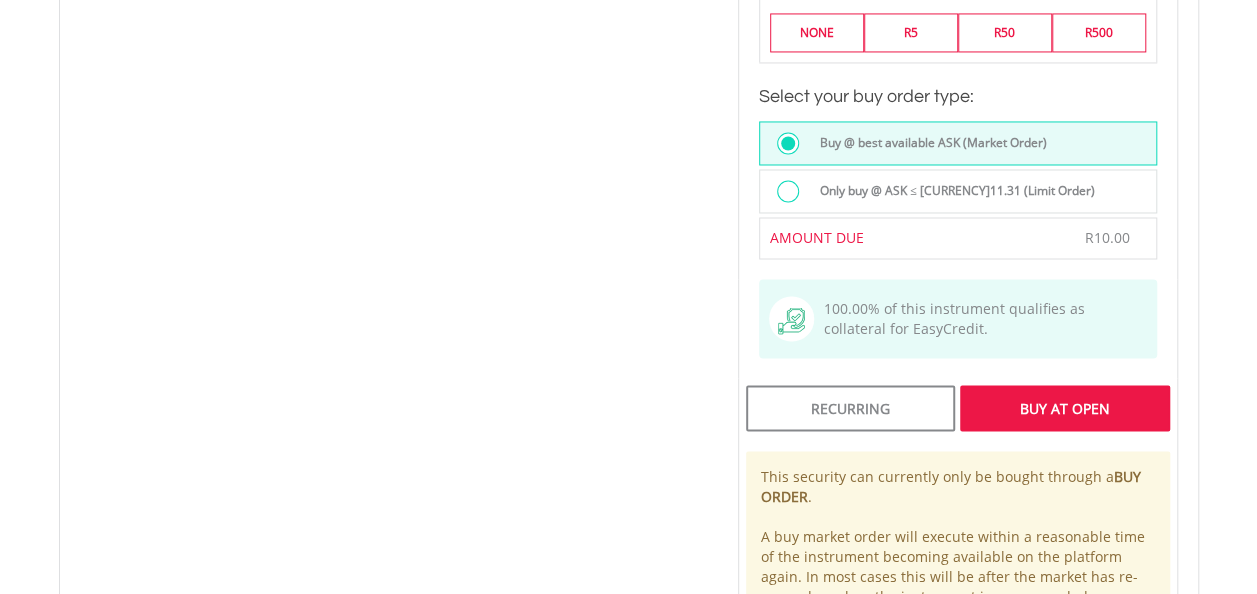 scroll, scrollTop: 1700, scrollLeft: 0, axis: vertical 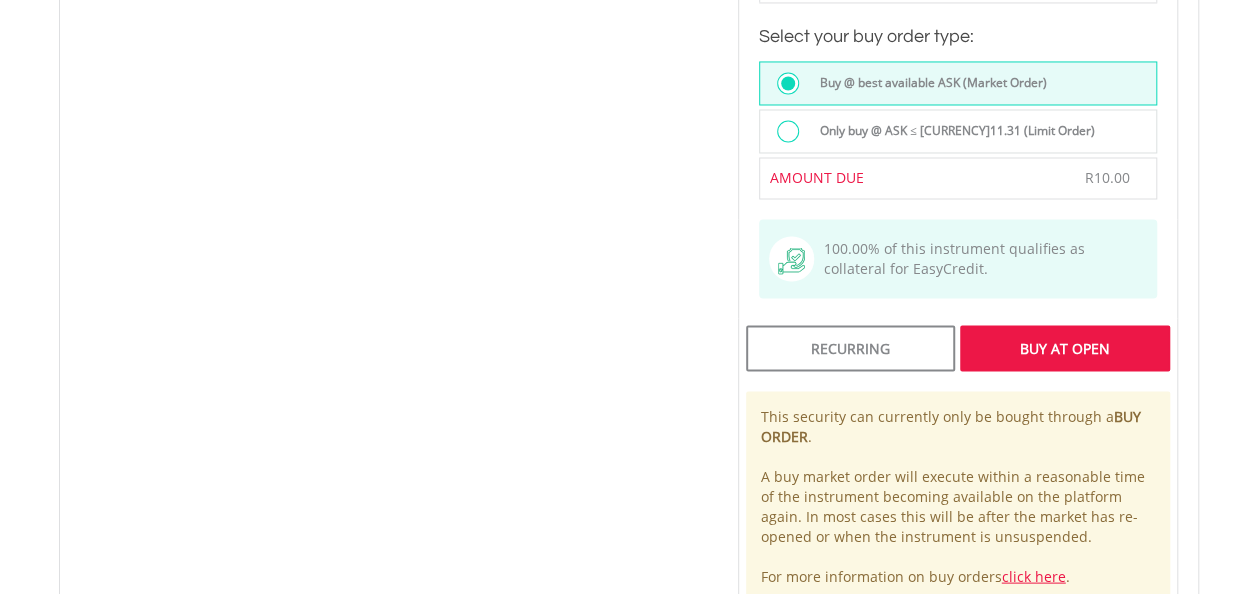 click on "Buy At Open" at bounding box center (1064, 348) 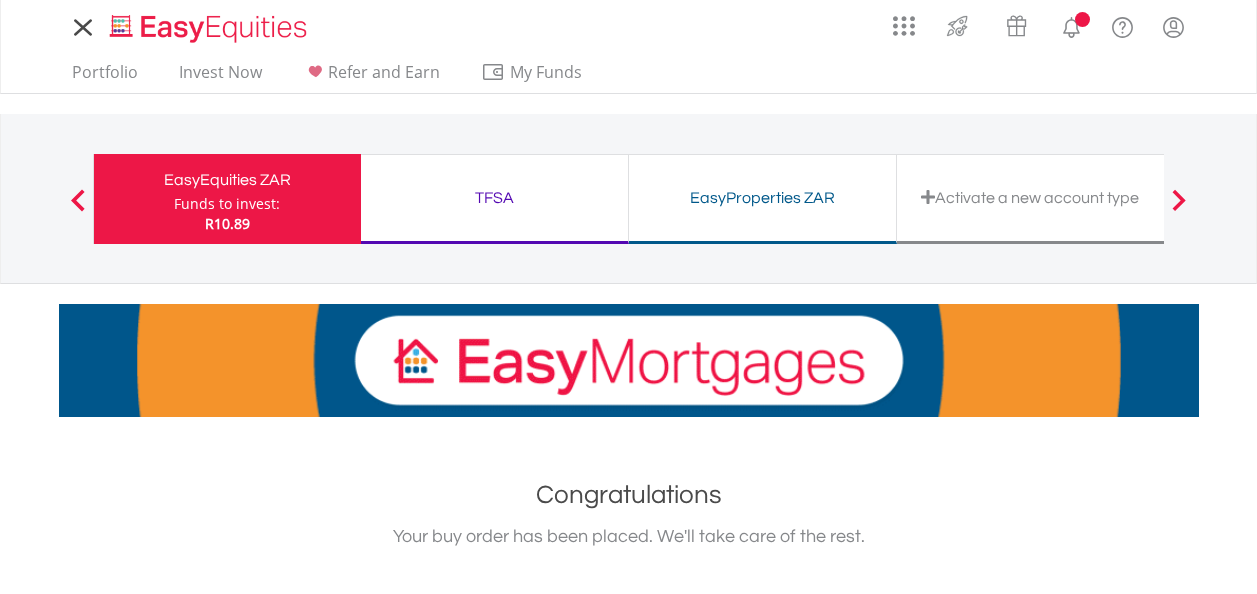 scroll, scrollTop: 0, scrollLeft: 0, axis: both 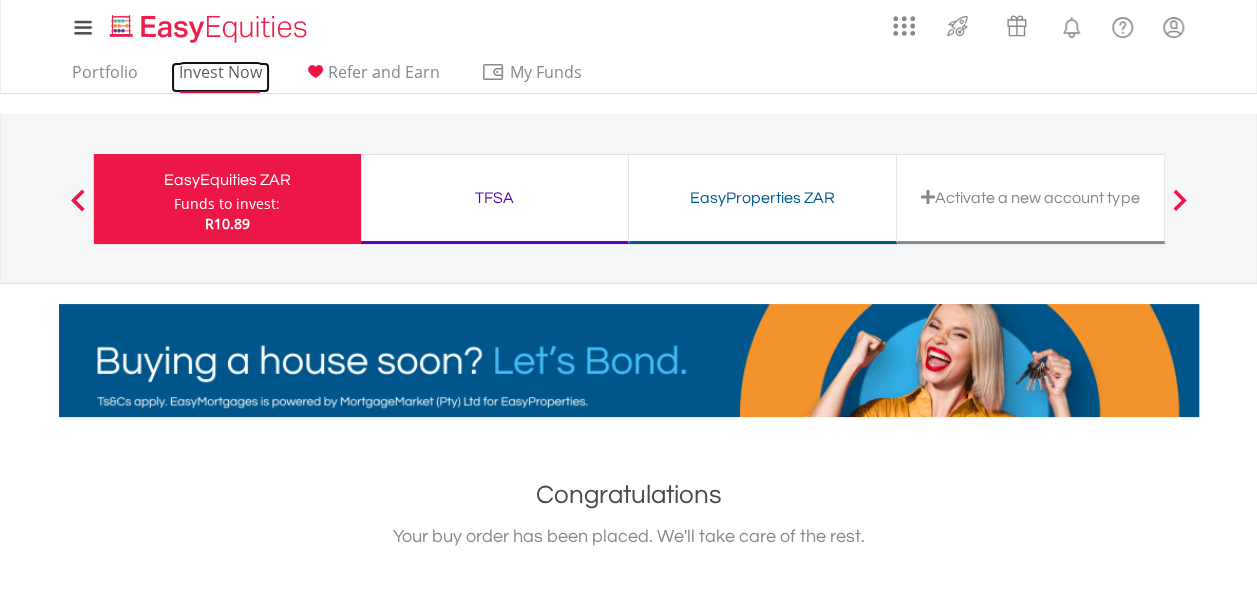 click on "Invest Now" at bounding box center (220, 77) 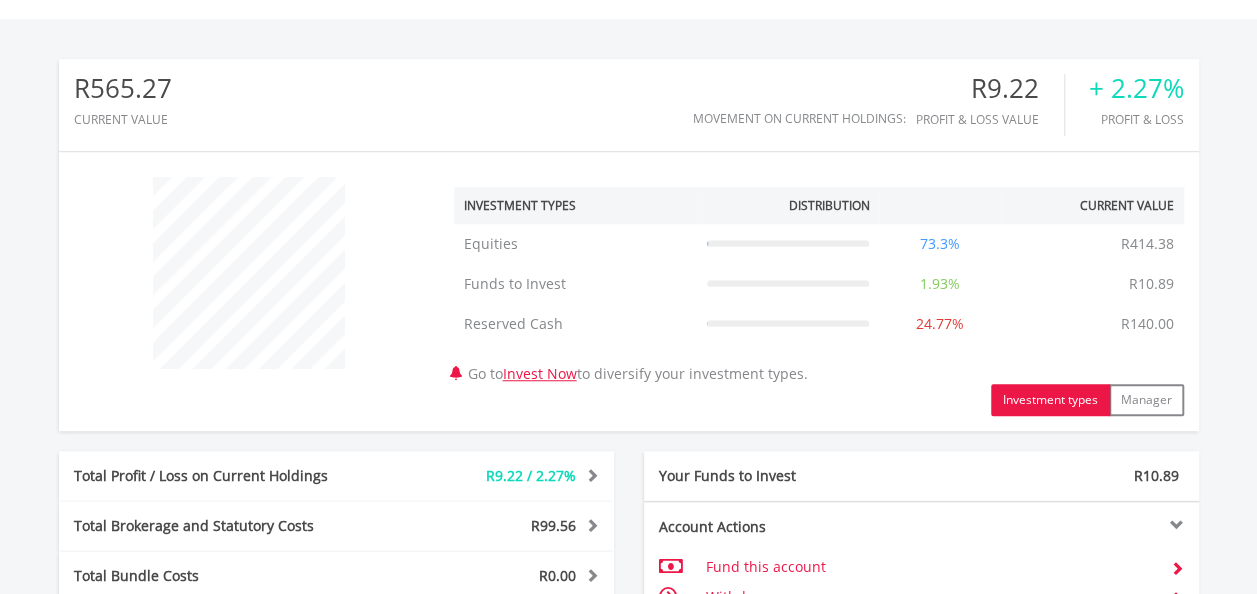 scroll, scrollTop: 580, scrollLeft: 0, axis: vertical 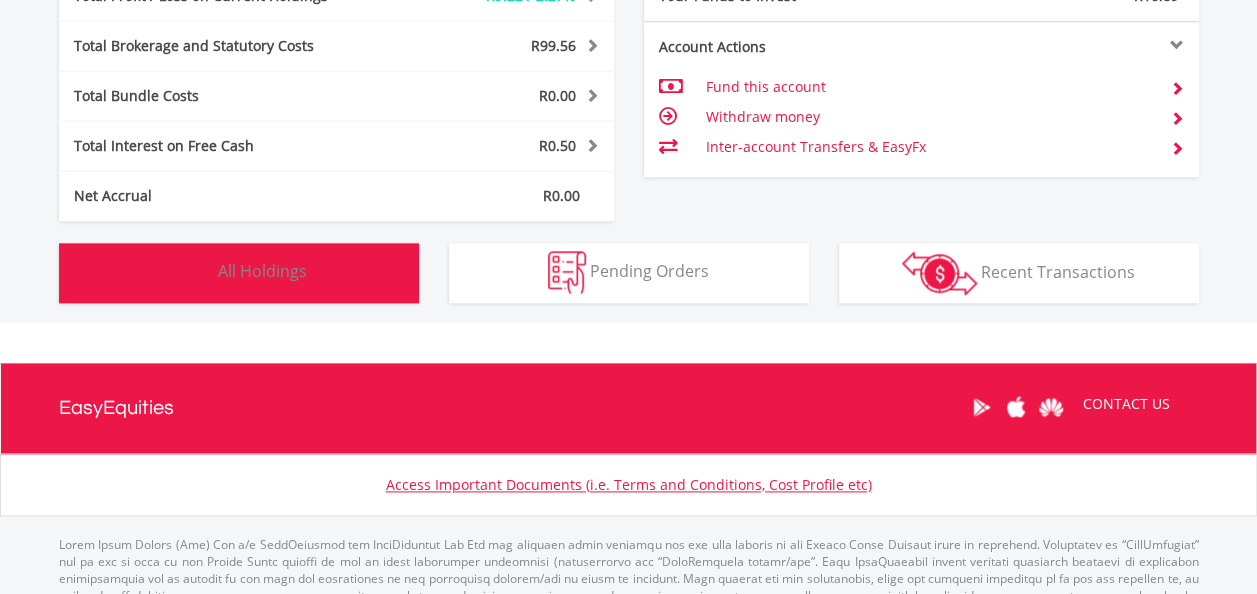 click on "All Holdings" at bounding box center (262, 271) 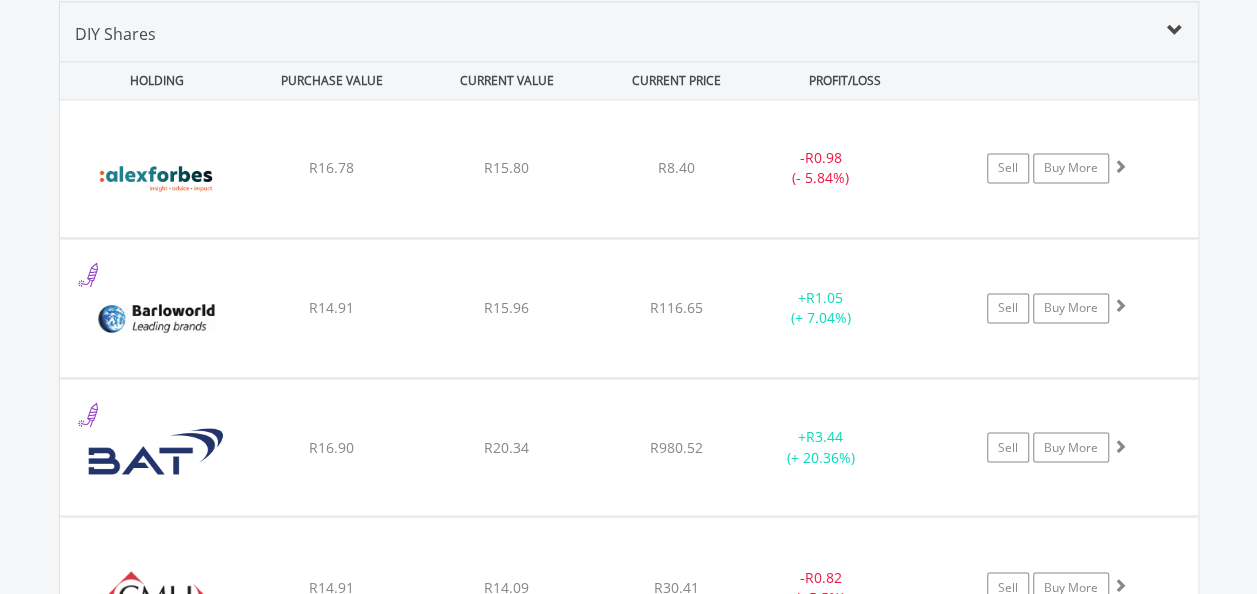 scroll, scrollTop: 1342, scrollLeft: 0, axis: vertical 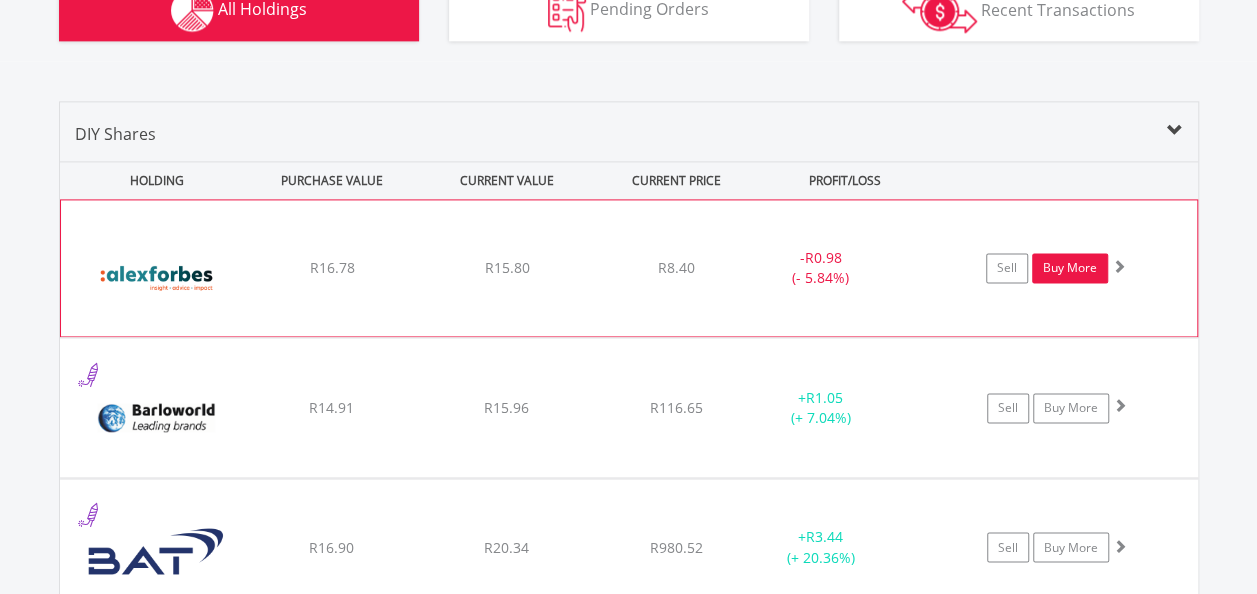 click on "Buy More" at bounding box center (1070, 268) 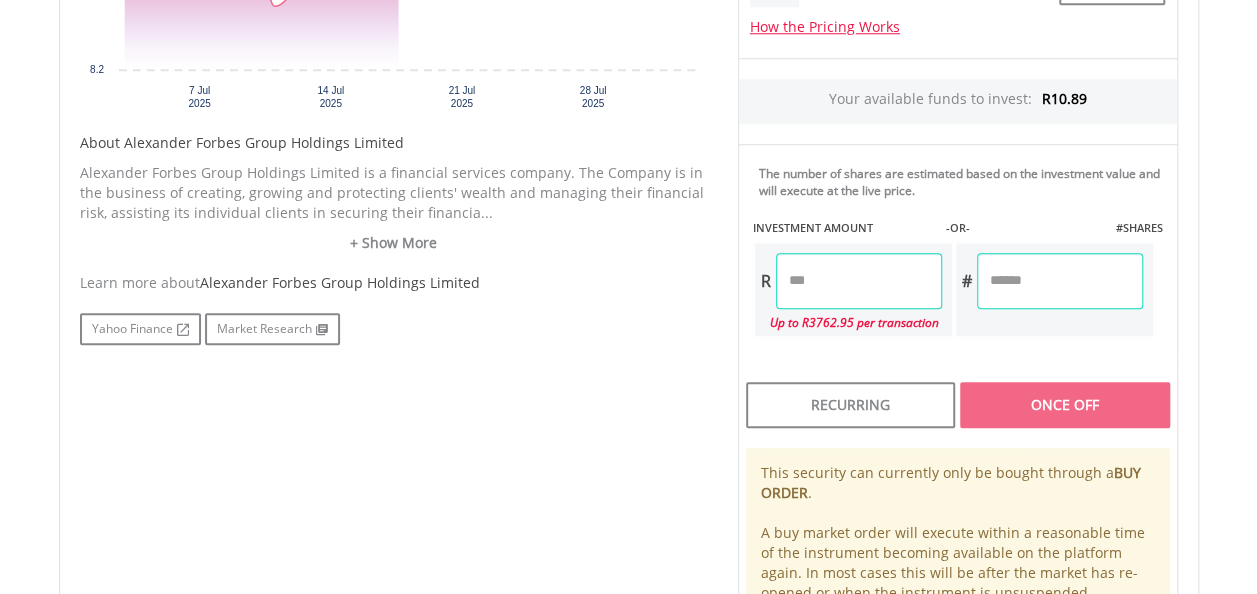 scroll, scrollTop: 900, scrollLeft: 0, axis: vertical 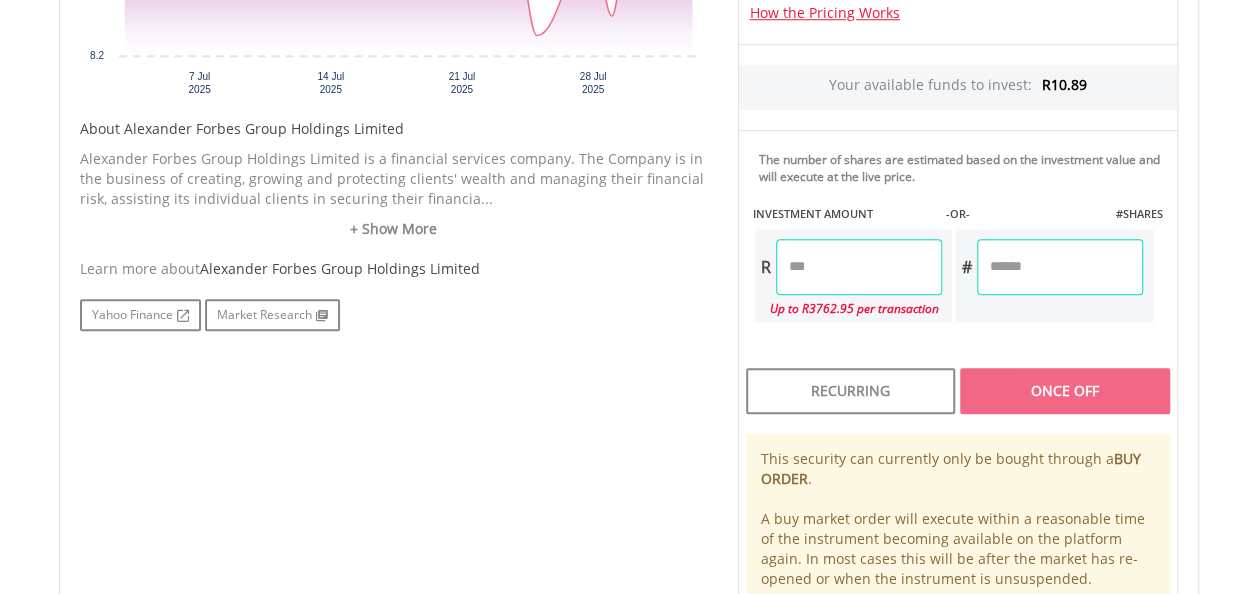 click at bounding box center [859, 267] 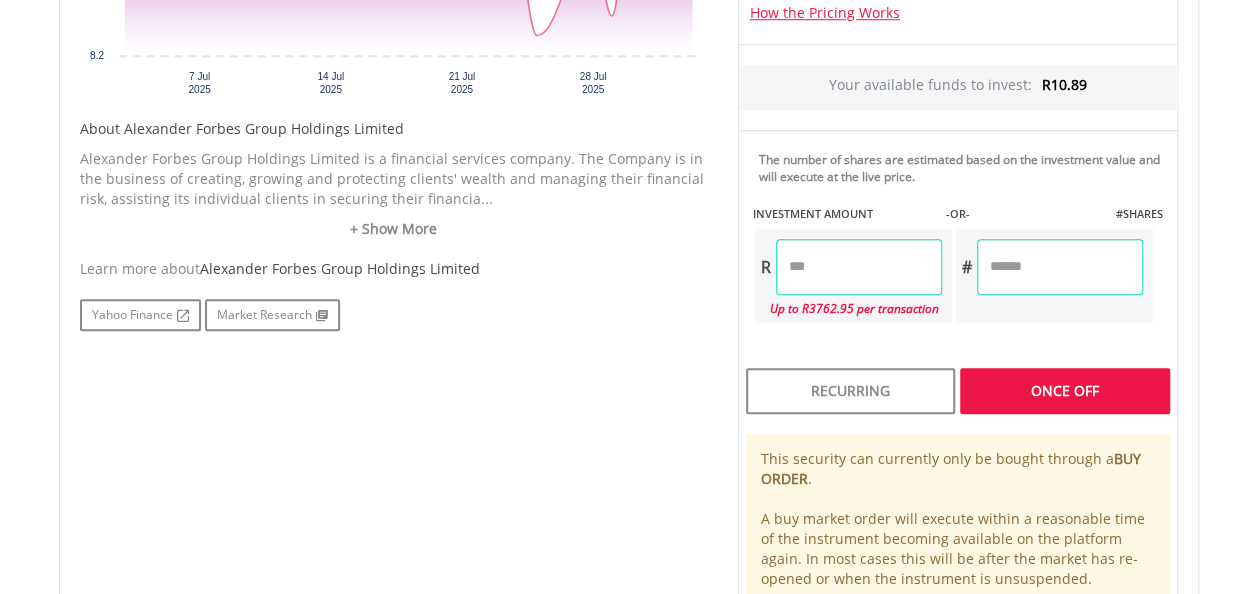 click on "No chart available.
1 MO CHANGE
-2.67%
DAILY CHANGE
0.00%
1M
3M
6M
1Y
MAX
Chart 7 Jul ​" at bounding box center [629, 197] 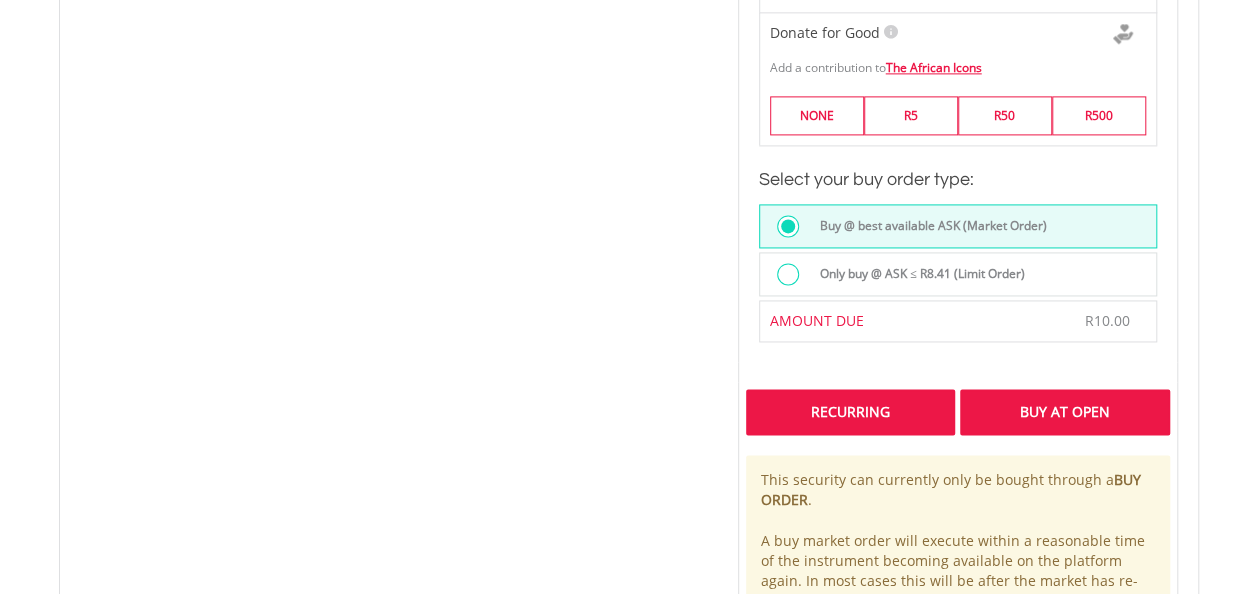 scroll, scrollTop: 1400, scrollLeft: 0, axis: vertical 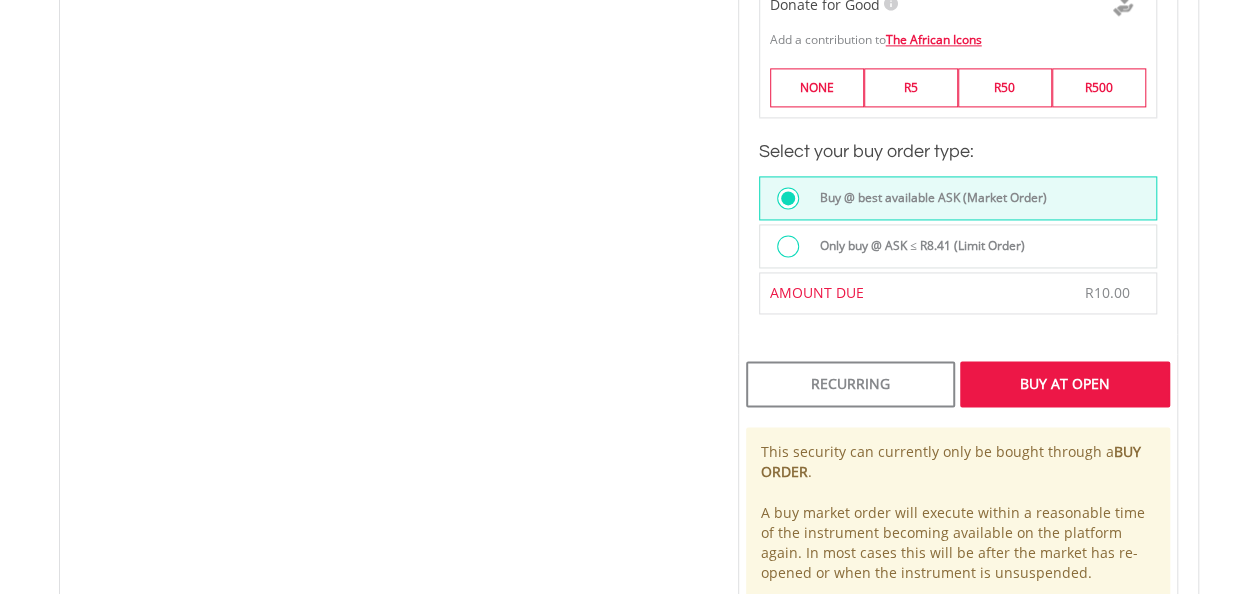 click on "Buy At Open" at bounding box center [1064, 384] 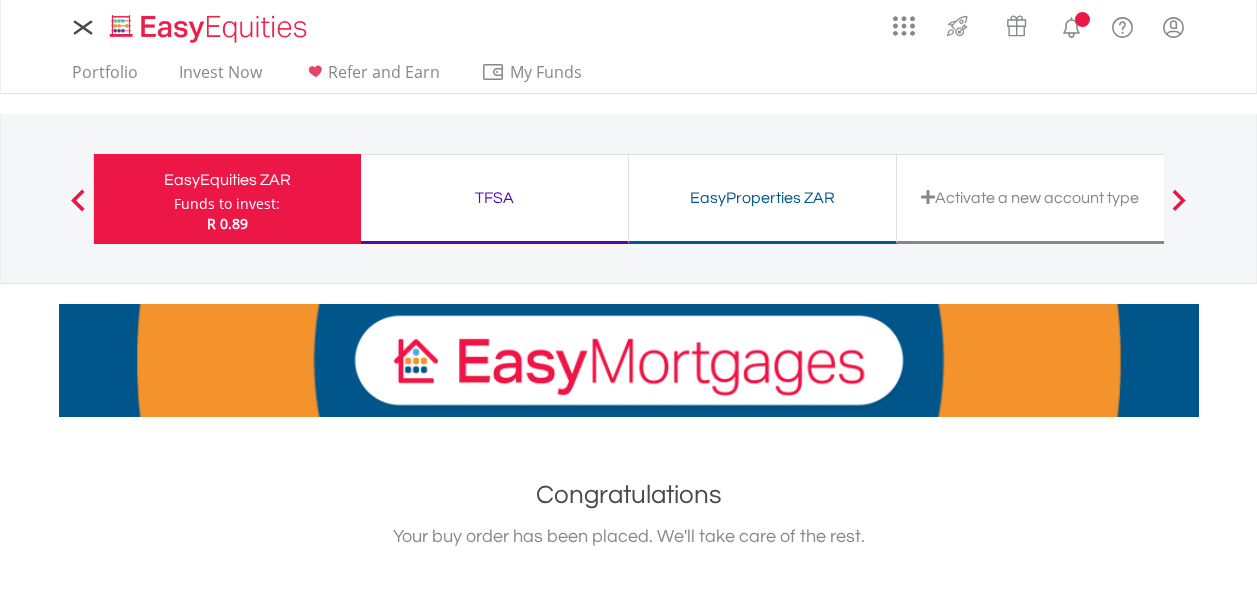 scroll, scrollTop: 0, scrollLeft: 0, axis: both 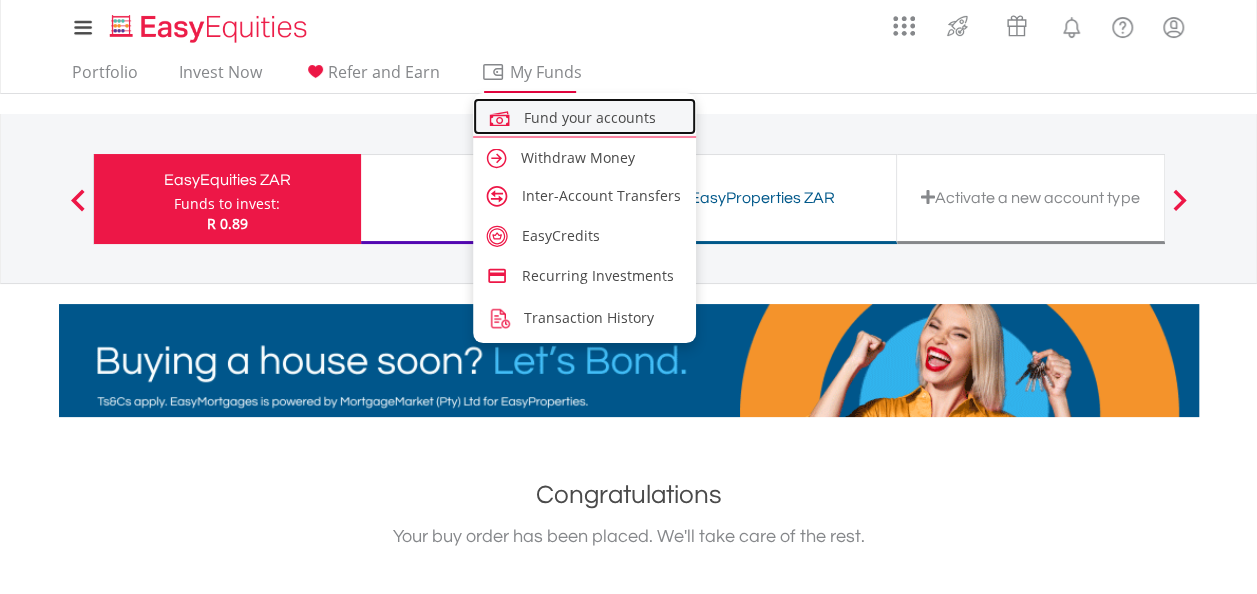 click on "Fund your accounts" at bounding box center [590, 117] 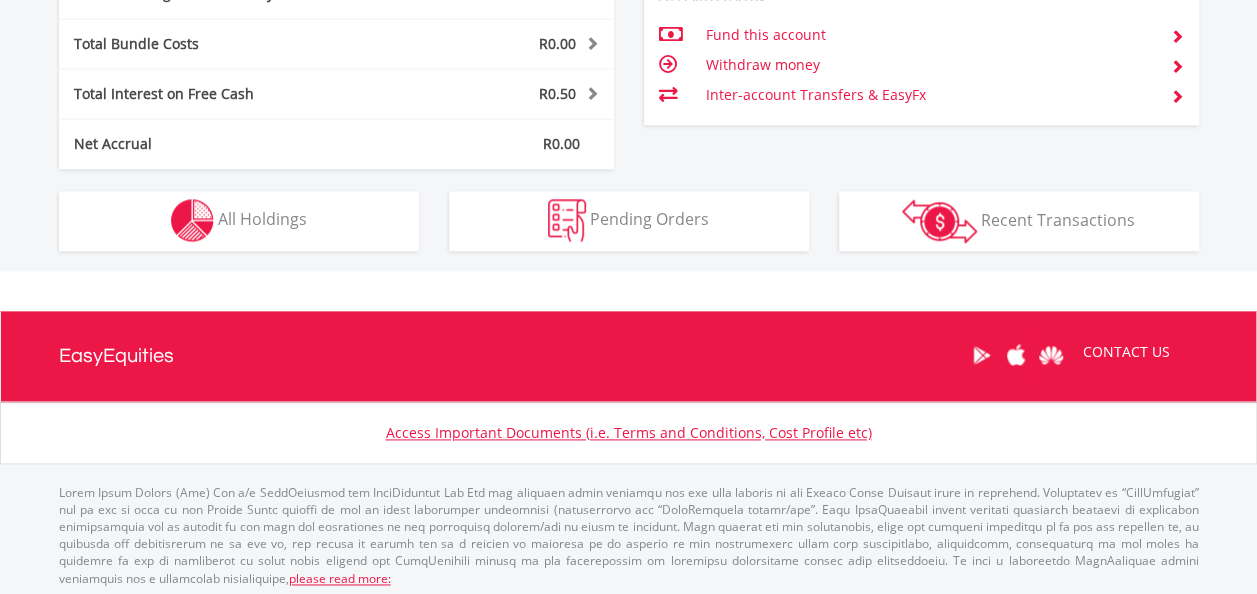 scroll, scrollTop: 1135, scrollLeft: 0, axis: vertical 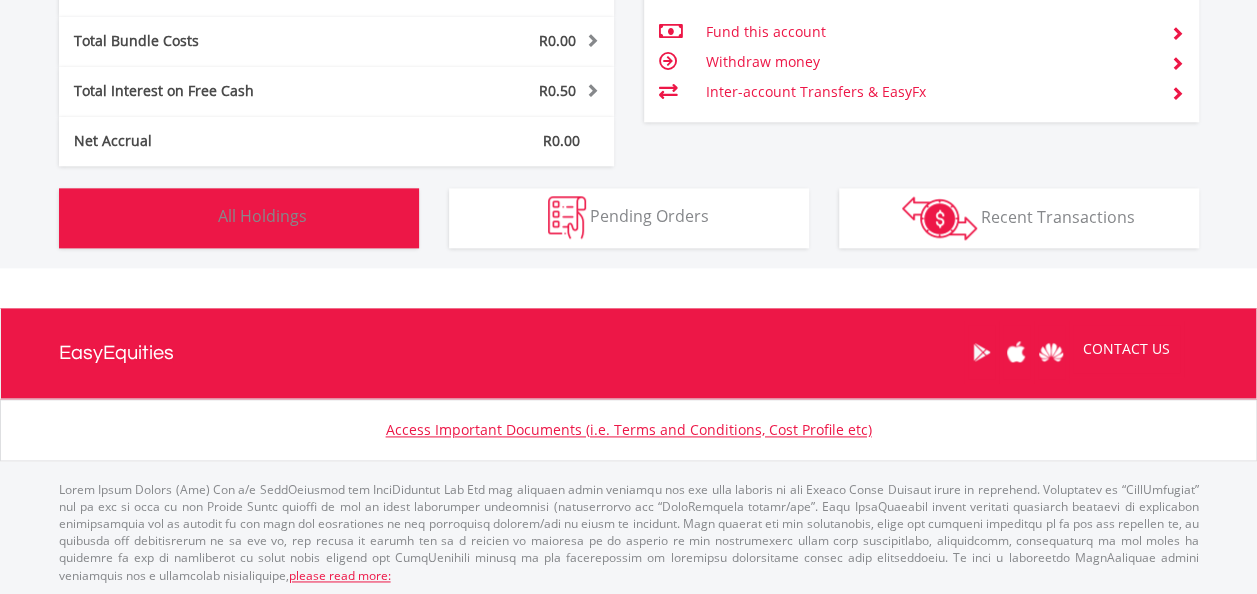 click on "All Holdings" at bounding box center [262, 216] 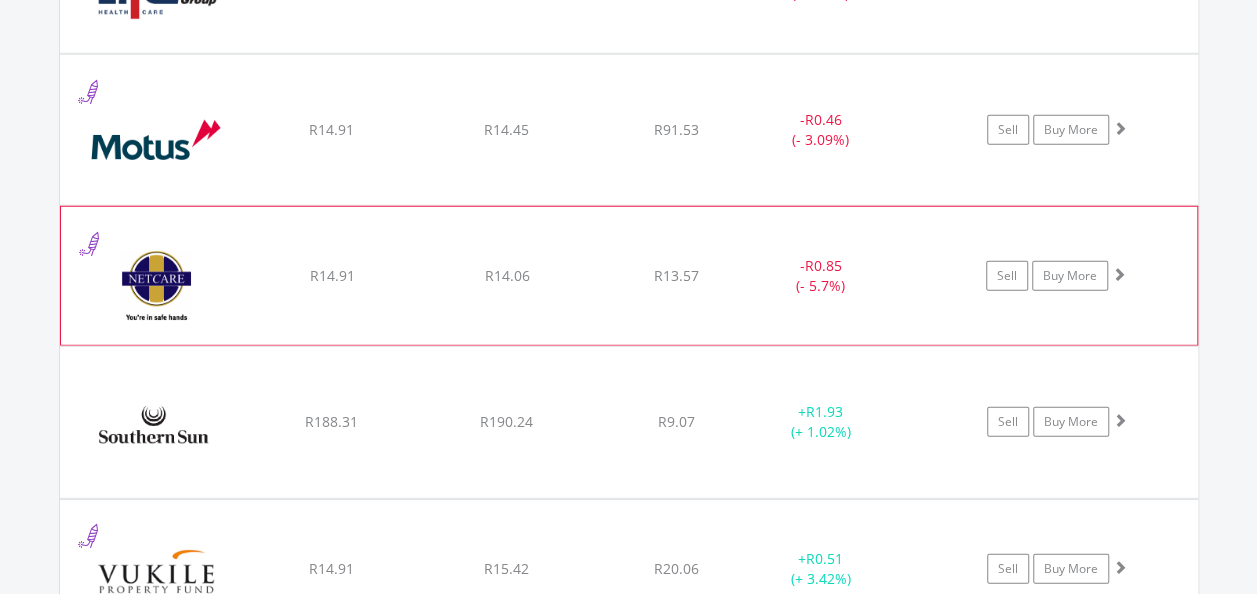 scroll, scrollTop: 2642, scrollLeft: 0, axis: vertical 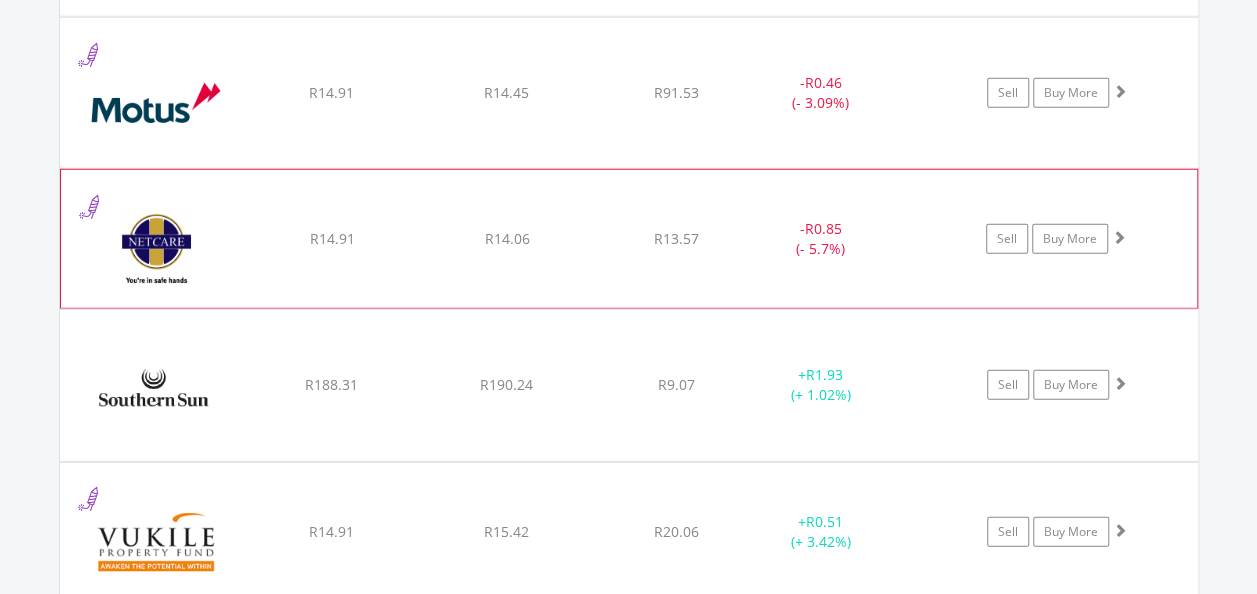 click on "Netcare Limited
R14.91
R14.06
R13.57
-  R0.85 (- 5.7%)
Sell
Buy More" at bounding box center (629, -1032) 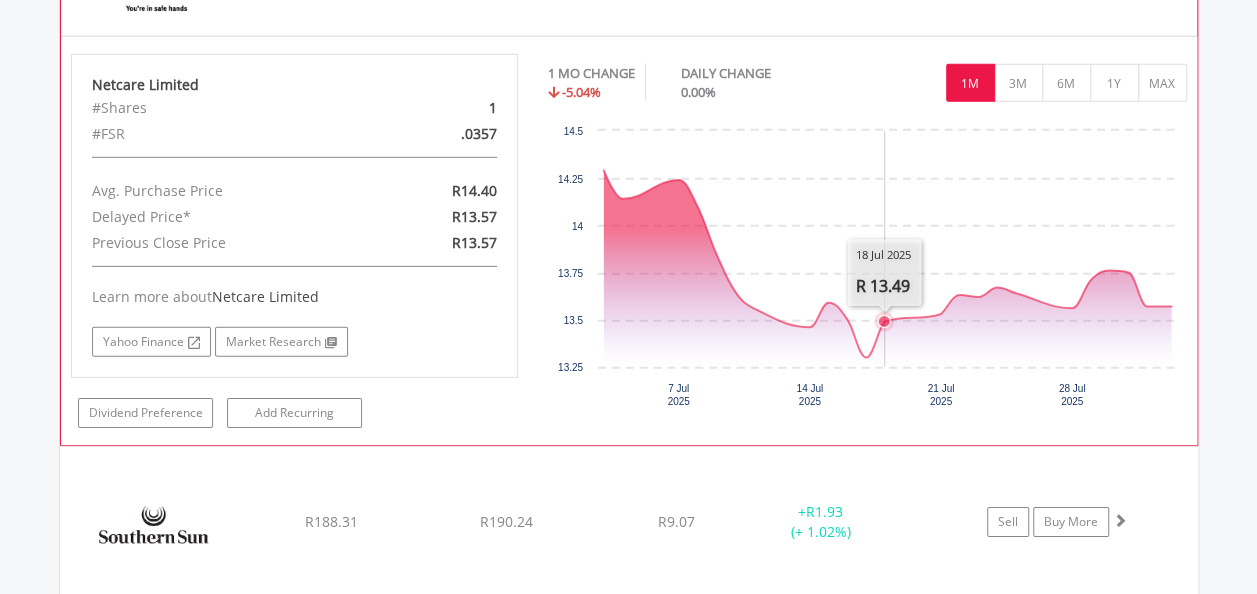 scroll, scrollTop: 2842, scrollLeft: 0, axis: vertical 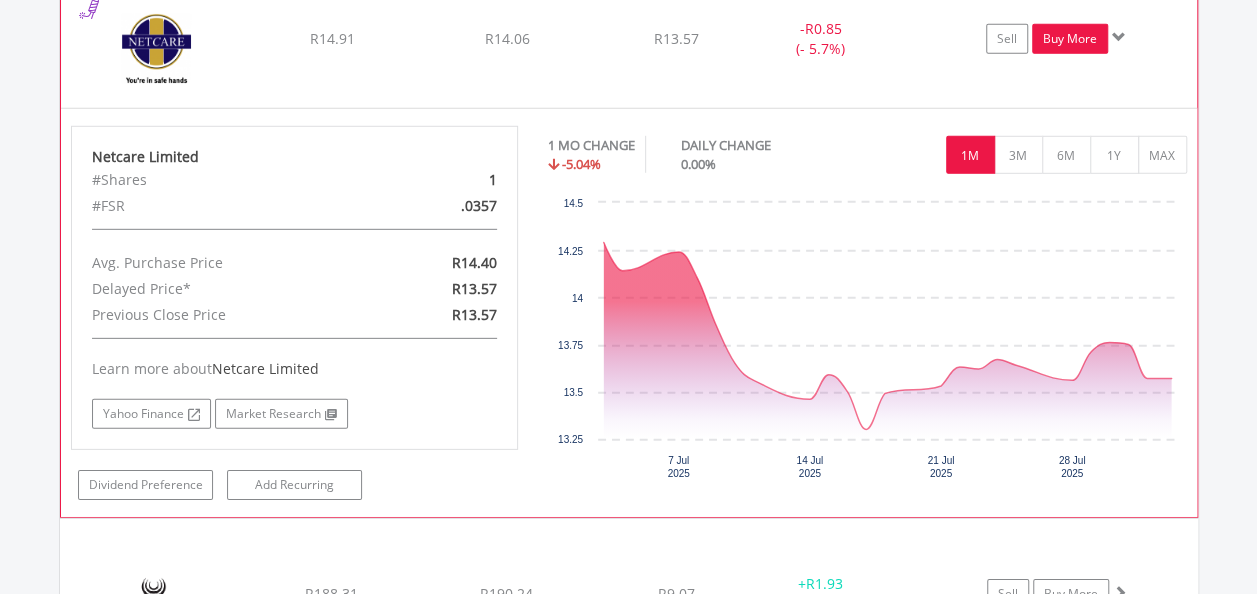 click on "Buy More" at bounding box center (1070, 39) 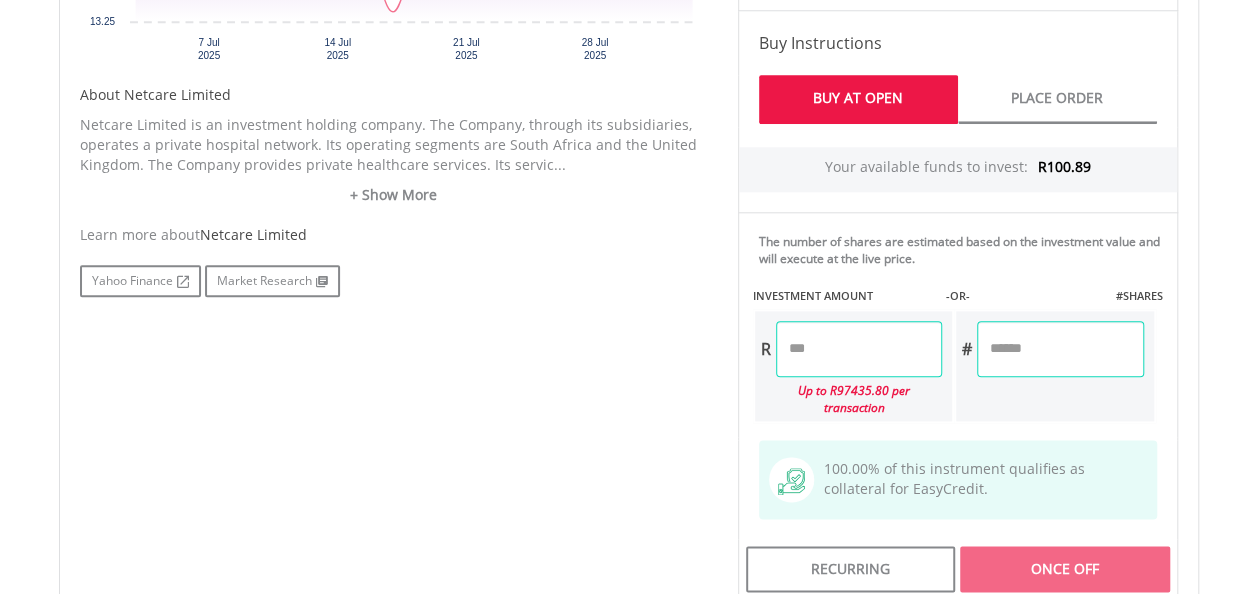 scroll, scrollTop: 1017, scrollLeft: 0, axis: vertical 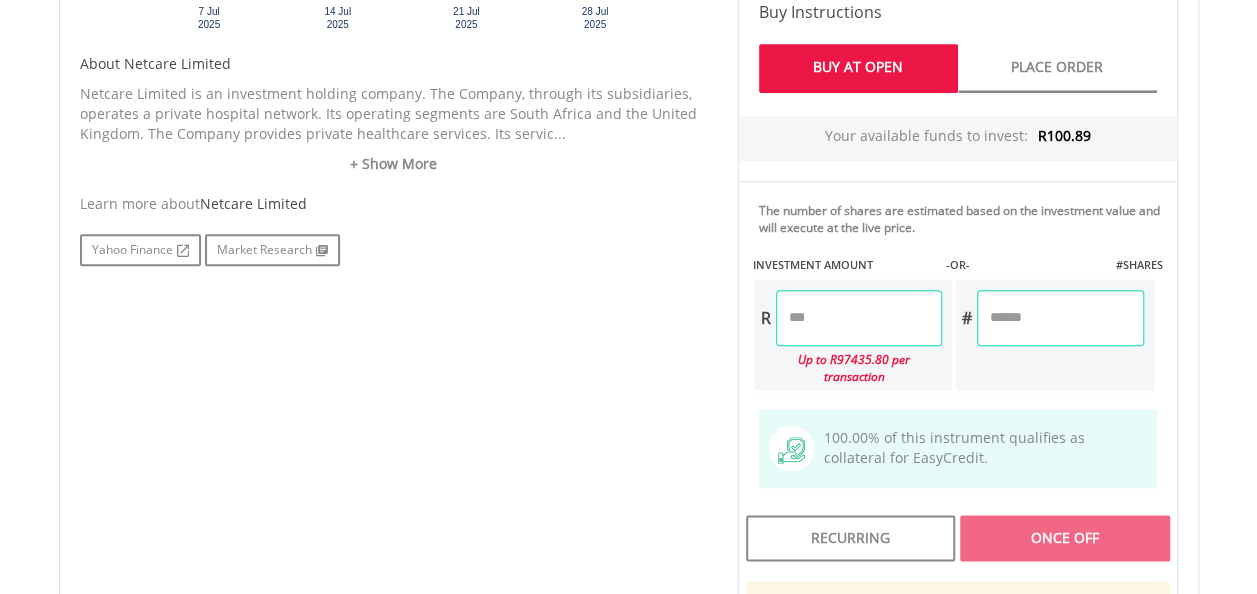 click at bounding box center [859, 318] 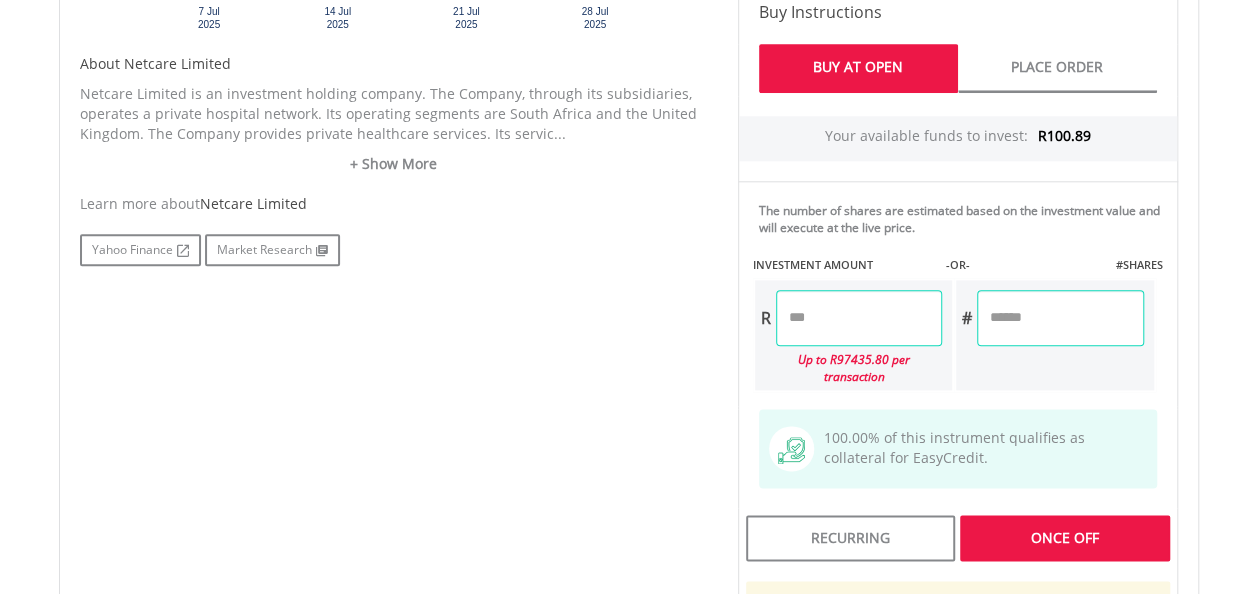 type on "*****" 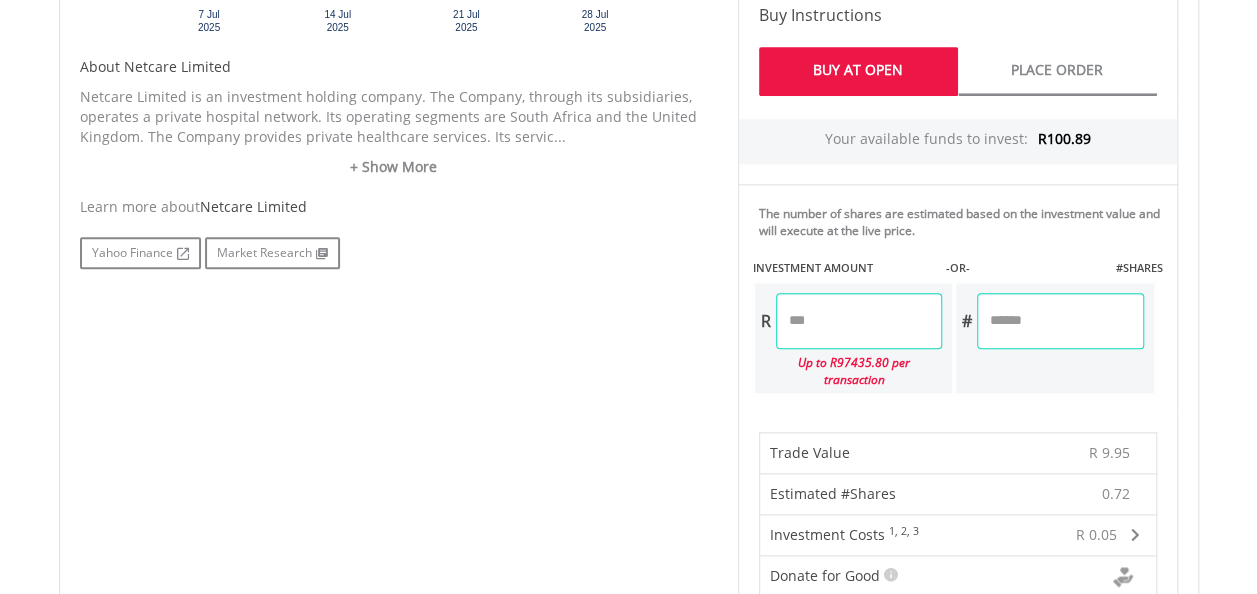 scroll, scrollTop: 1117, scrollLeft: 0, axis: vertical 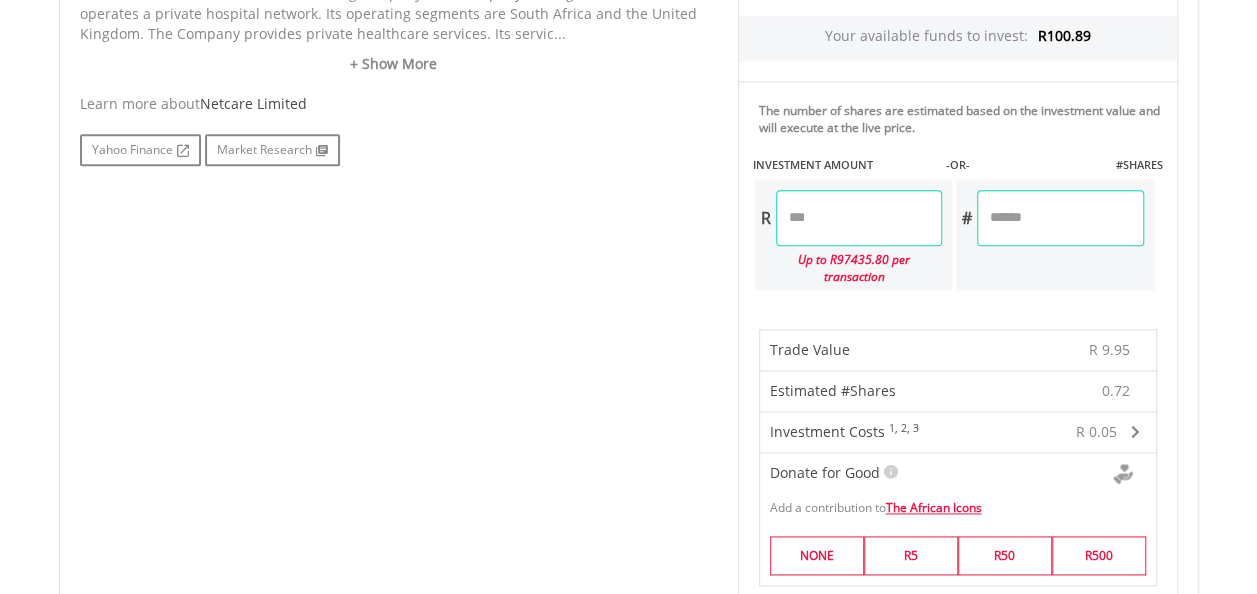 click on "*****" at bounding box center [859, 218] 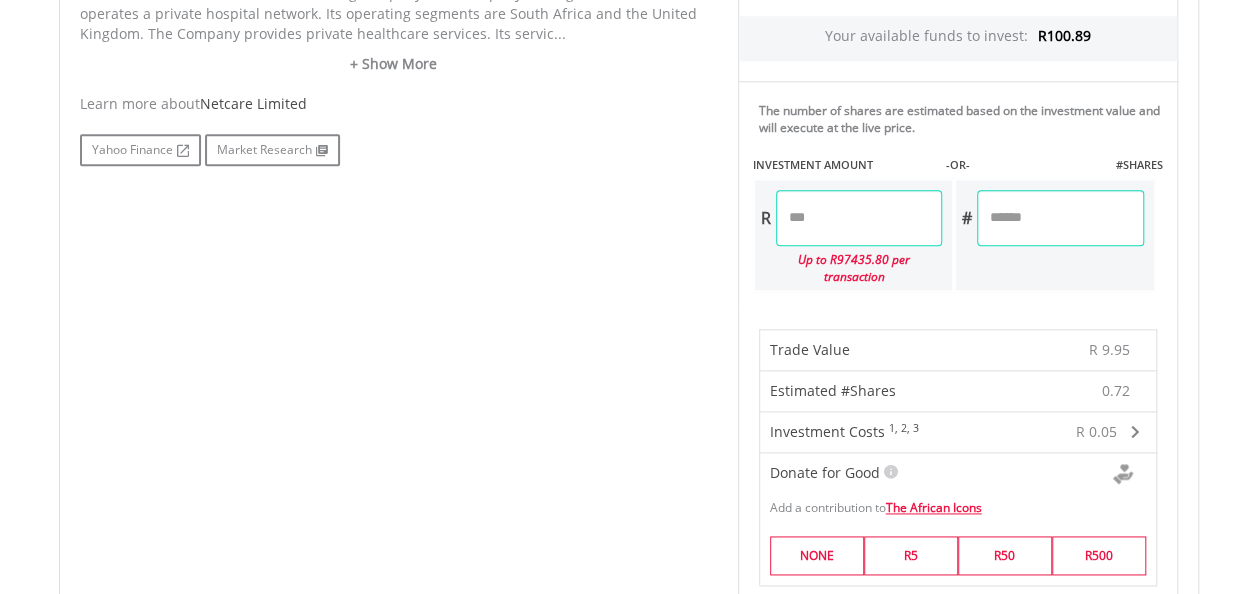 type on "*" 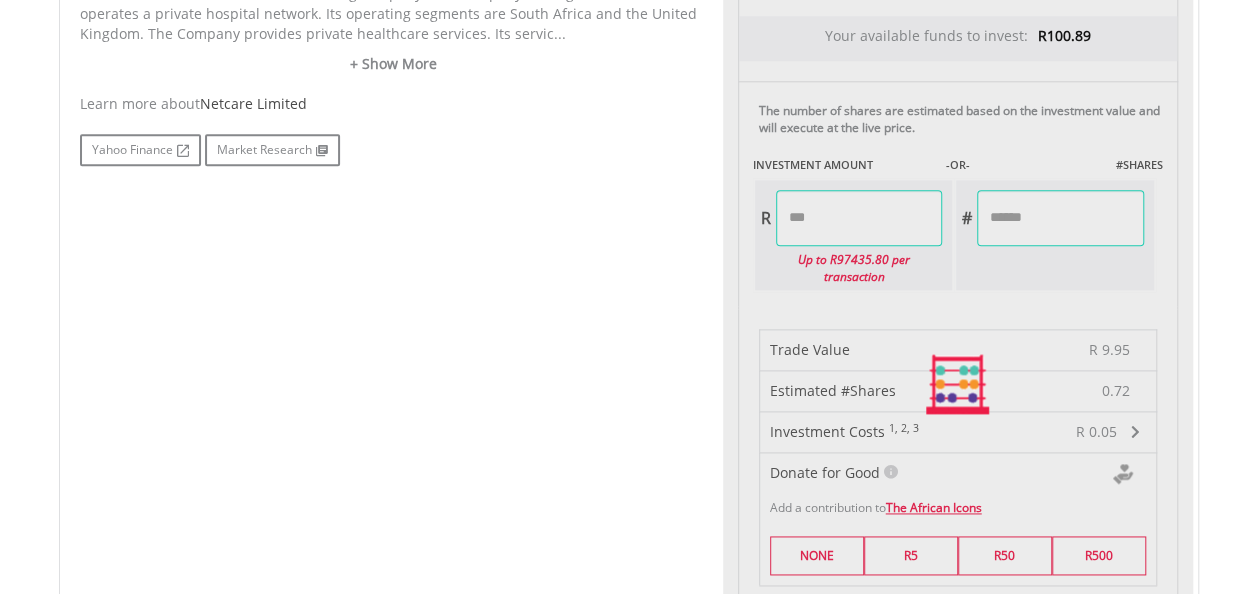 click on "No chart available.
1 MO CHANGE
-5.04%
DAILY CHANGE
0.00%
1M
3M
6M
1Y
MAX
Chart 7 Jul ​" at bounding box center (629, 384) 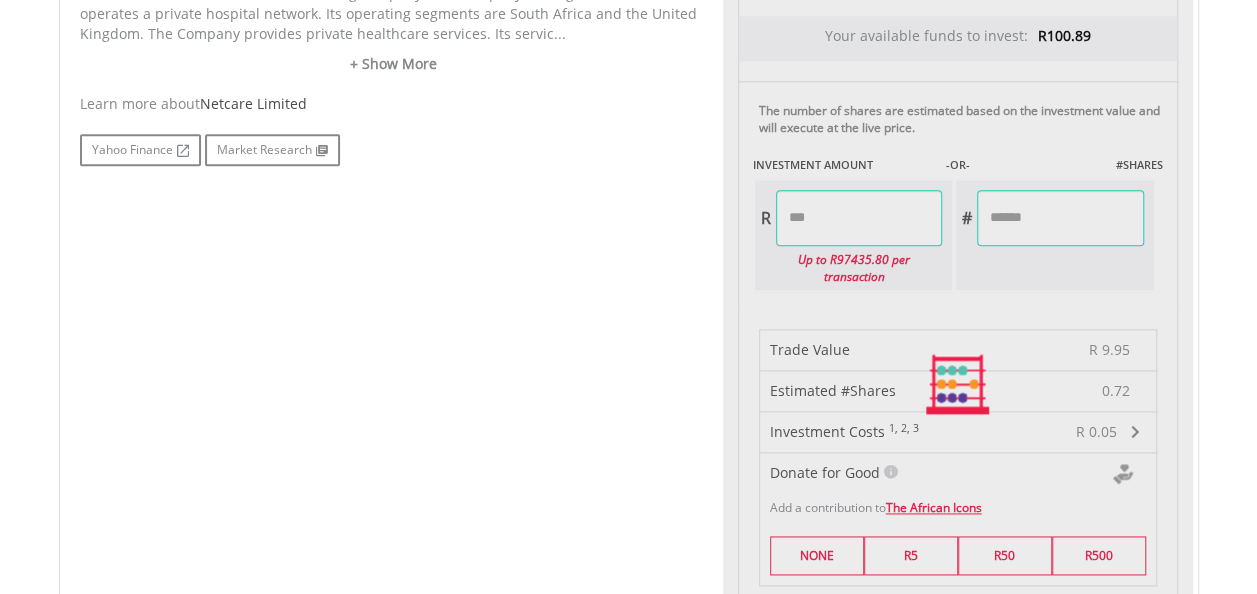 type on "*****" 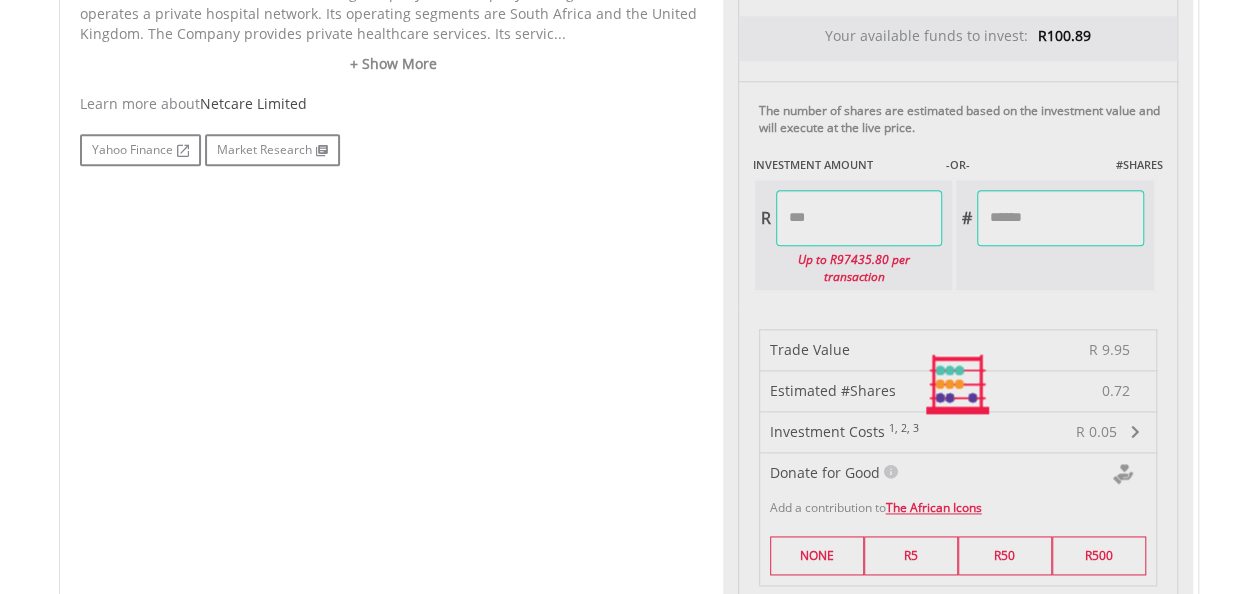 type on "******" 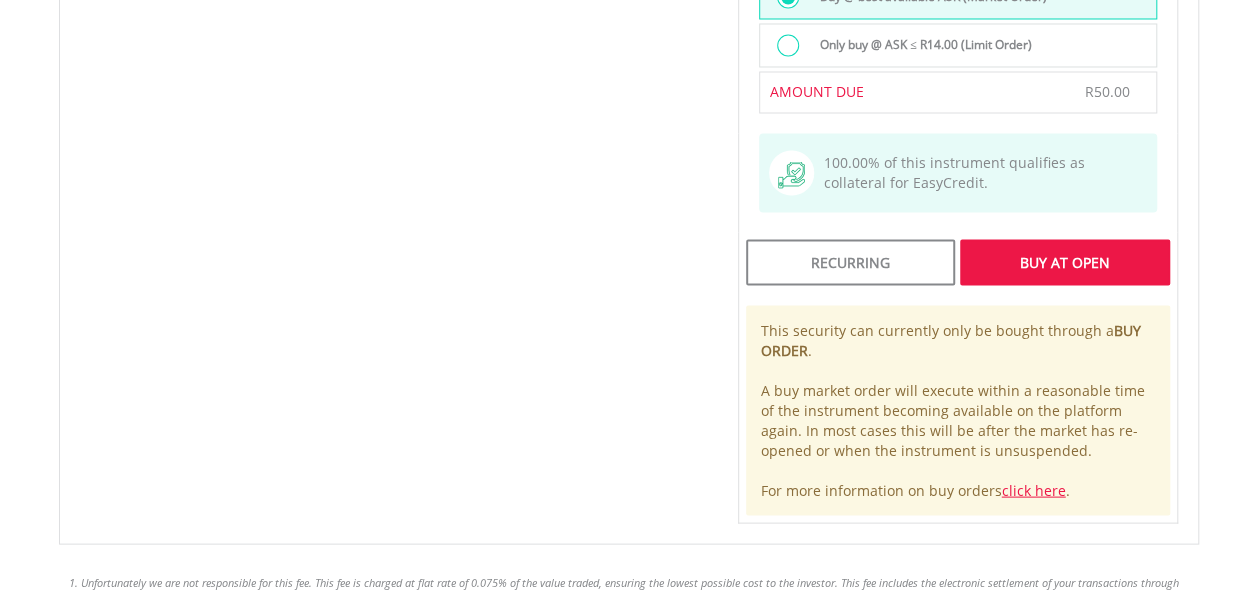 scroll, scrollTop: 1817, scrollLeft: 0, axis: vertical 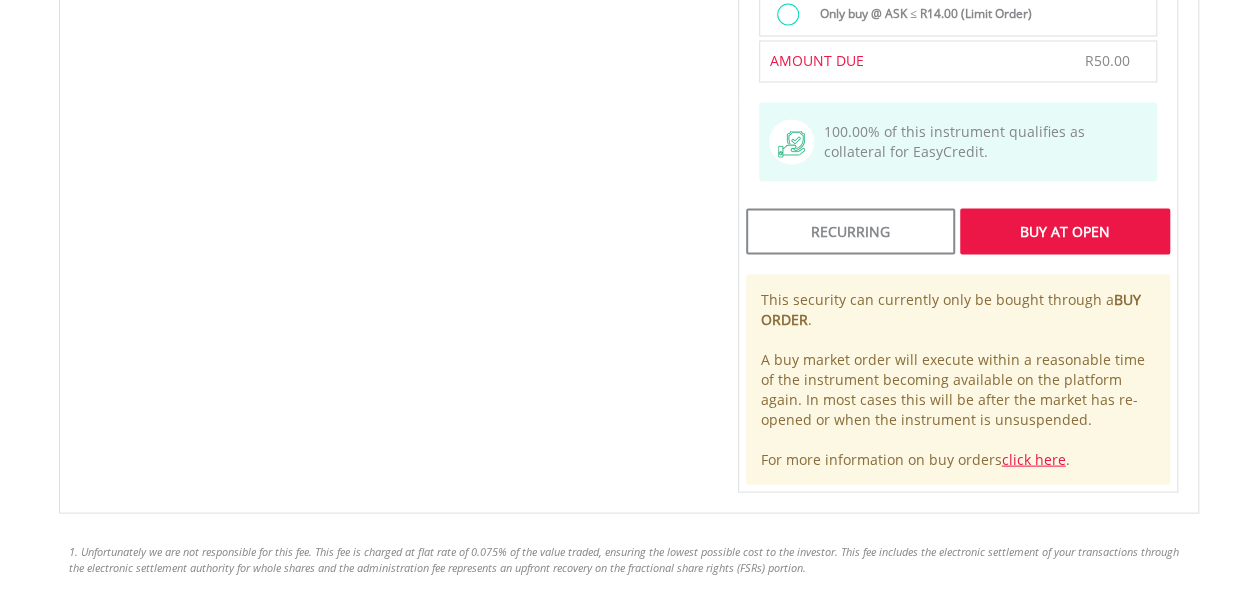 click on "Buy At Open" at bounding box center (1064, 231) 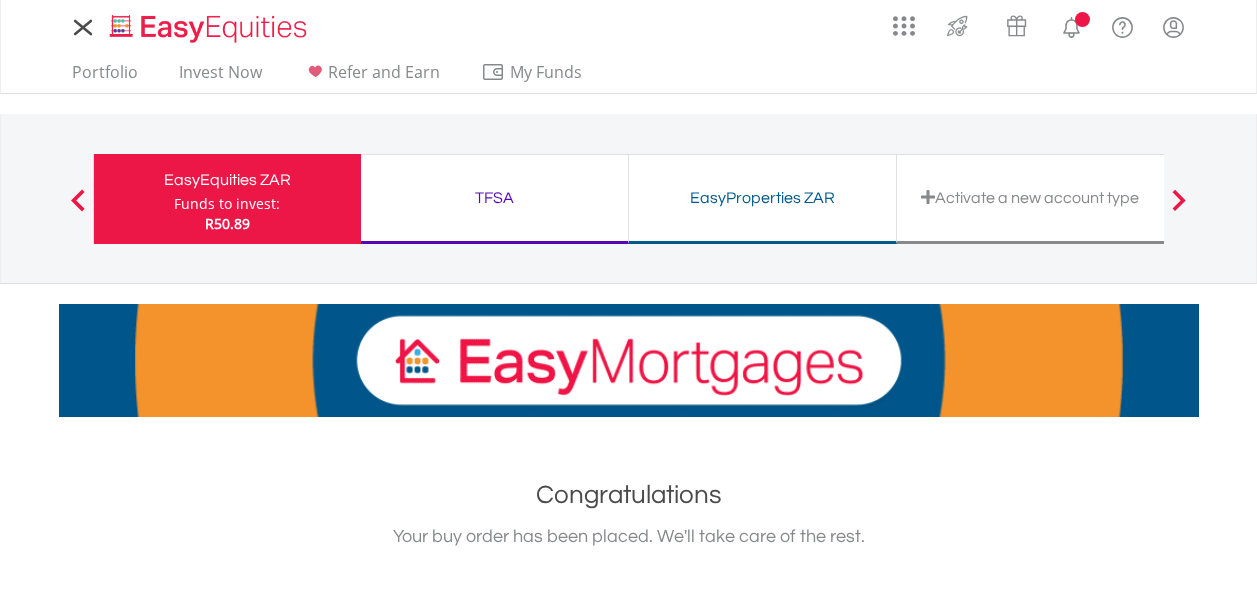 scroll, scrollTop: 0, scrollLeft: 0, axis: both 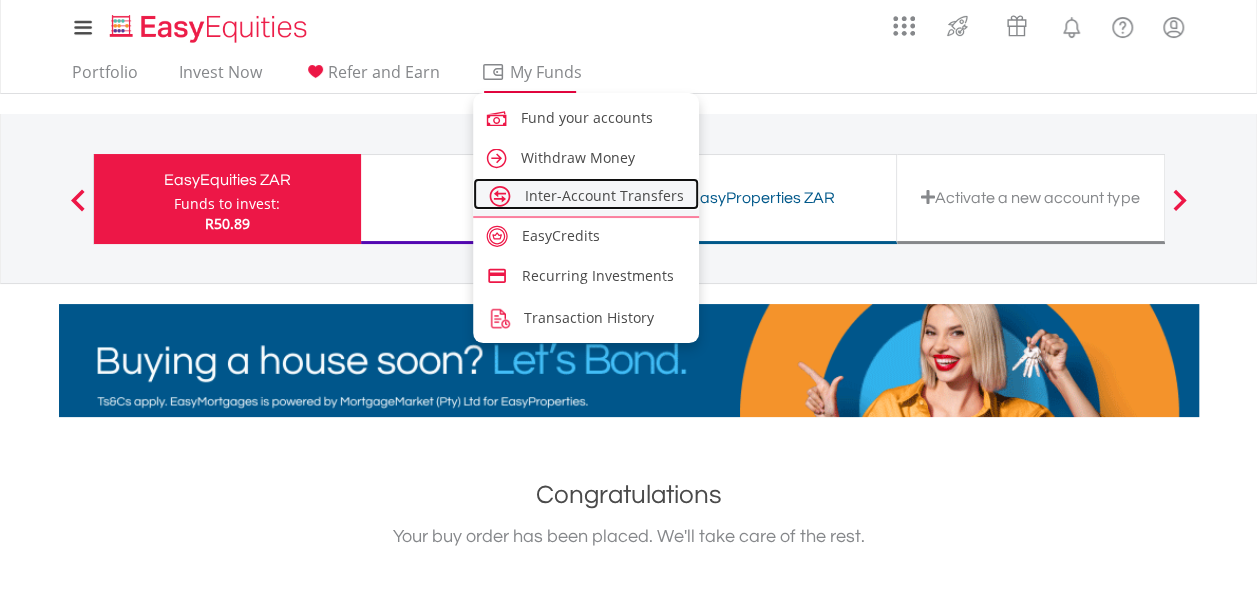 click on "Inter-Account Transfers" at bounding box center (604, 195) 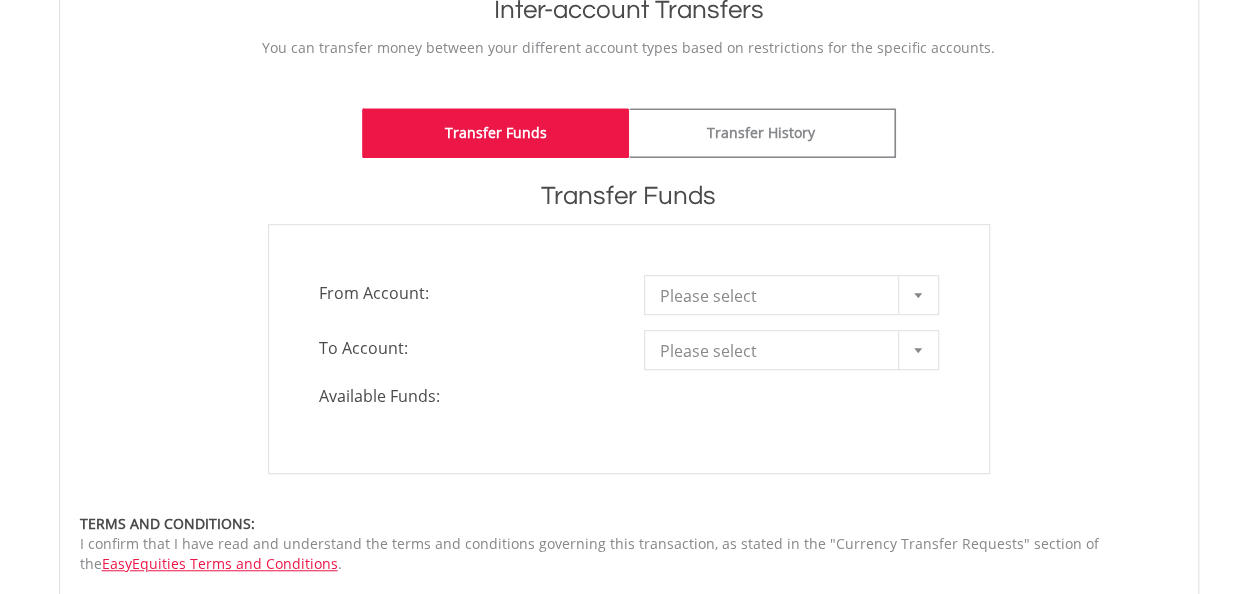 scroll, scrollTop: 500, scrollLeft: 0, axis: vertical 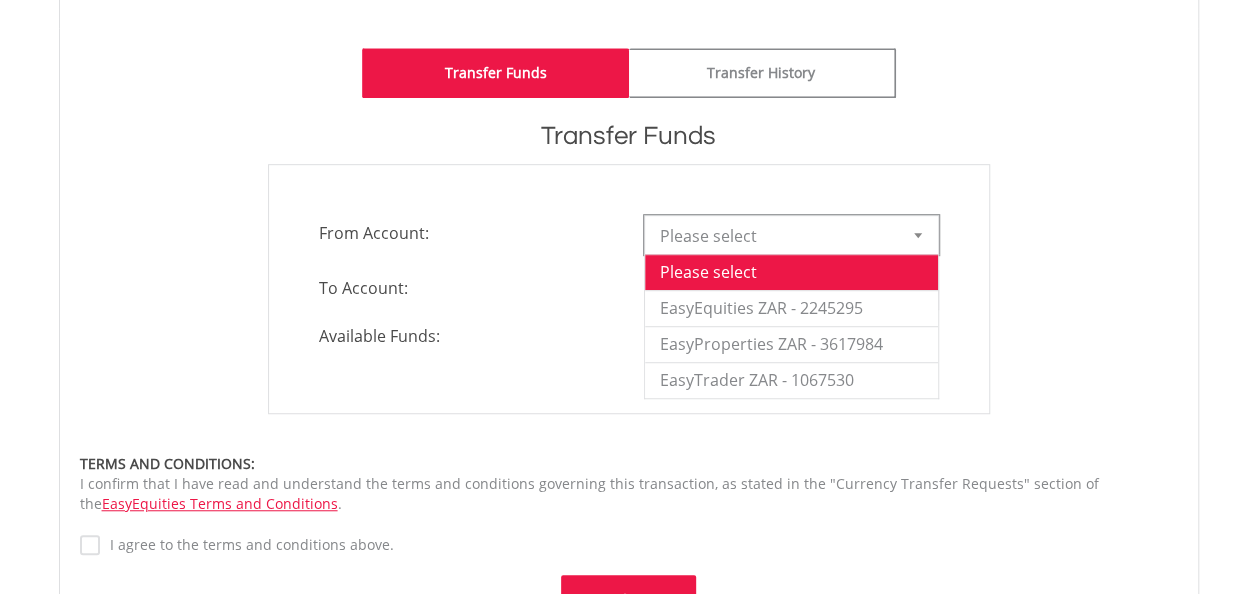 click at bounding box center (918, 235) 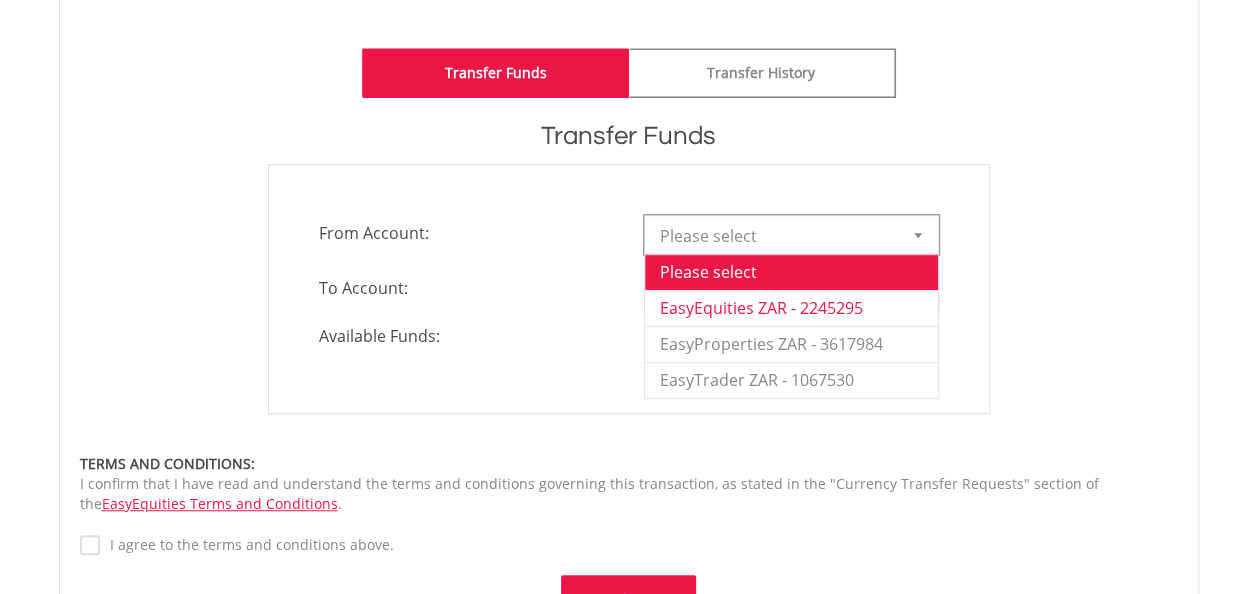click on "EasyEquities ZAR - 2245295" at bounding box center [791, 308] 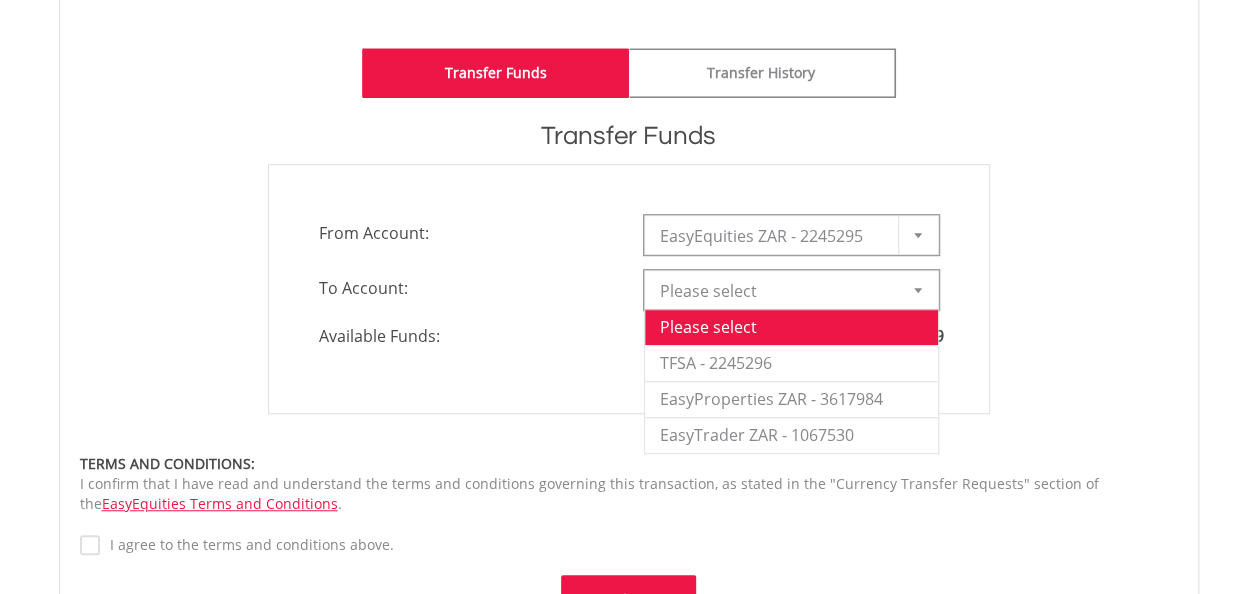 click at bounding box center (918, 290) 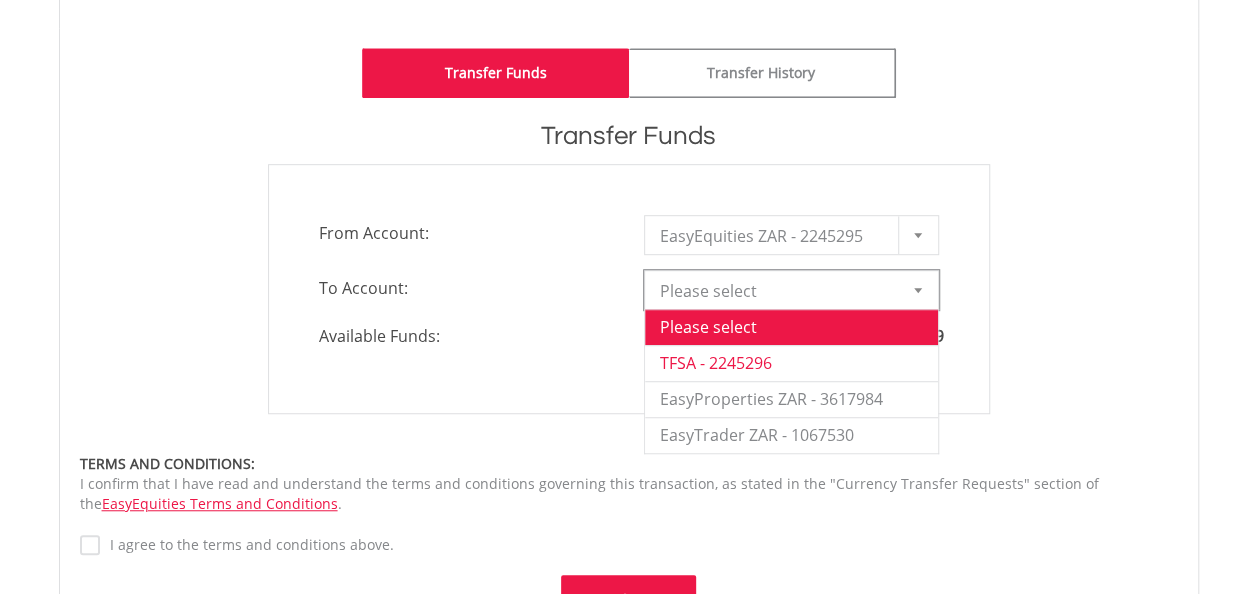 click on "TFSA - 2245296" at bounding box center (791, 363) 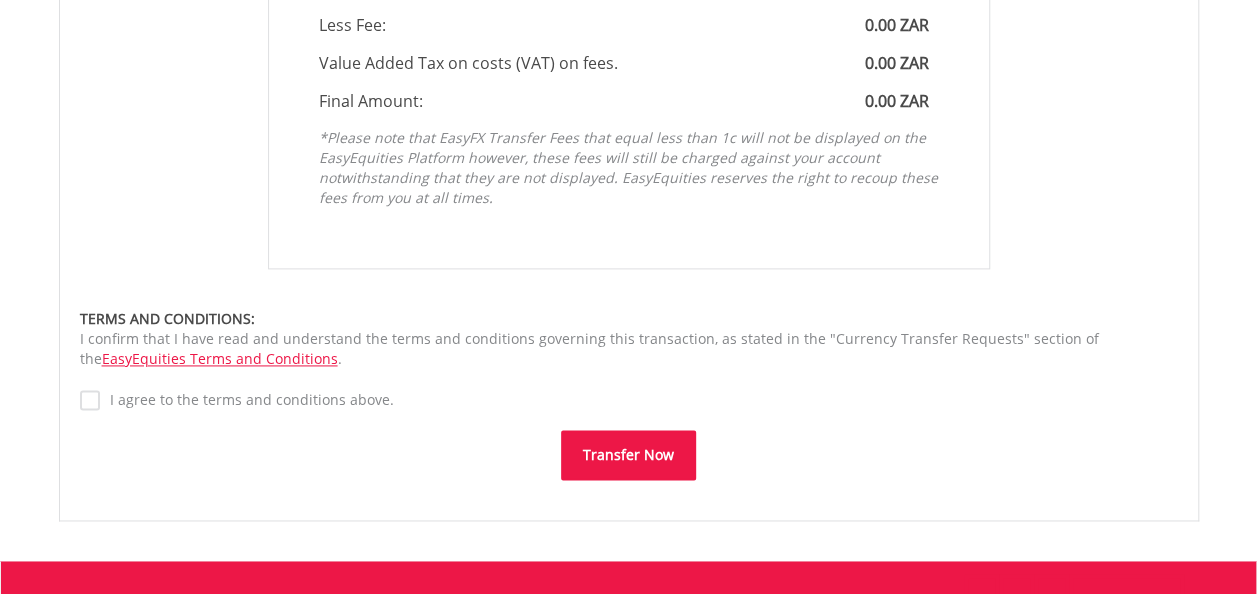 scroll, scrollTop: 1400, scrollLeft: 0, axis: vertical 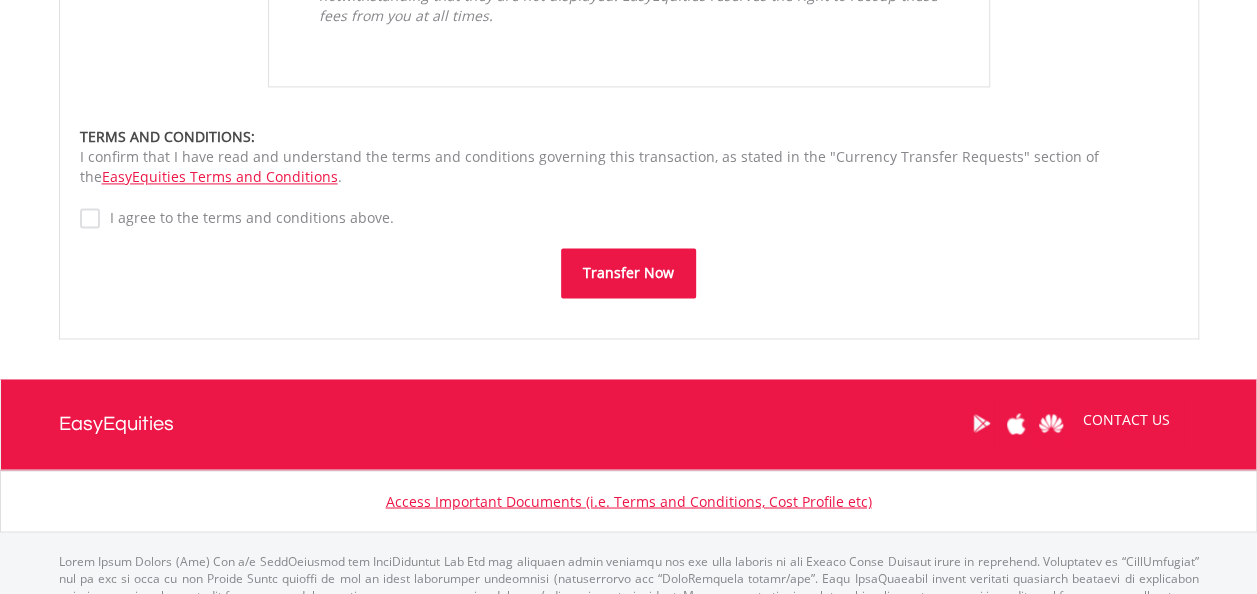 click on "Transfer Now" at bounding box center (628, 273) 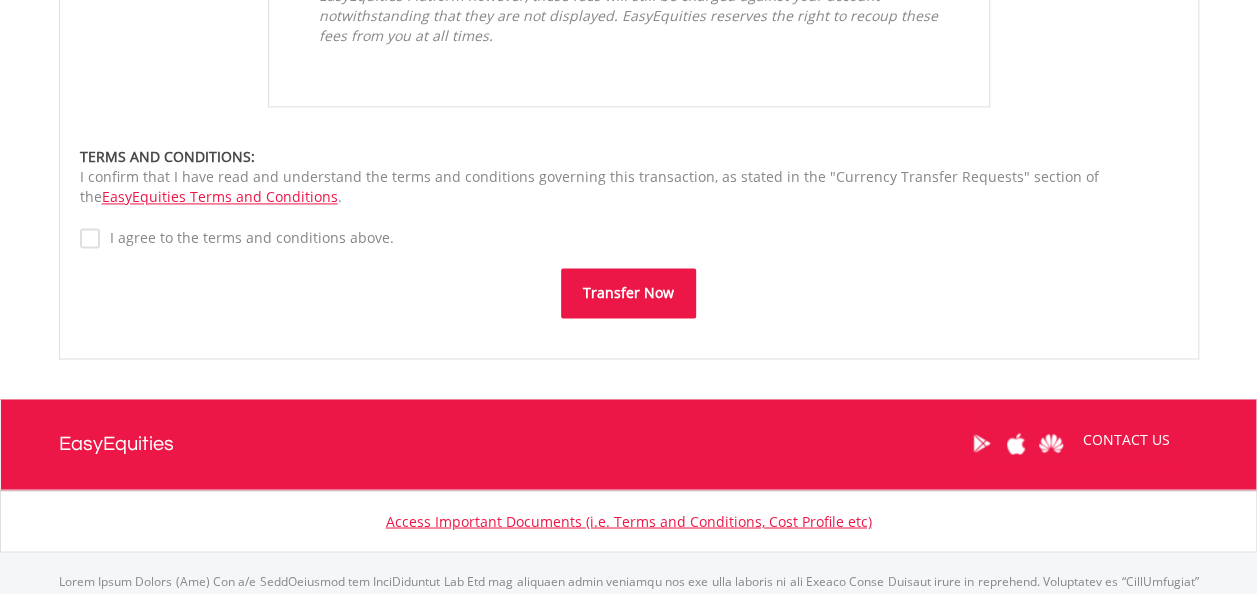 scroll, scrollTop: 898, scrollLeft: 0, axis: vertical 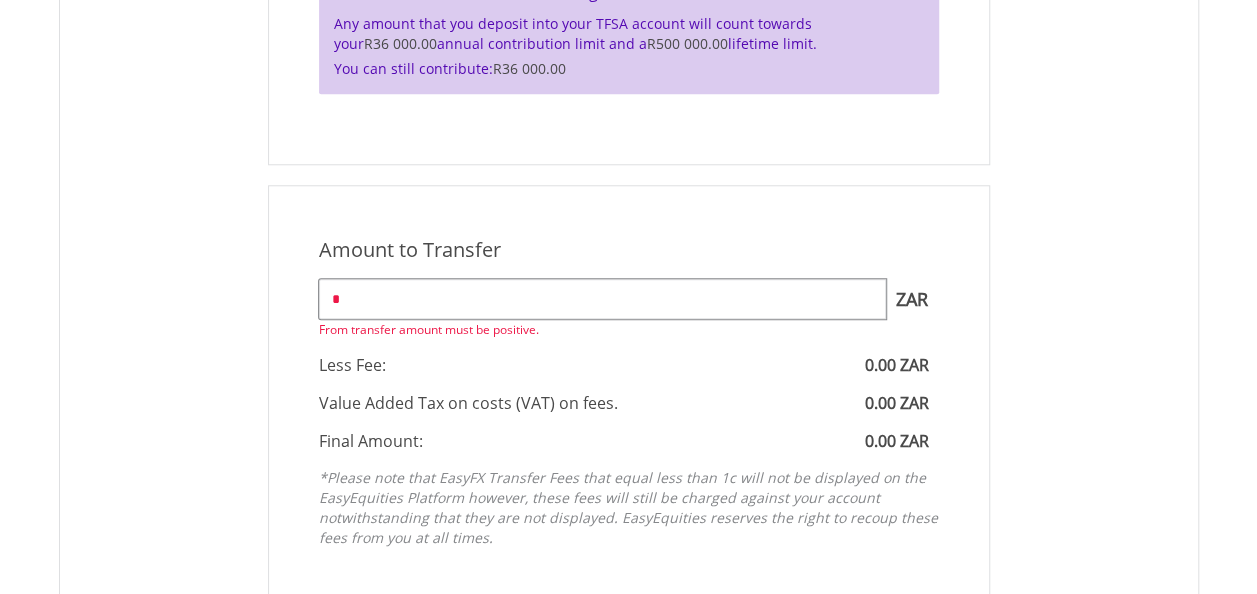 click on "*" at bounding box center [602, 299] 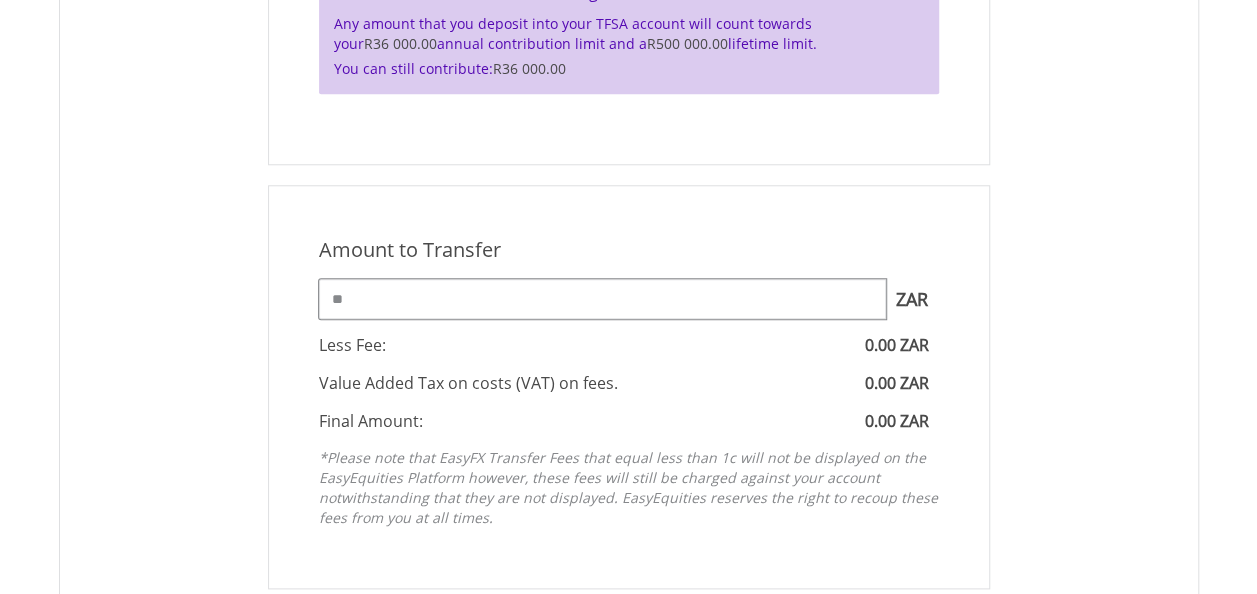 scroll, scrollTop: 1470, scrollLeft: 0, axis: vertical 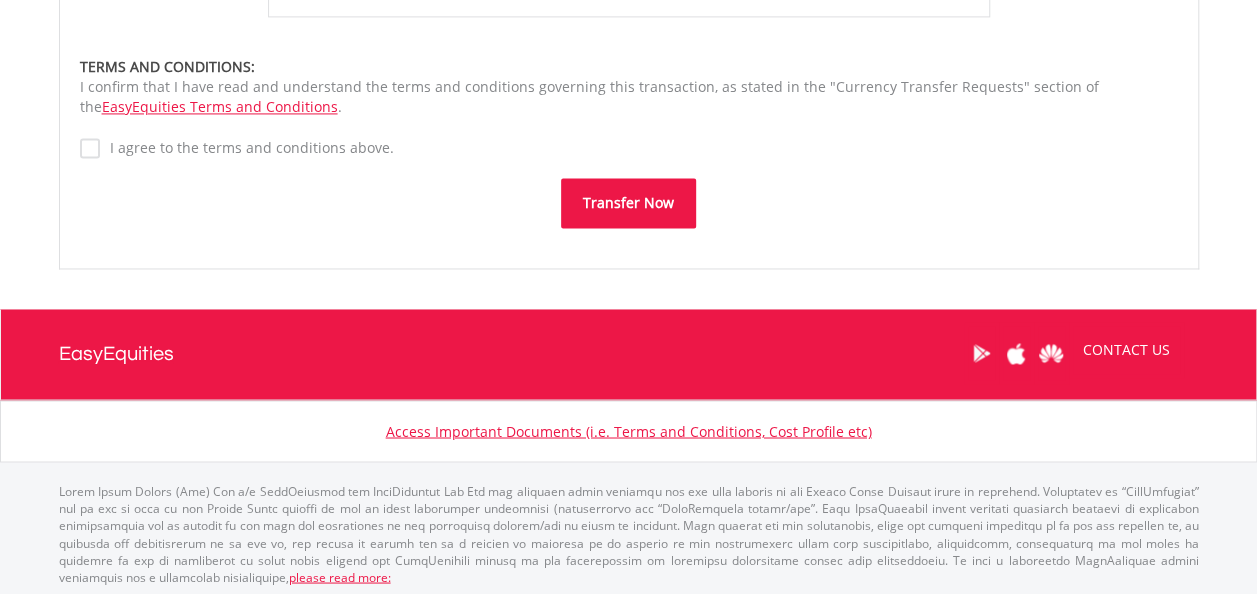 type on "**" 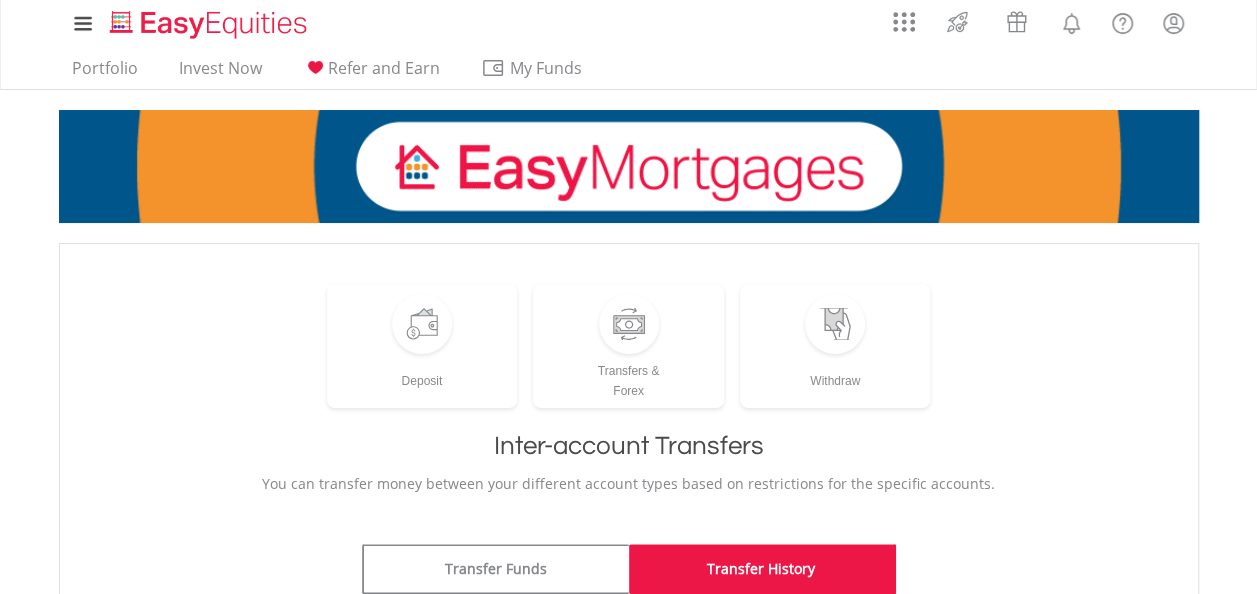 scroll, scrollTop: 0, scrollLeft: 0, axis: both 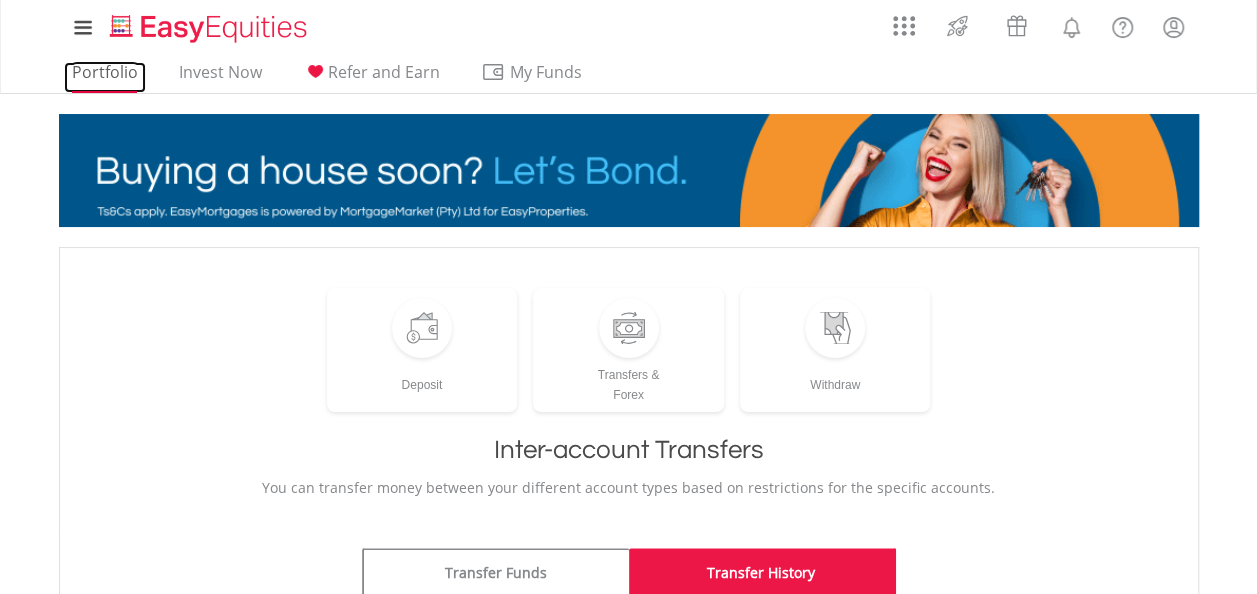 click on "Portfolio" at bounding box center (105, 77) 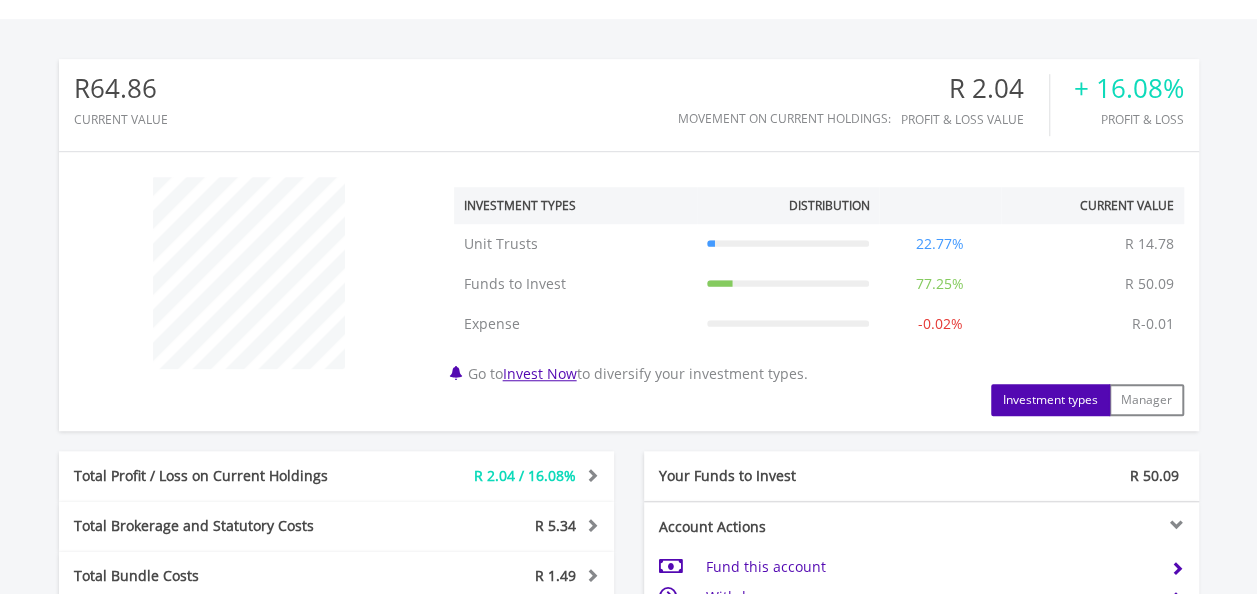 scroll, scrollTop: 580, scrollLeft: 0, axis: vertical 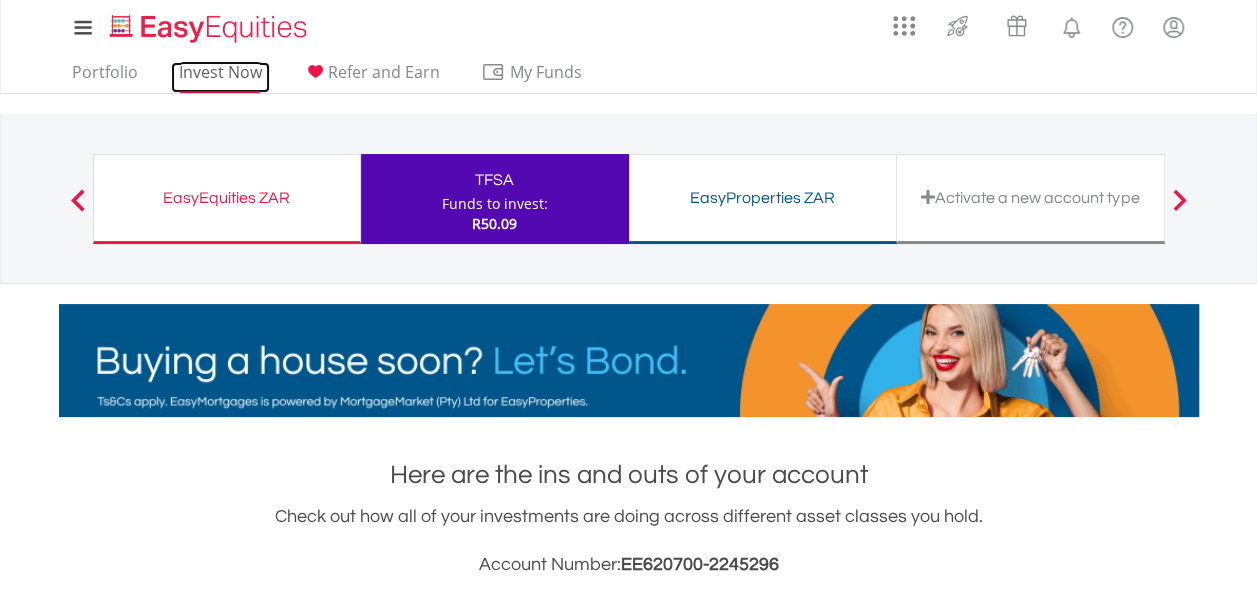 click on "Invest Now" at bounding box center (220, 77) 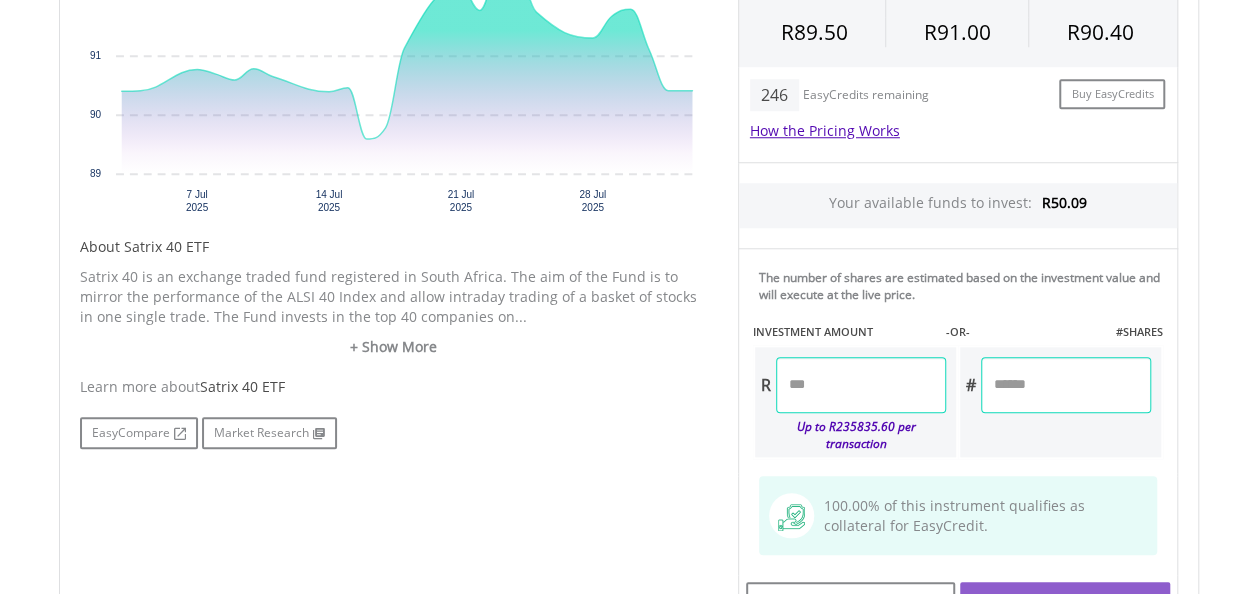 scroll, scrollTop: 900, scrollLeft: 0, axis: vertical 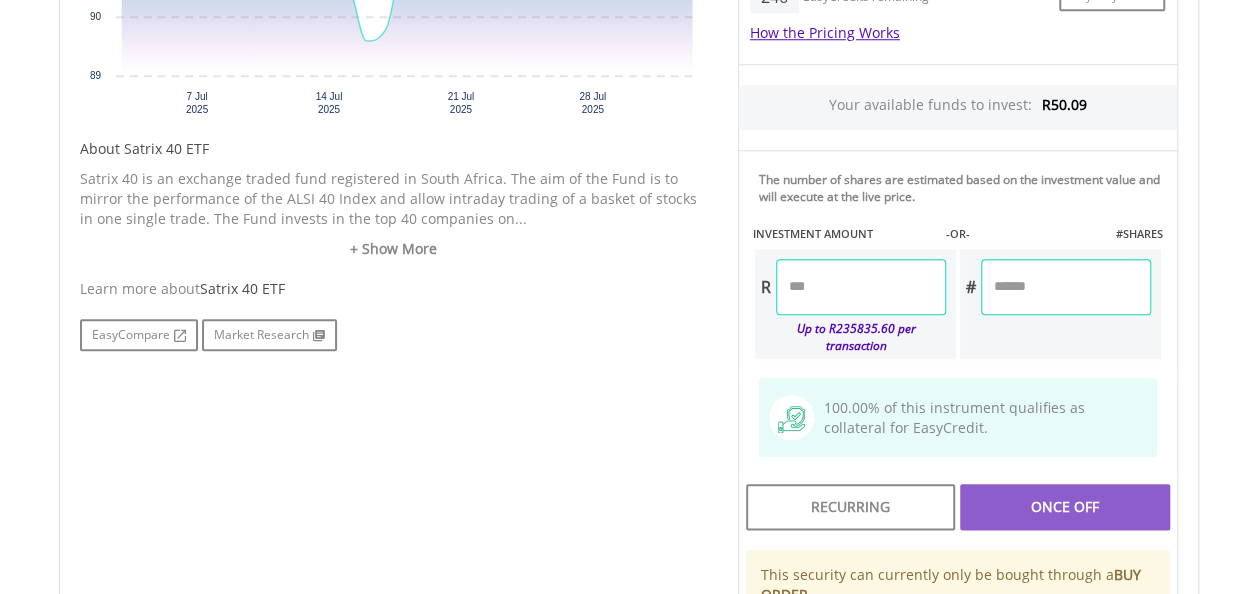 click at bounding box center [861, 287] 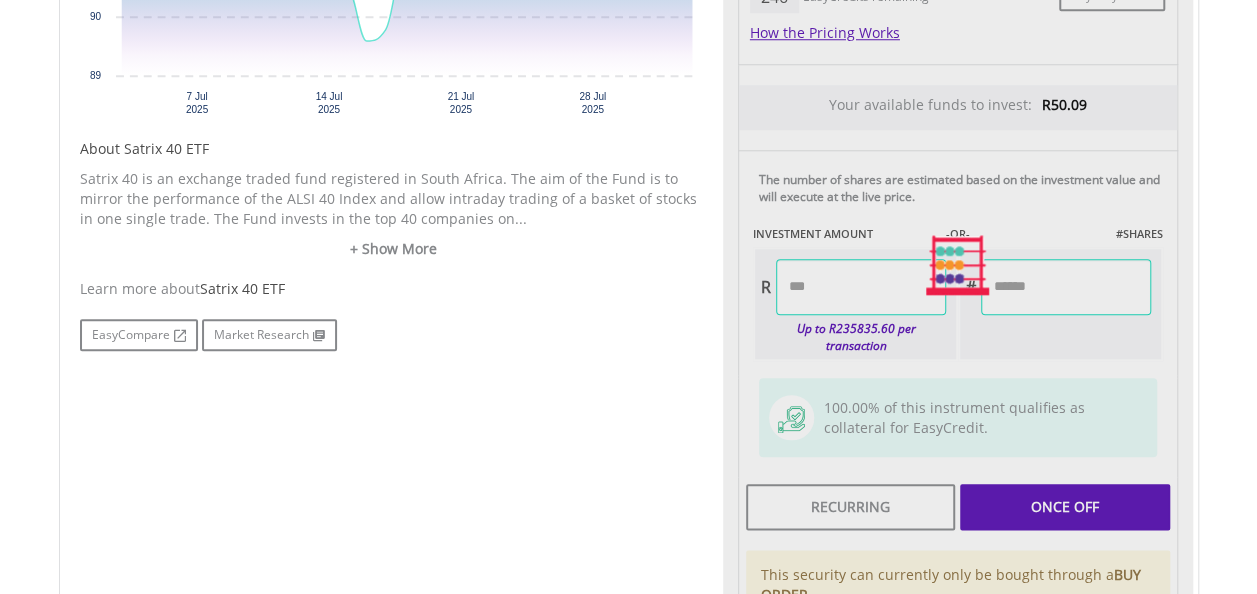 click on "No chart available.
1 MO CHANGE
0.01%
DAILY CHANGE
0.00%
1M
3M
6M
1Y
MAX
Chart 7 Jul ​" at bounding box center (629, 265) 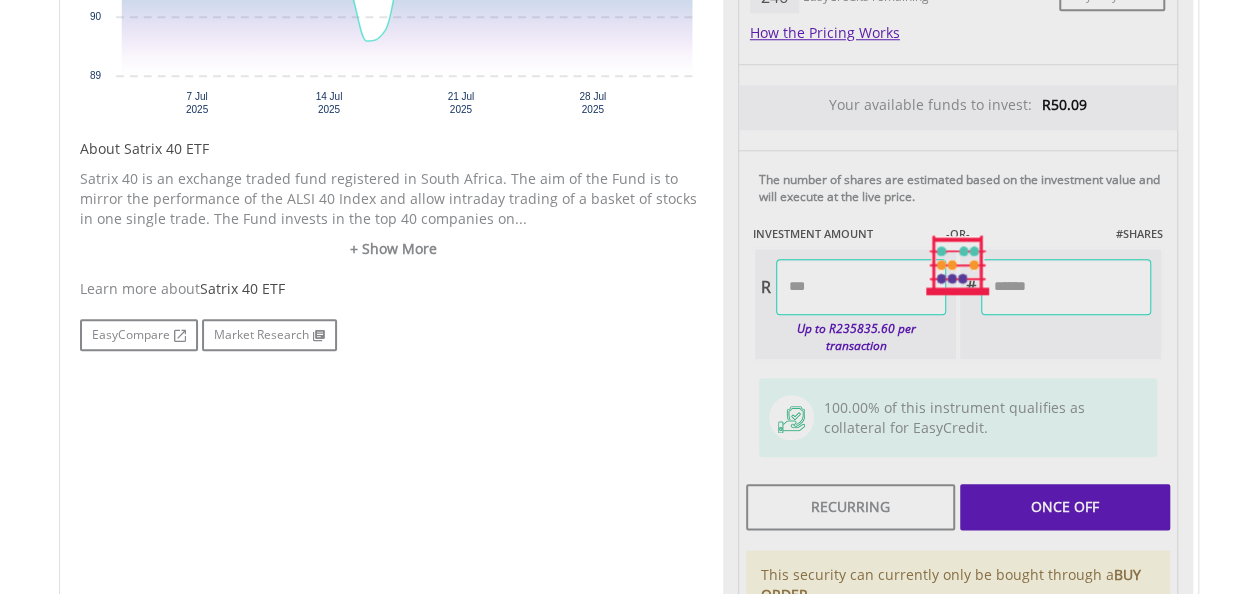 type on "******" 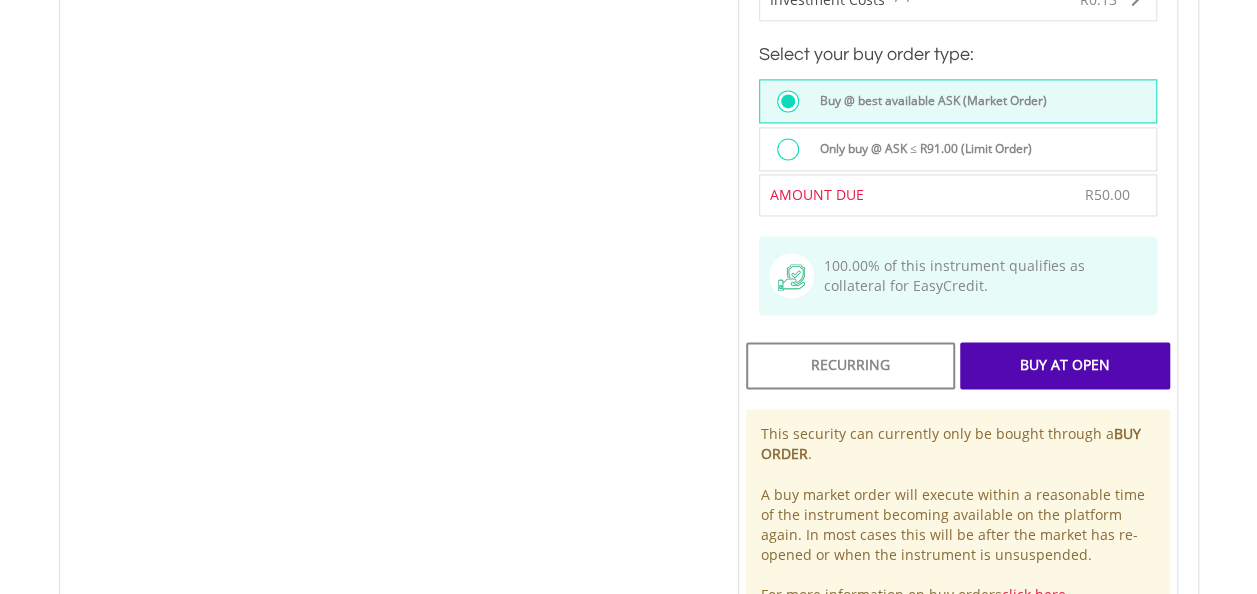 scroll, scrollTop: 1500, scrollLeft: 0, axis: vertical 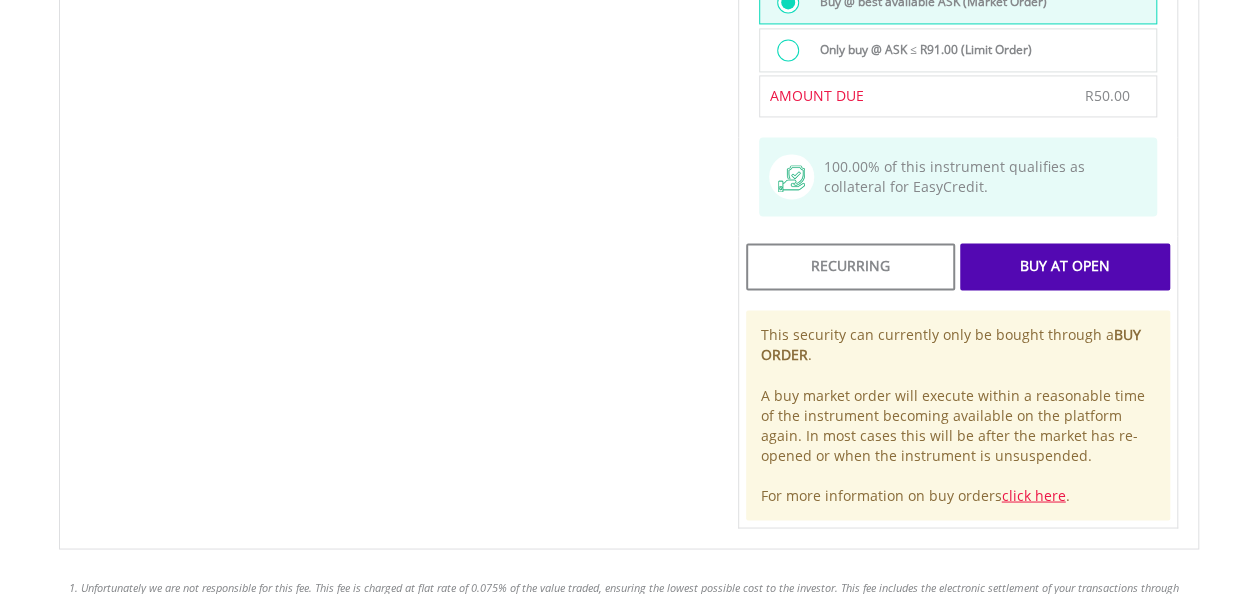 click on "Buy At Open" at bounding box center (1064, 266) 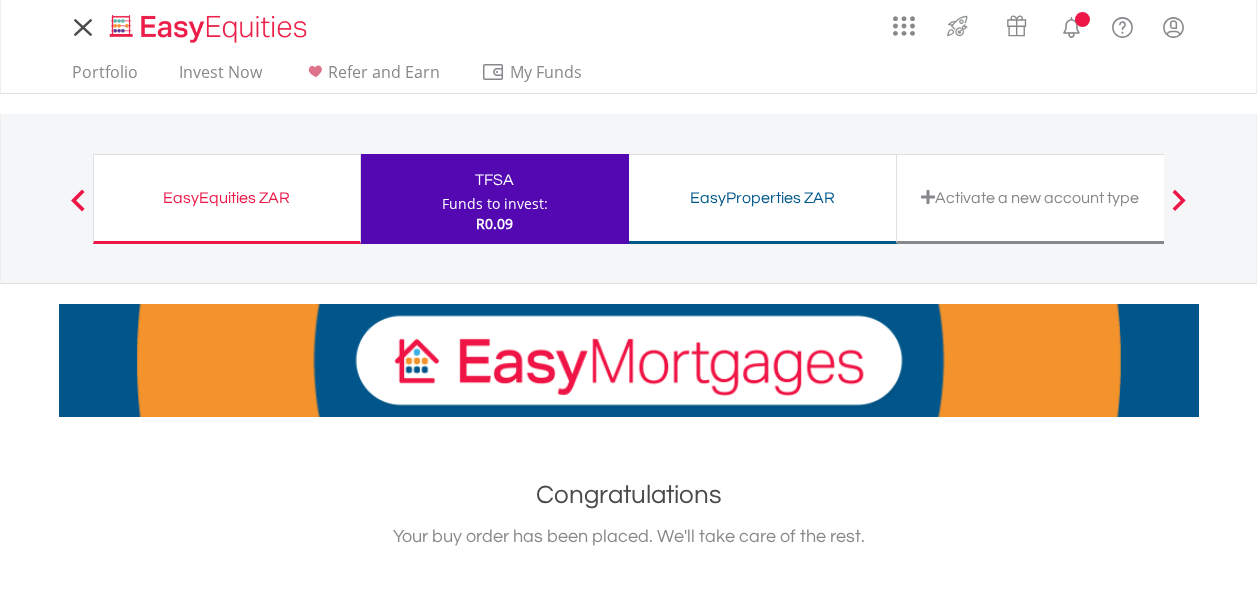 scroll, scrollTop: 0, scrollLeft: 0, axis: both 